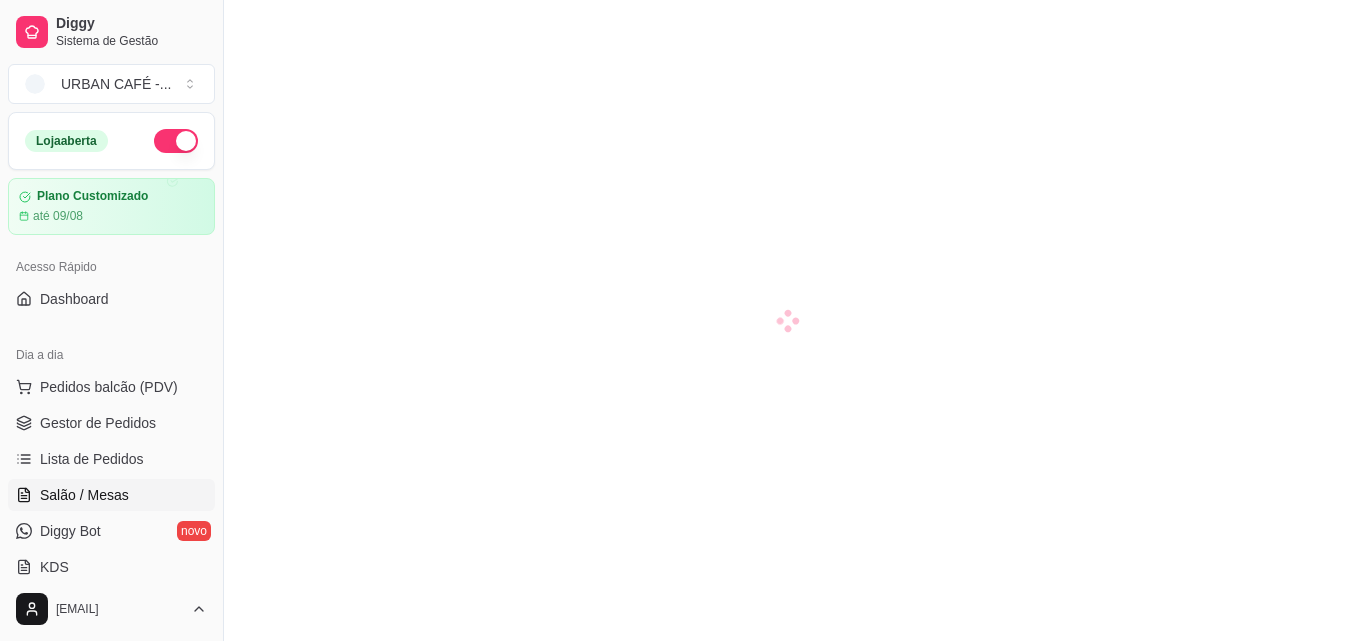 scroll, scrollTop: 0, scrollLeft: 0, axis: both 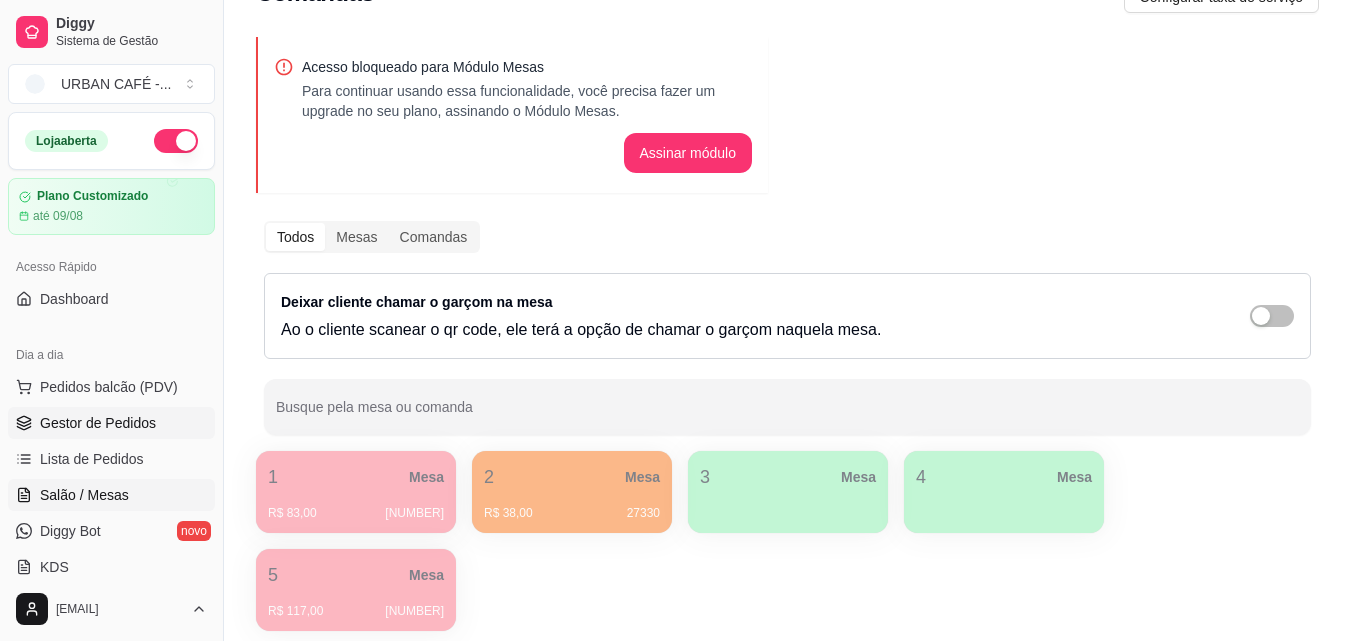 click on "Gestor de Pedidos" at bounding box center [111, 423] 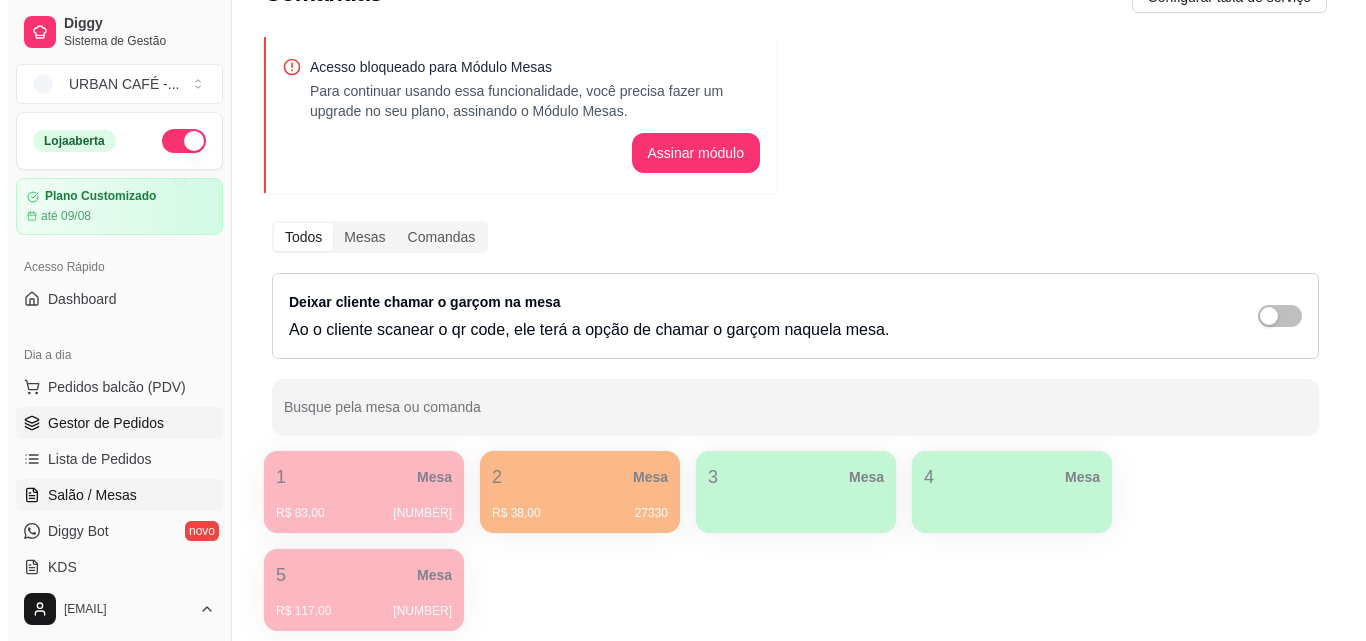 scroll, scrollTop: 0, scrollLeft: 0, axis: both 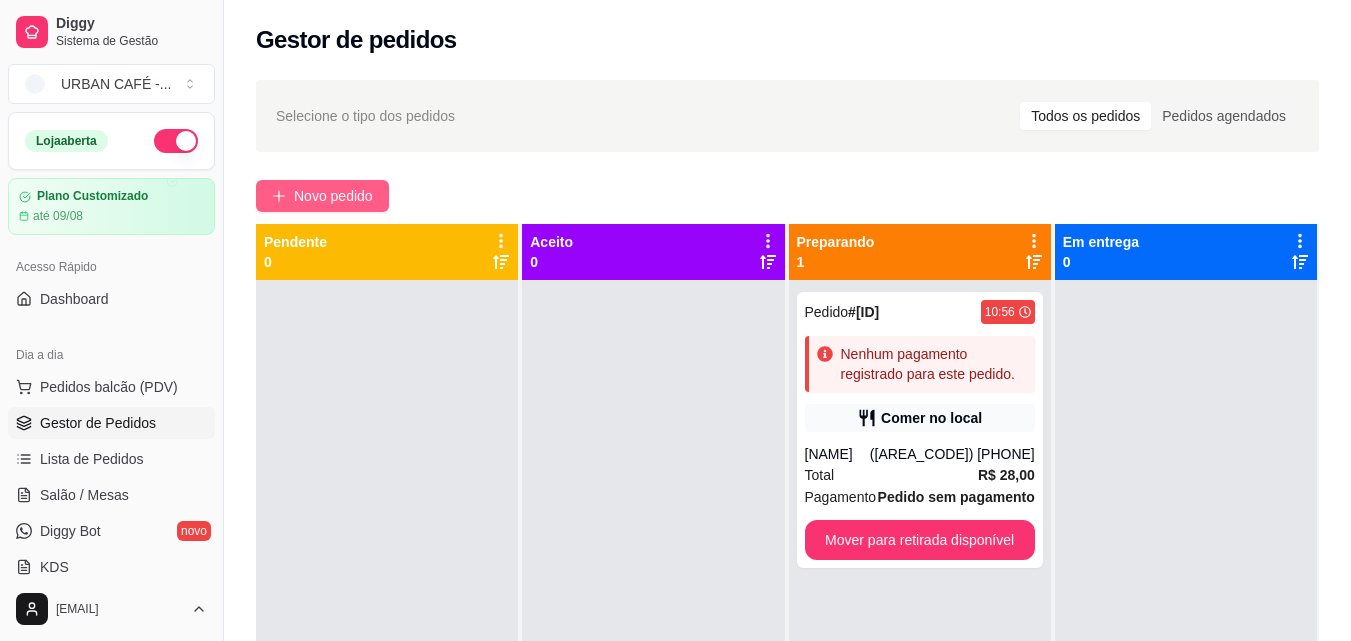 click on "Novo pedido" at bounding box center (333, 196) 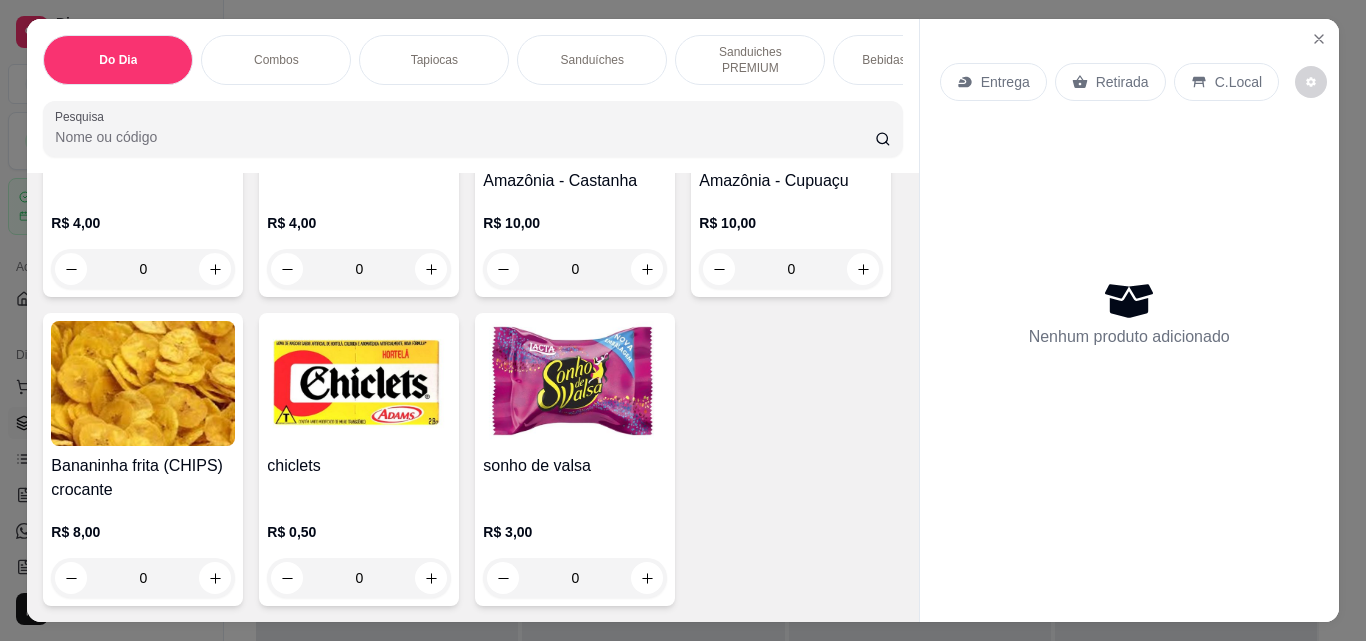 scroll, scrollTop: 12077, scrollLeft: 0, axis: vertical 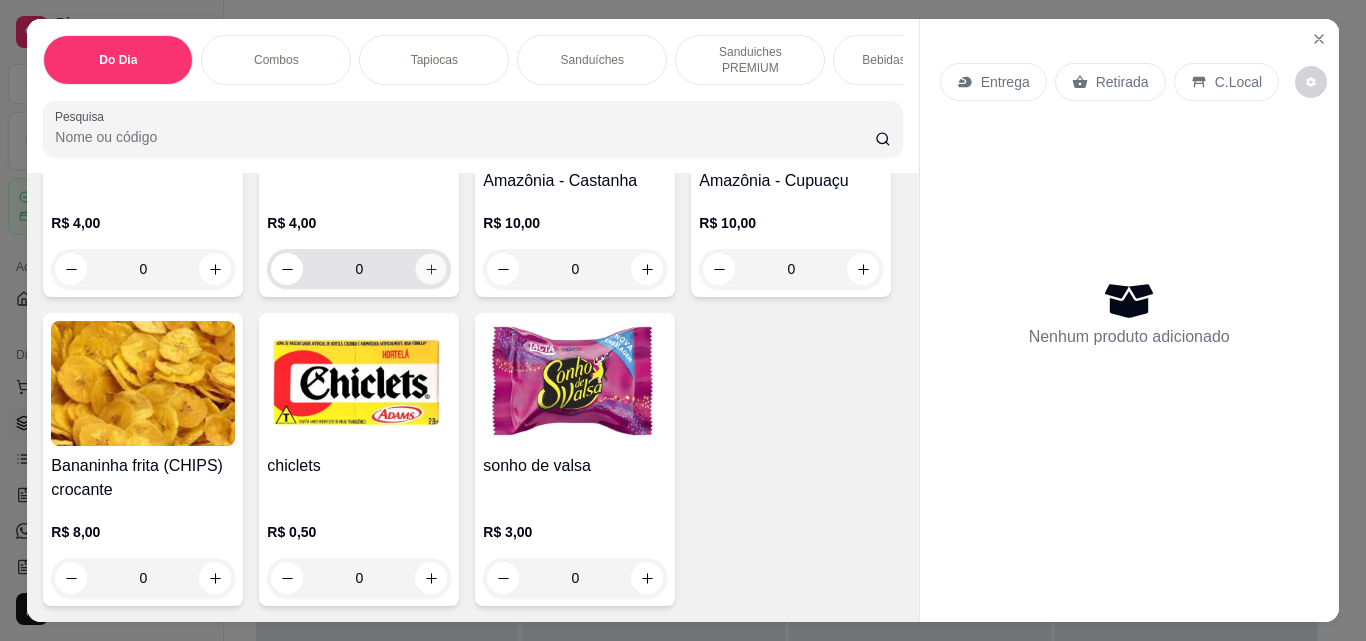 click 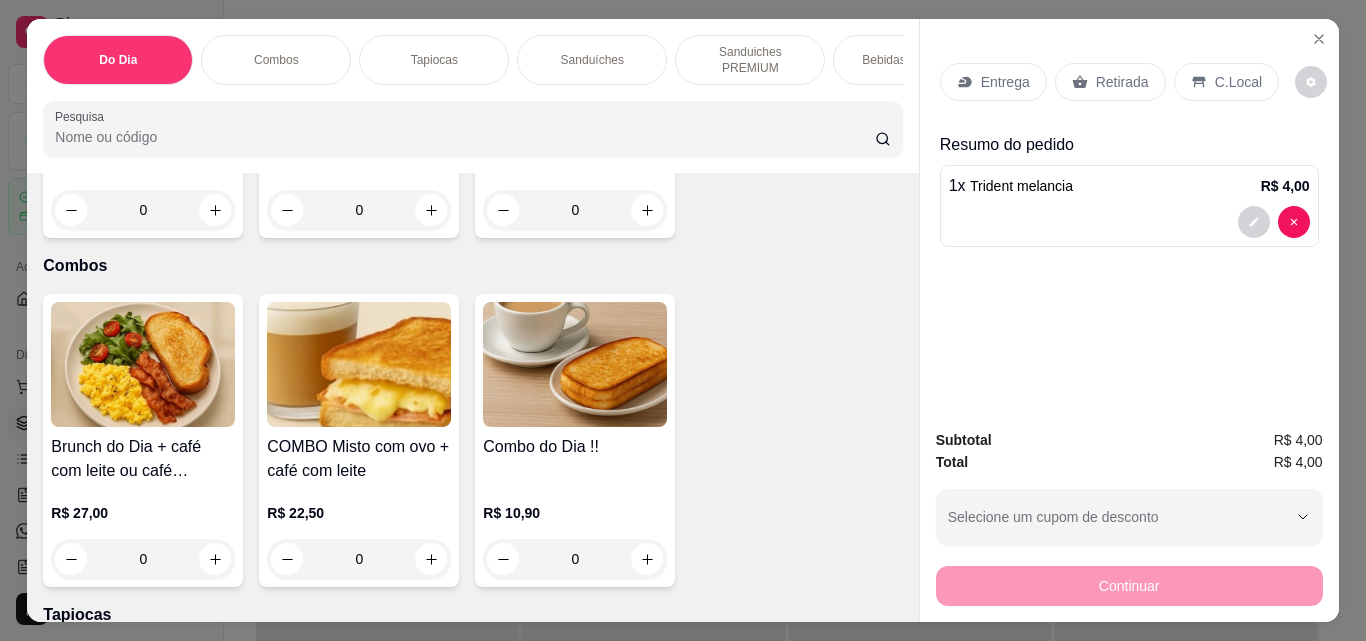 scroll, scrollTop: 0, scrollLeft: 0, axis: both 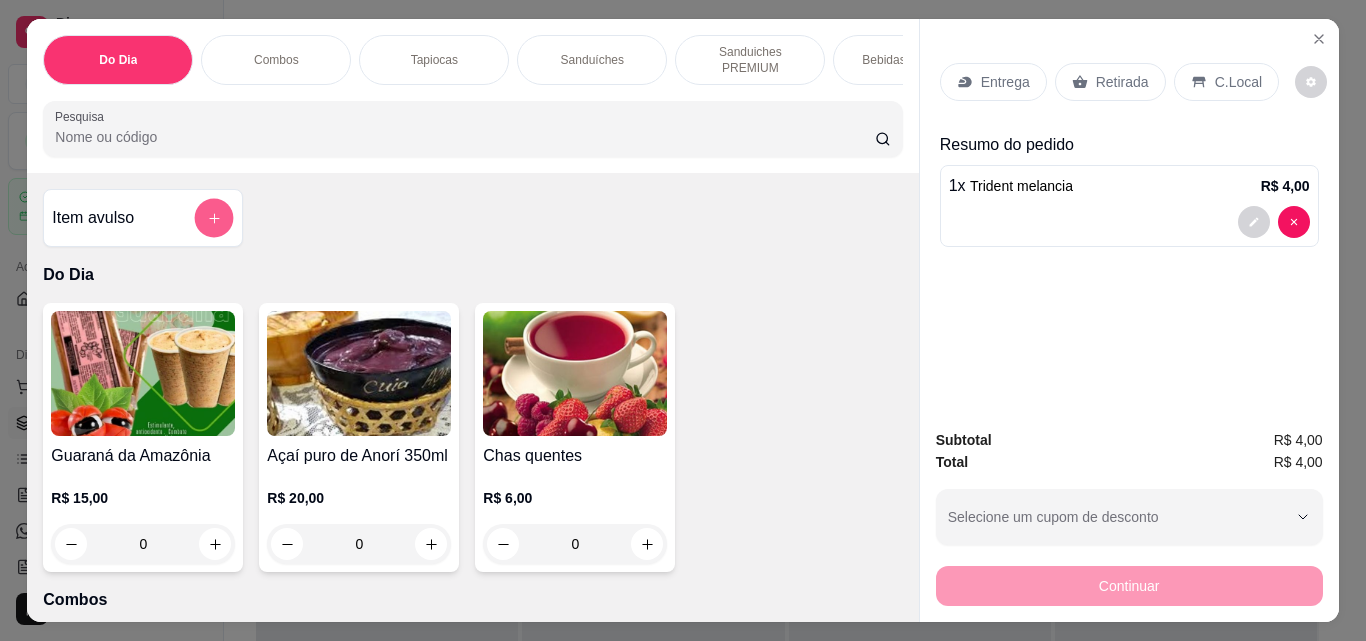 click 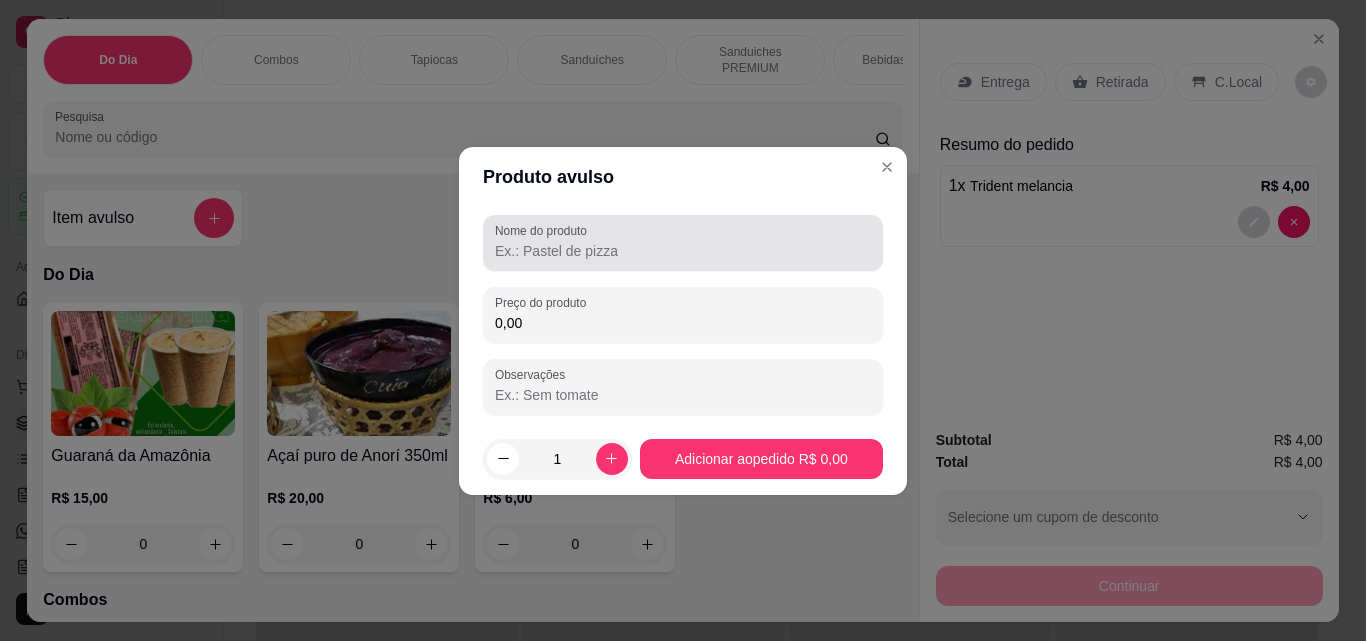 click on "Nome do produto" at bounding box center [683, 251] 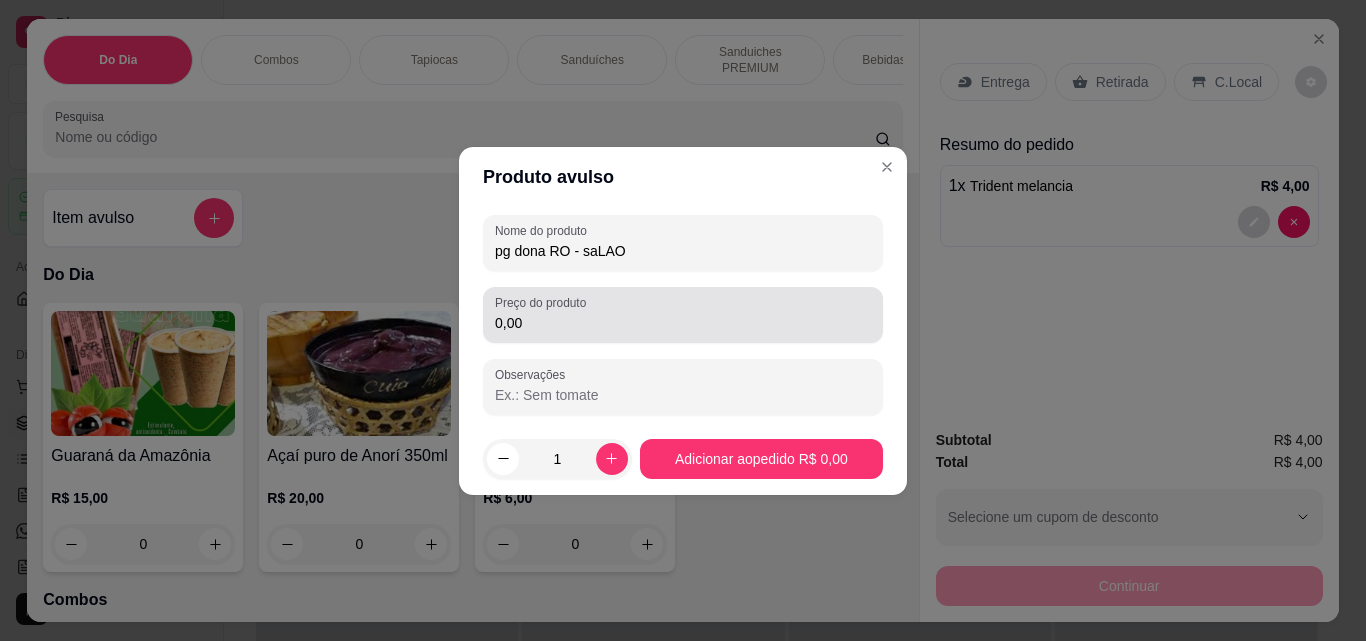 type on "pg dona RO - saLAO" 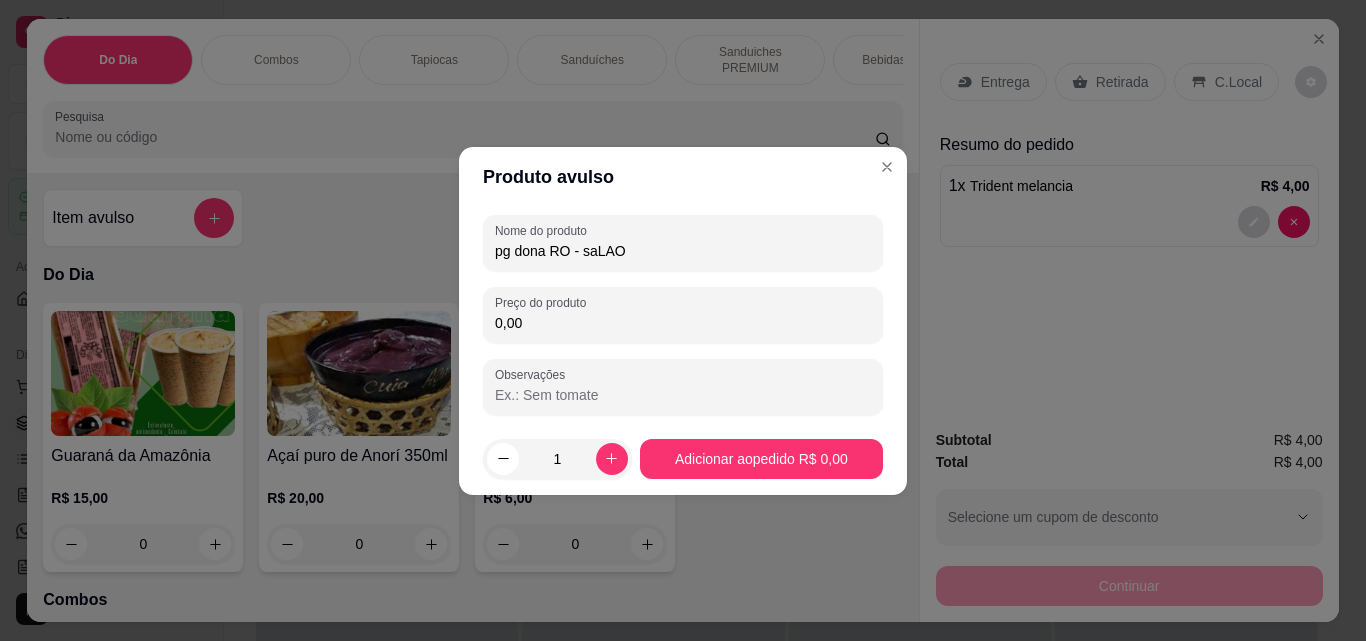 click on "0,00" at bounding box center (683, 323) 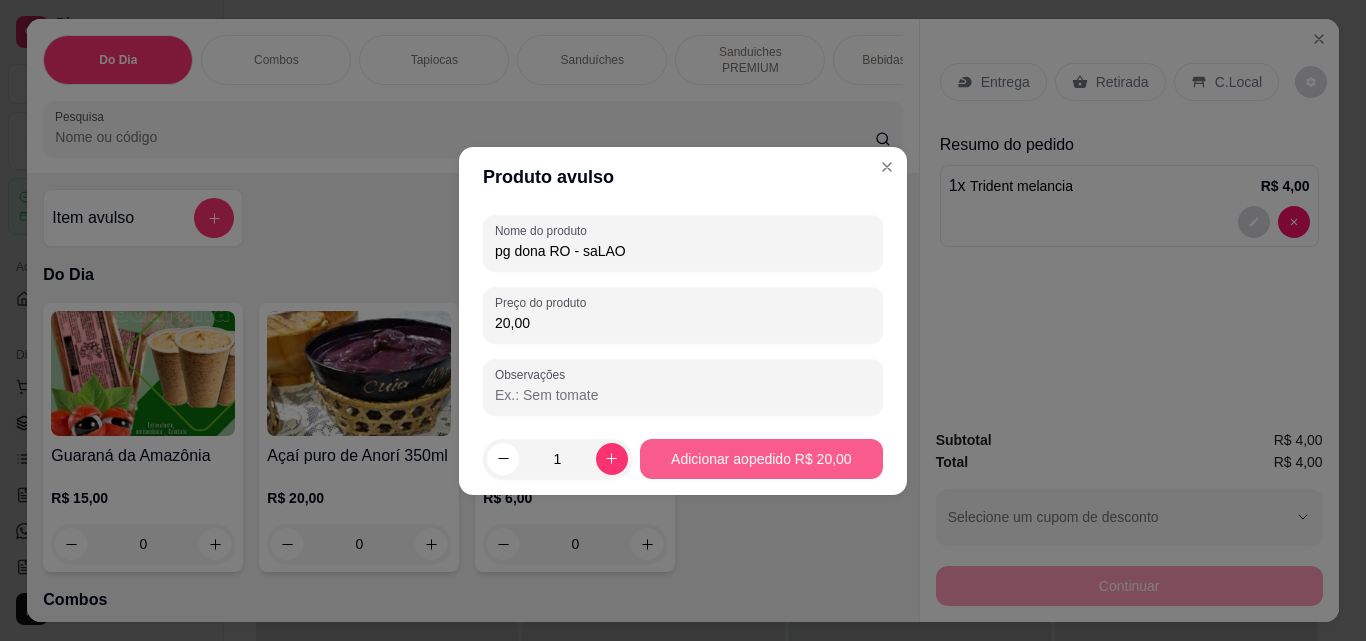 type on "20,00" 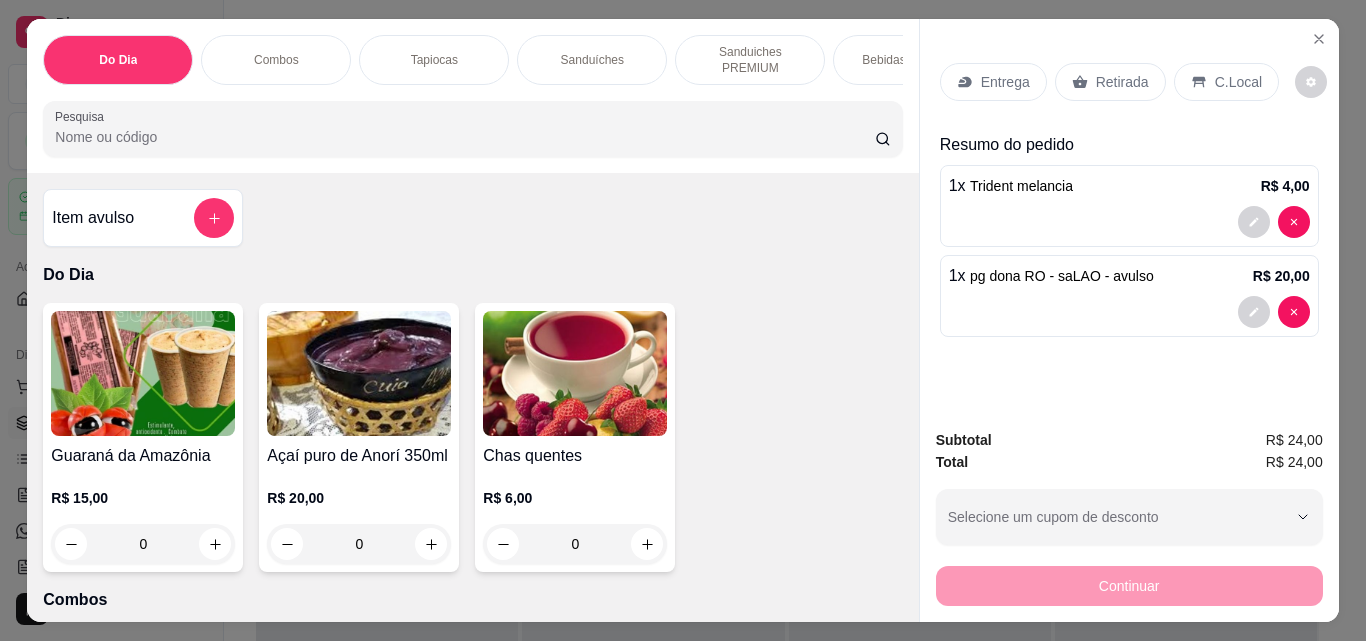 click on "Retirada" at bounding box center (1122, 82) 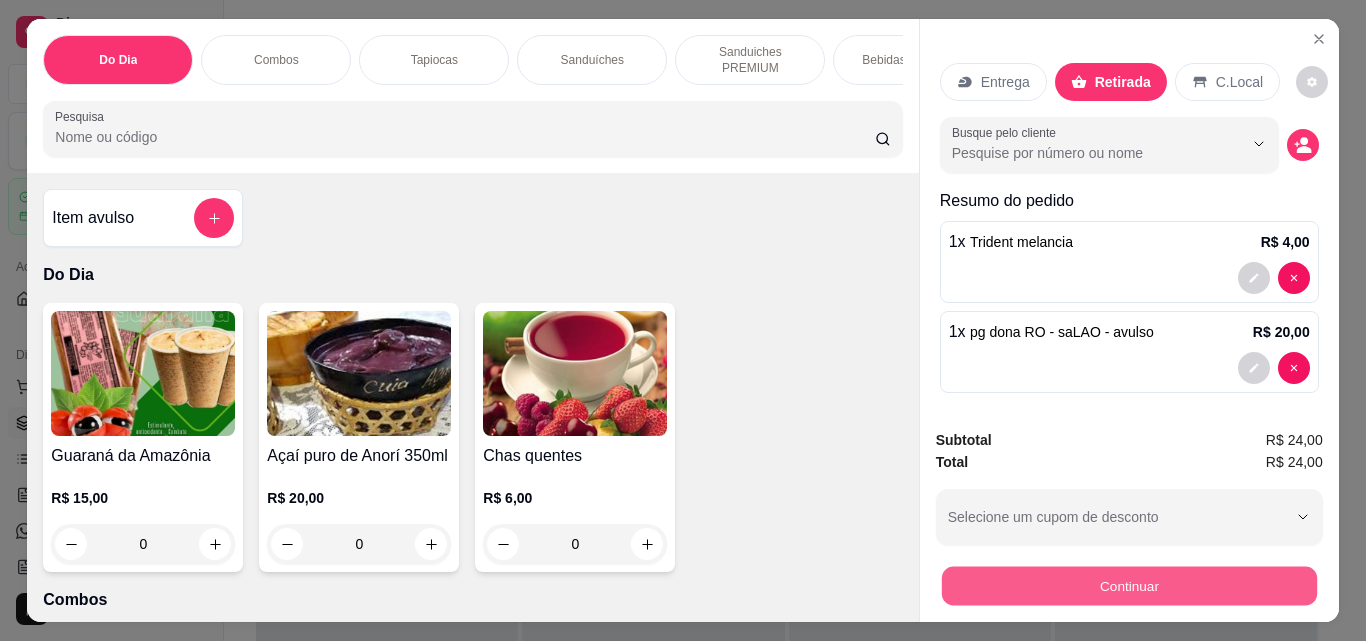click on "Continuar" at bounding box center [1128, 585] 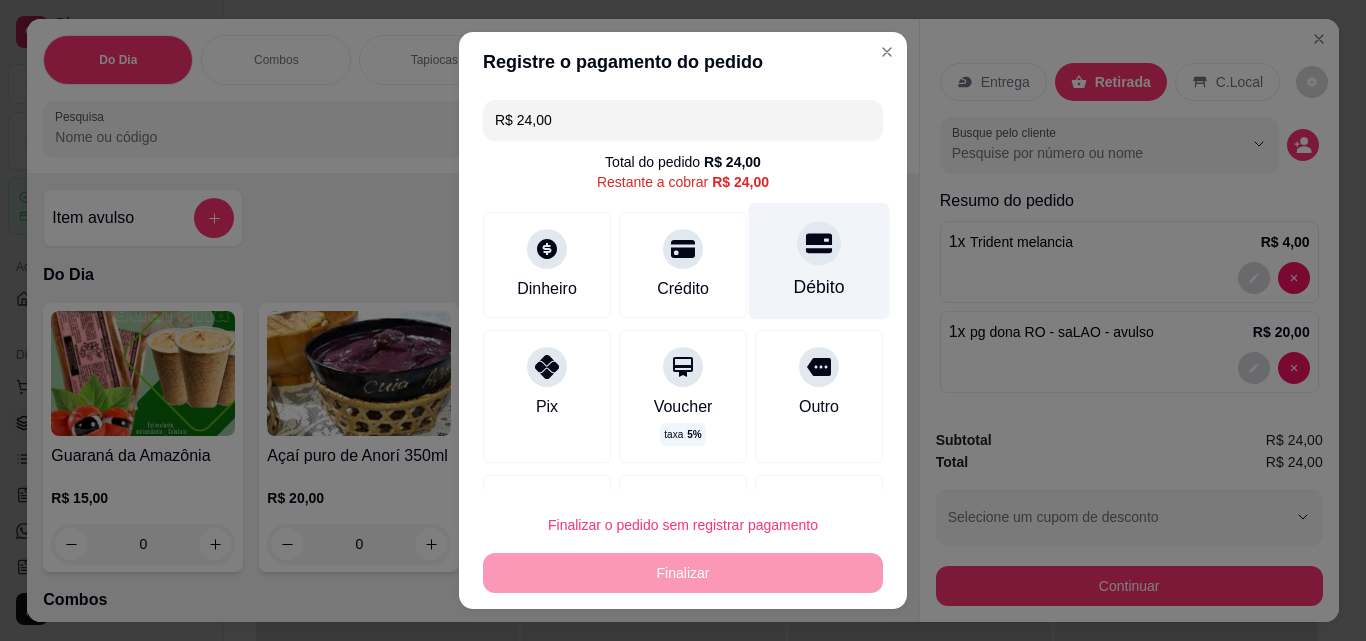 click on "Débito" at bounding box center (819, 261) 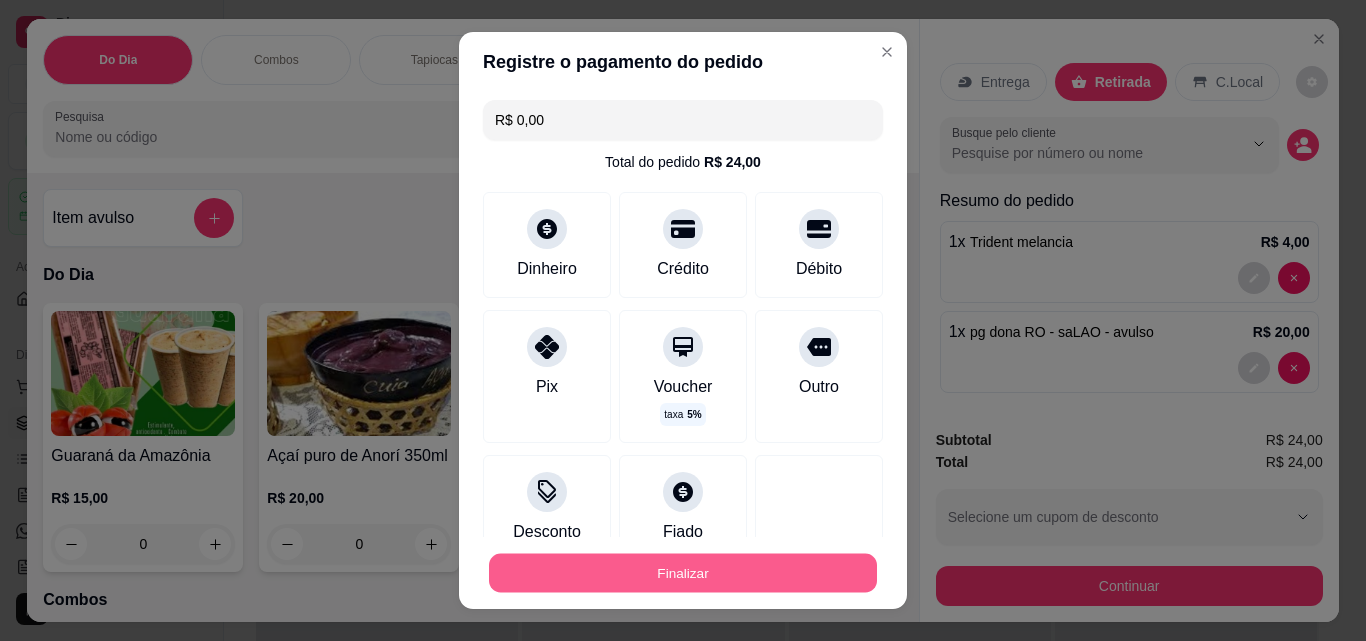 click on "Finalizar" at bounding box center (683, 573) 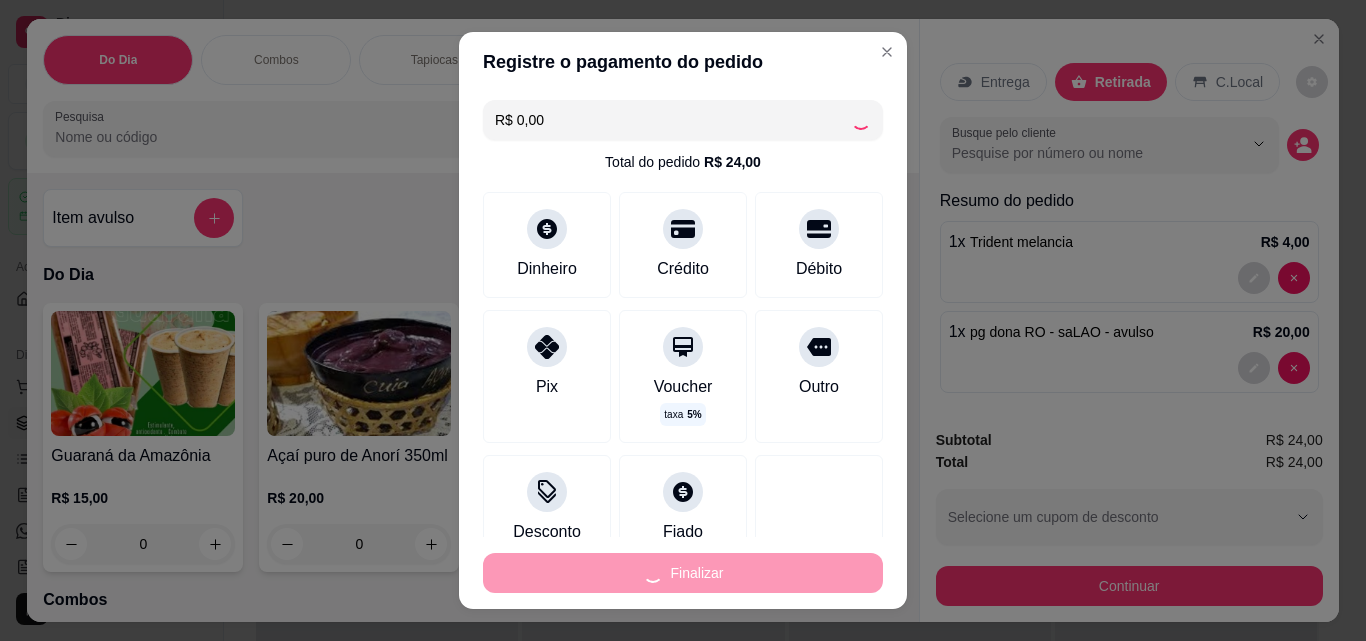type on "0" 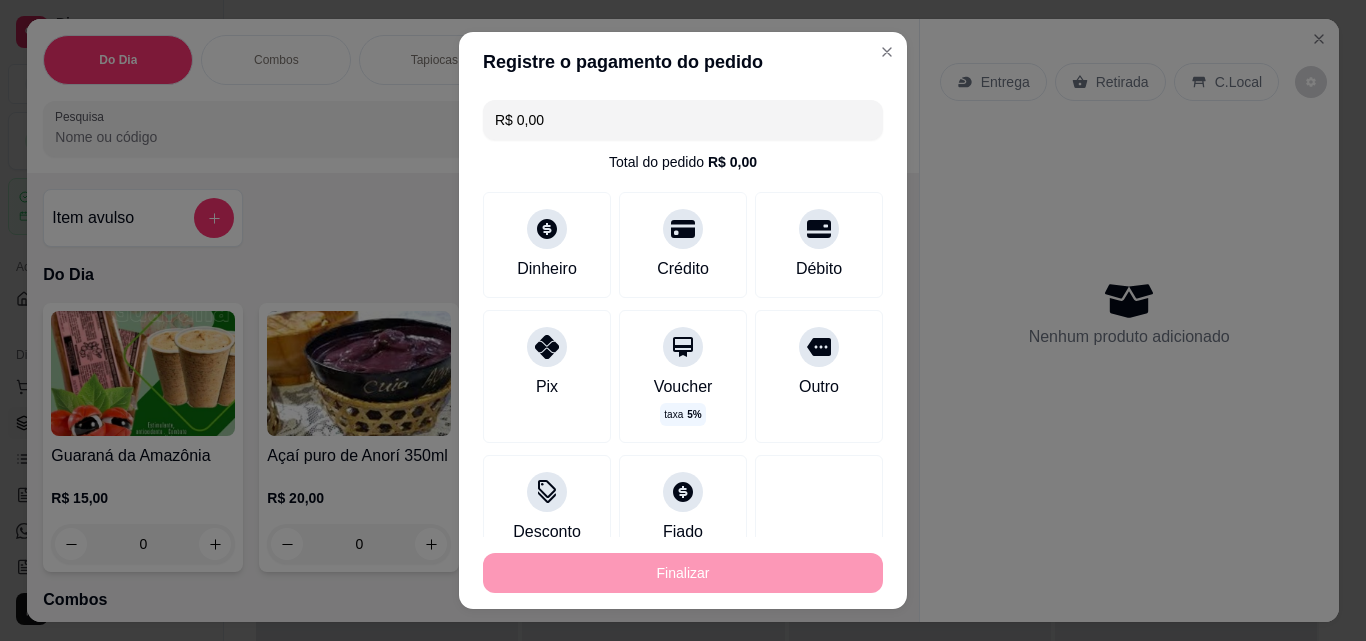 type on "-R$ 24,00" 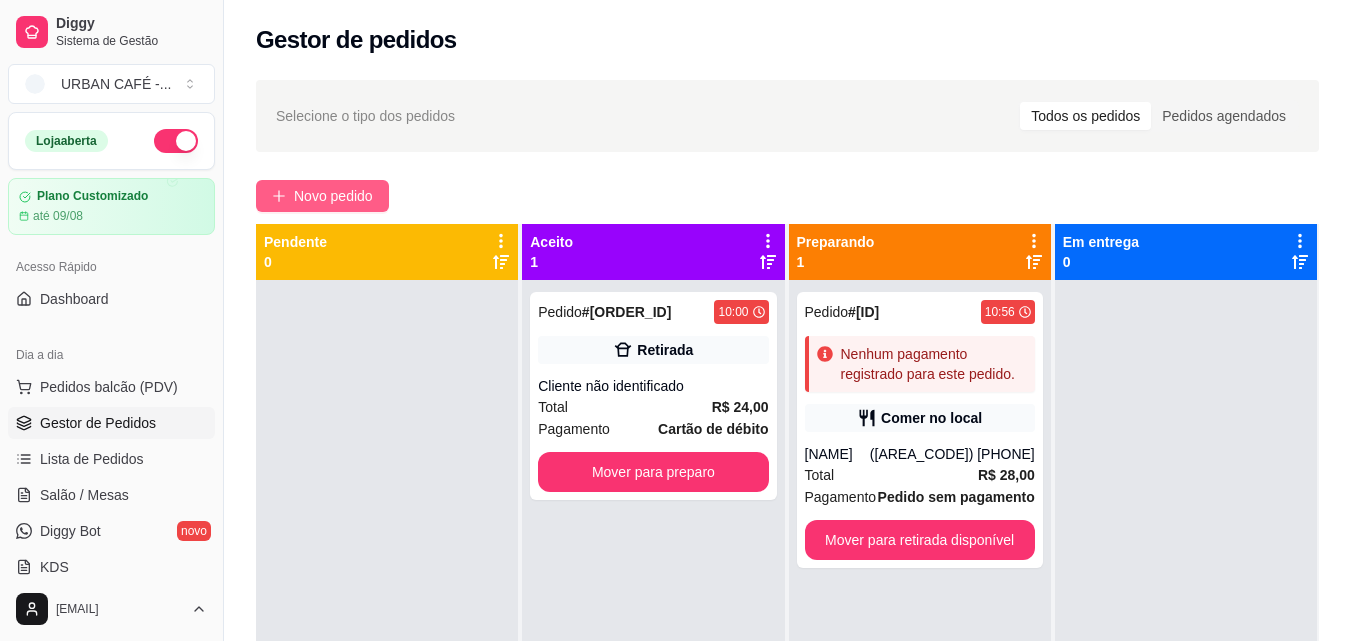 click on "Novo pedido" at bounding box center (333, 196) 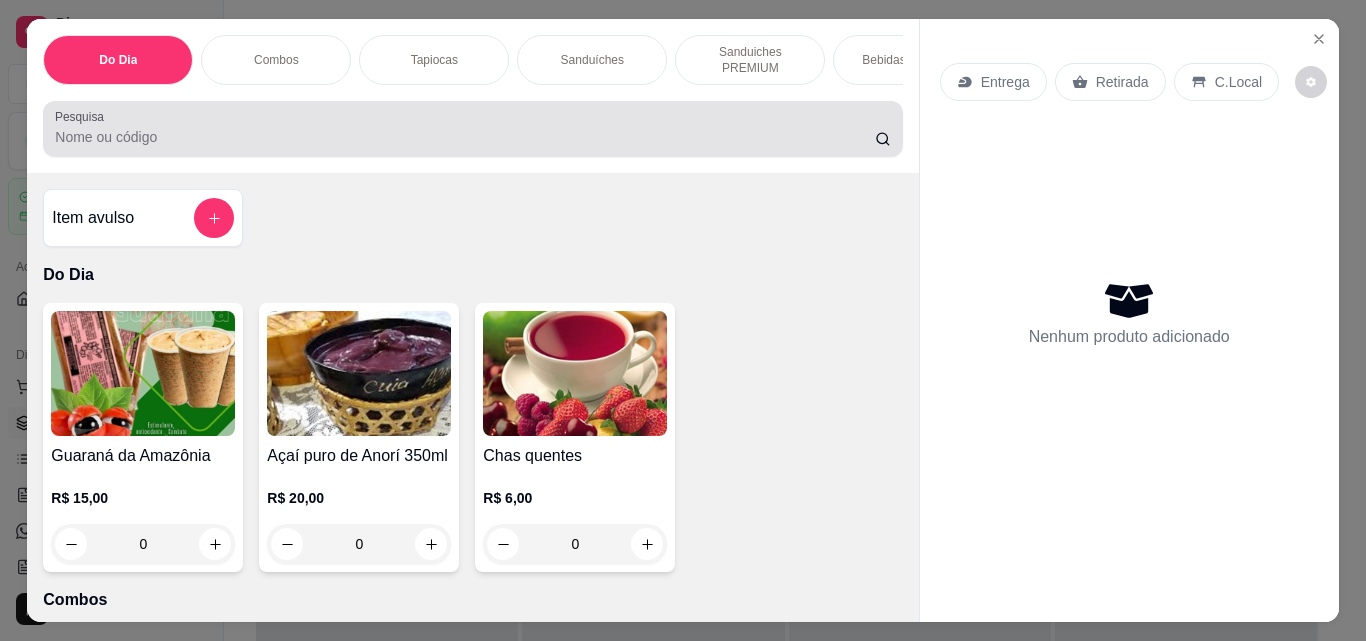 click on "Pesquisa" at bounding box center [465, 137] 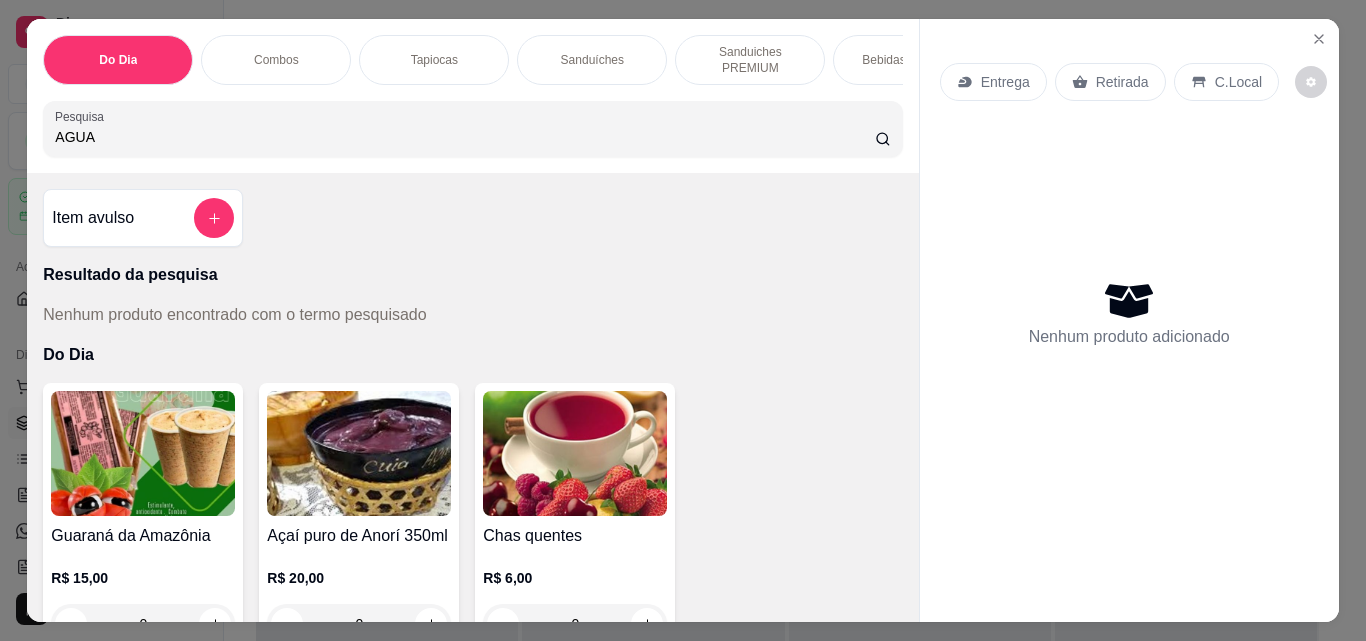 type on "AGUA" 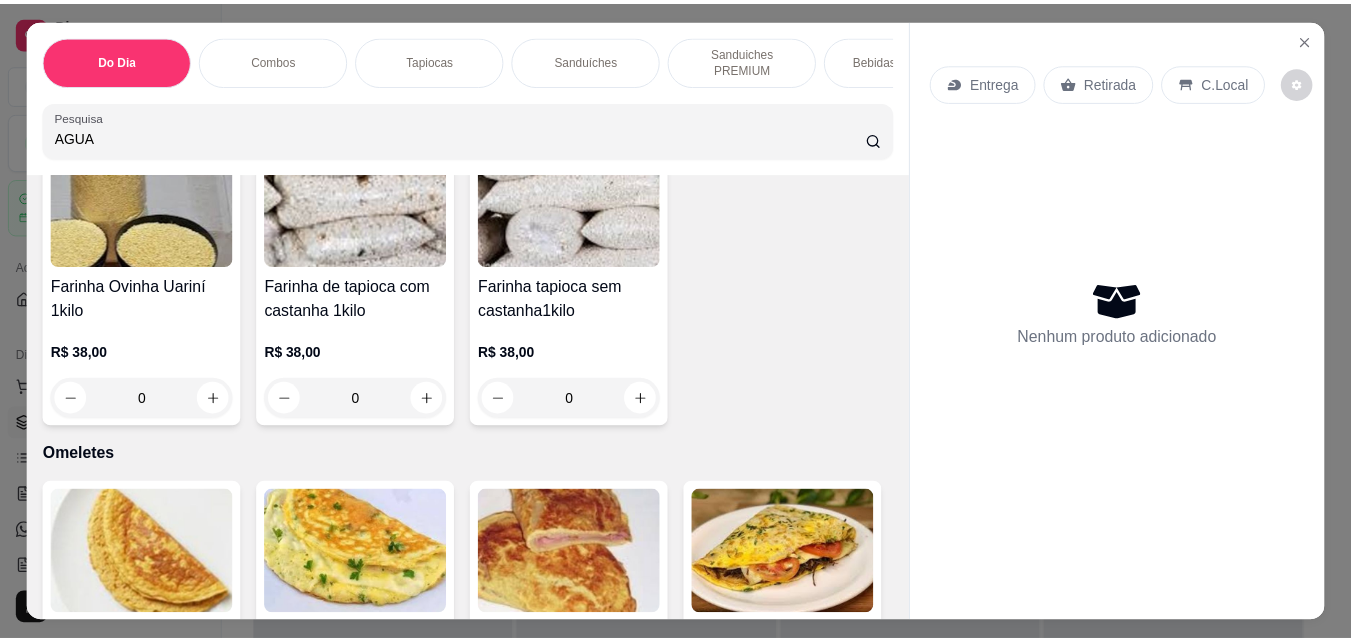 scroll, scrollTop: 4968, scrollLeft: 0, axis: vertical 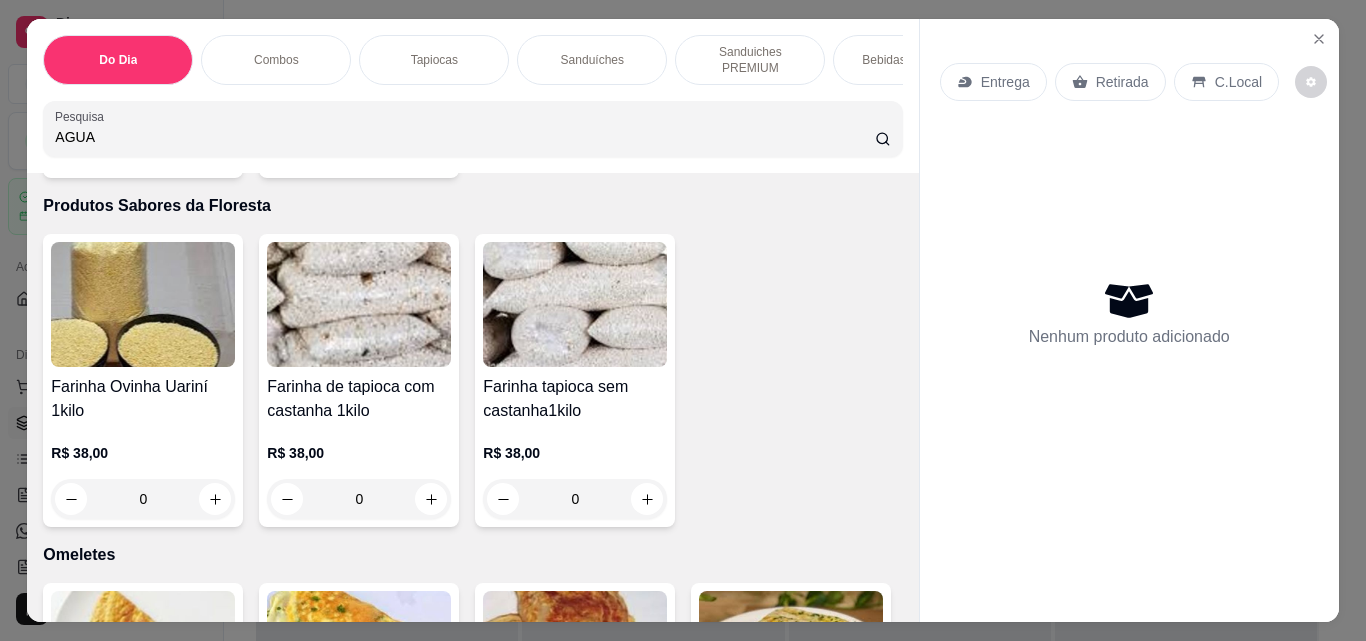 click 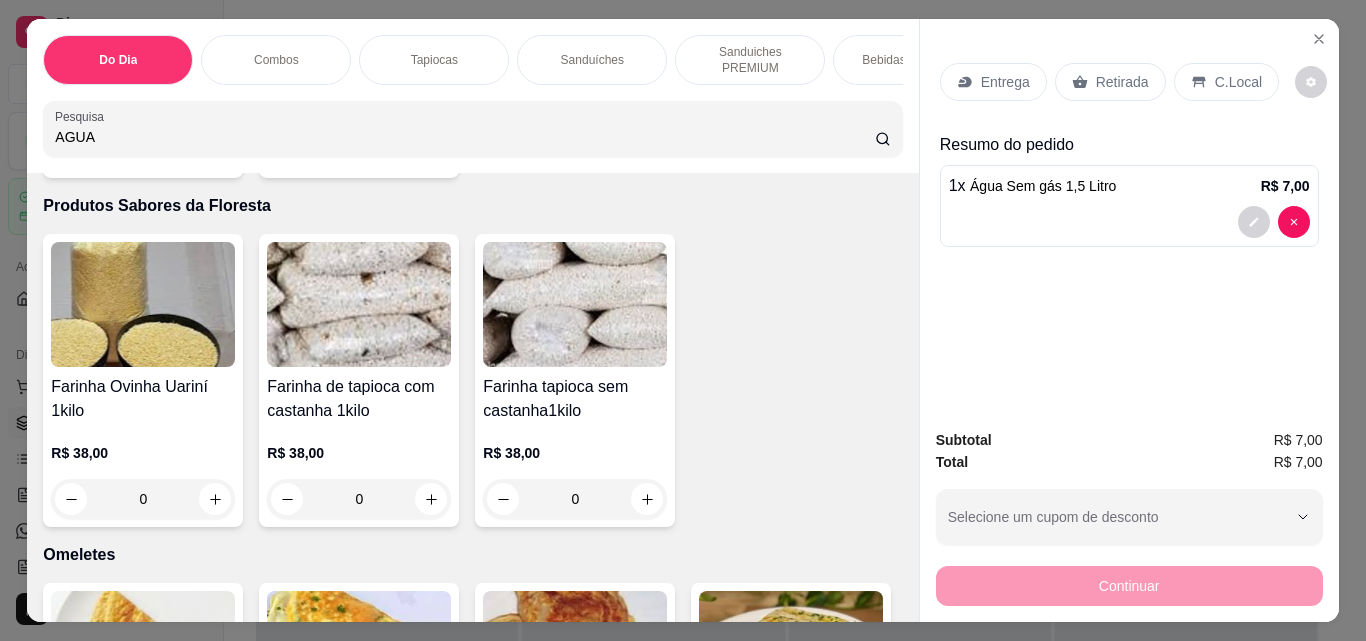 click 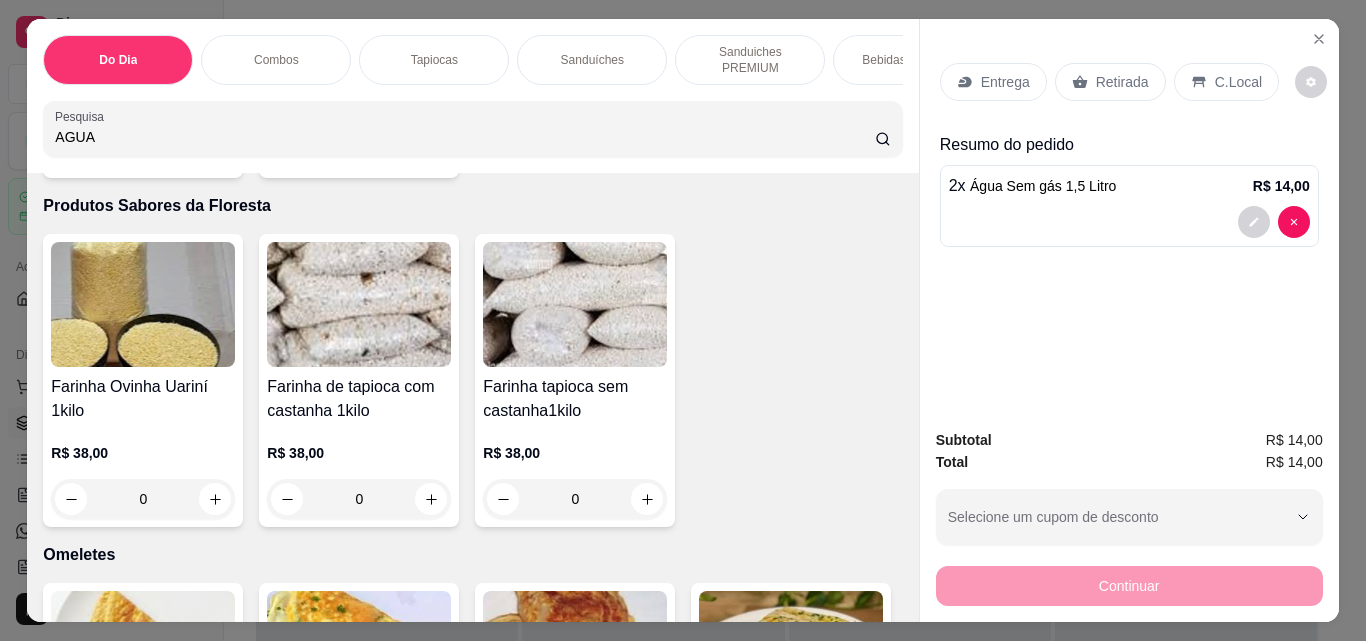 click on "Retirada" at bounding box center (1122, 82) 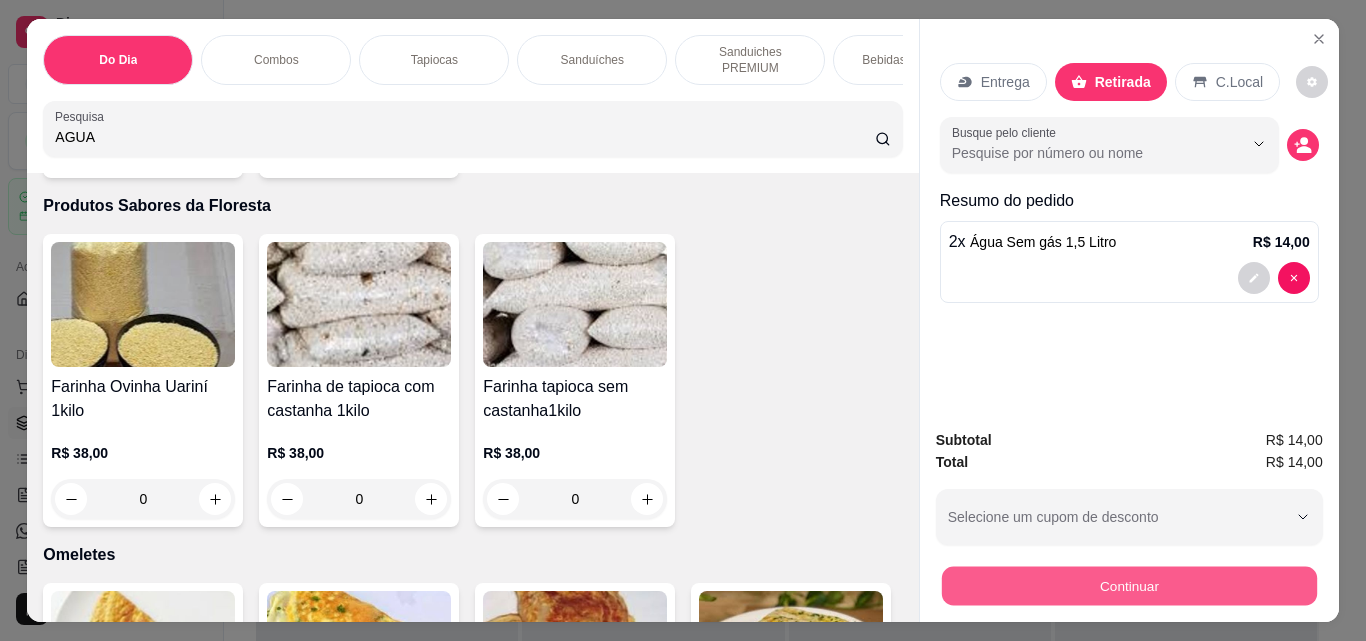 click on "Continuar" at bounding box center [1128, 585] 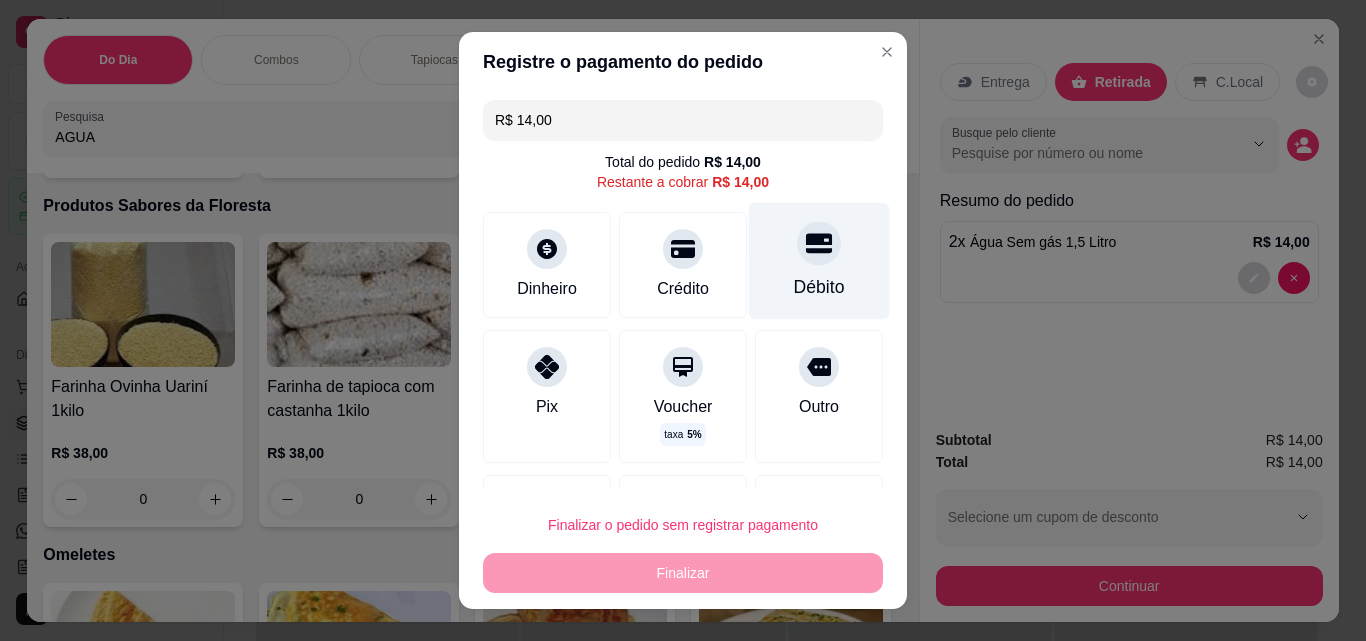 click at bounding box center [819, 243] 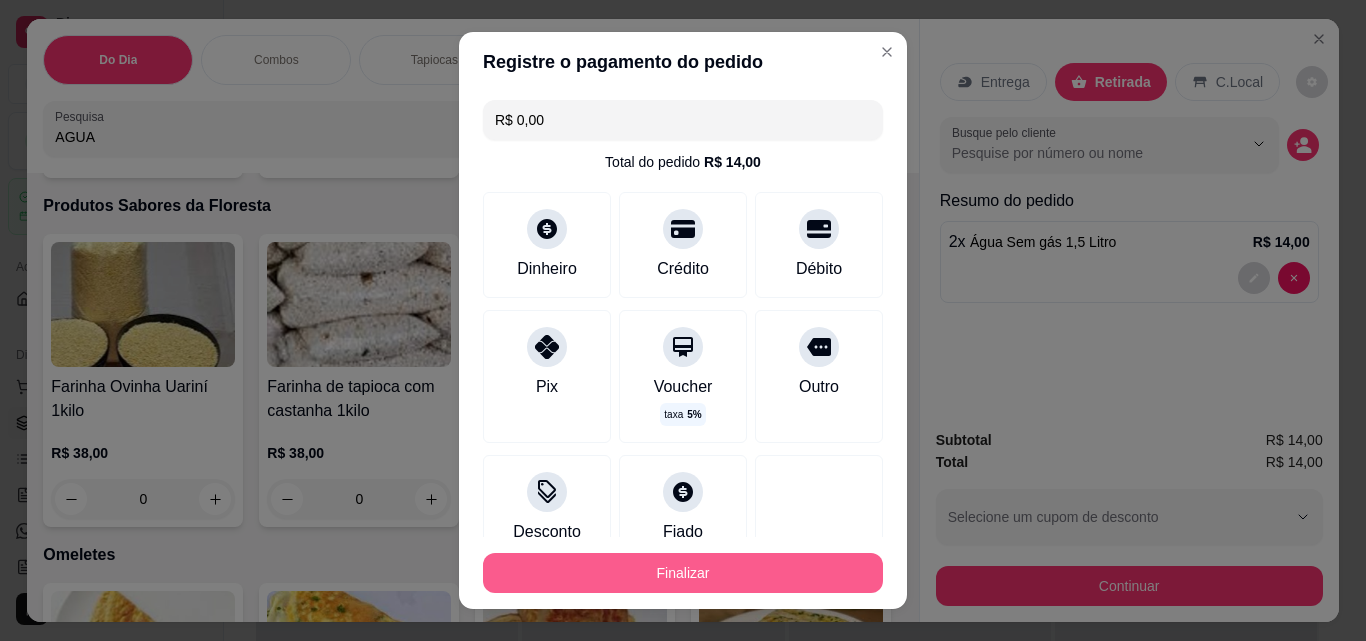 click on "Finalizar" at bounding box center (683, 573) 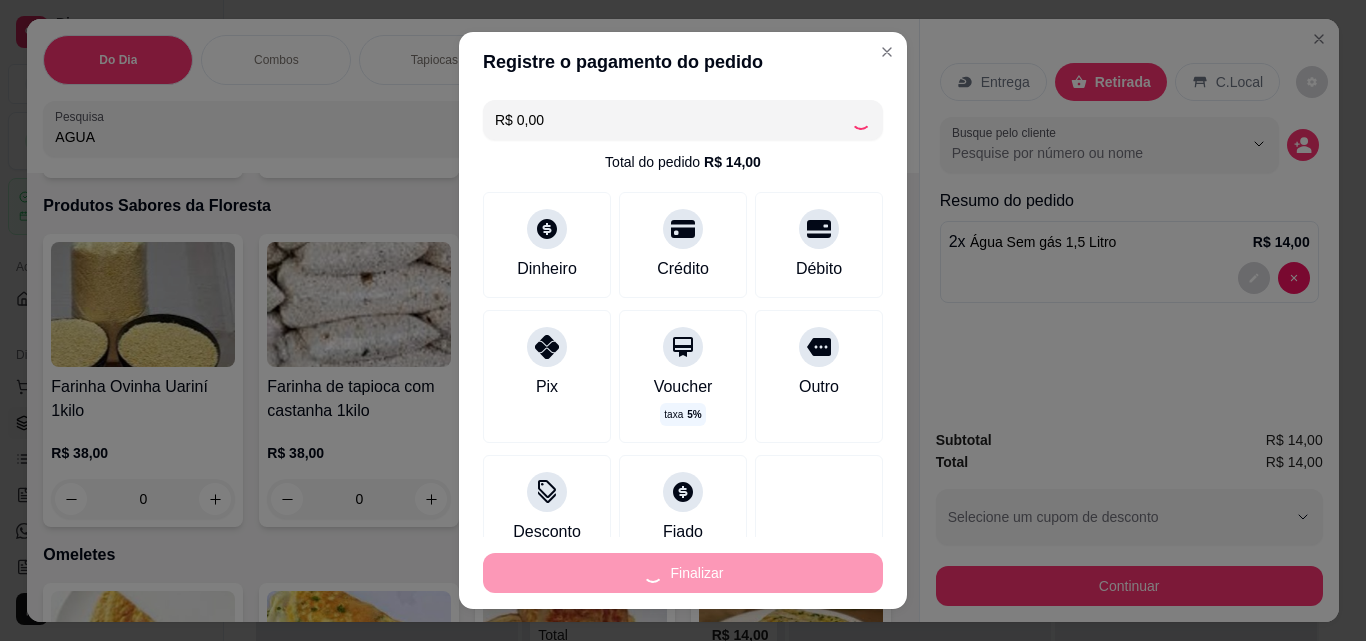 type on "0" 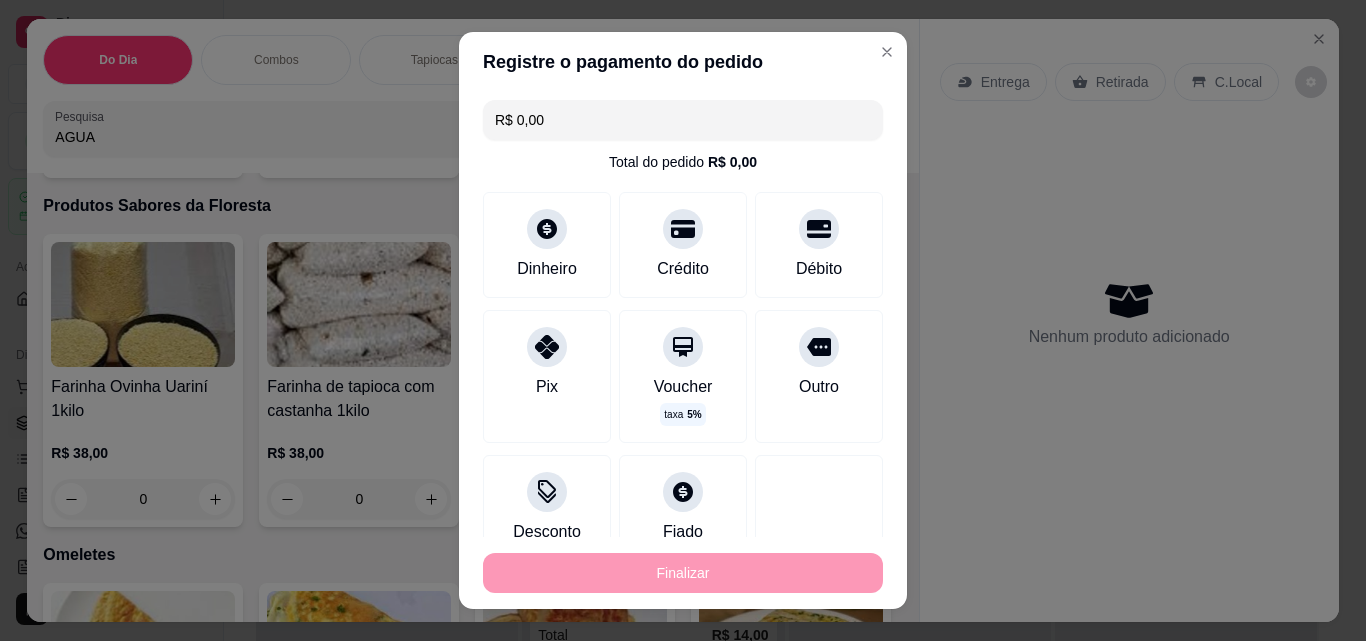 type on "-R$ 14,00" 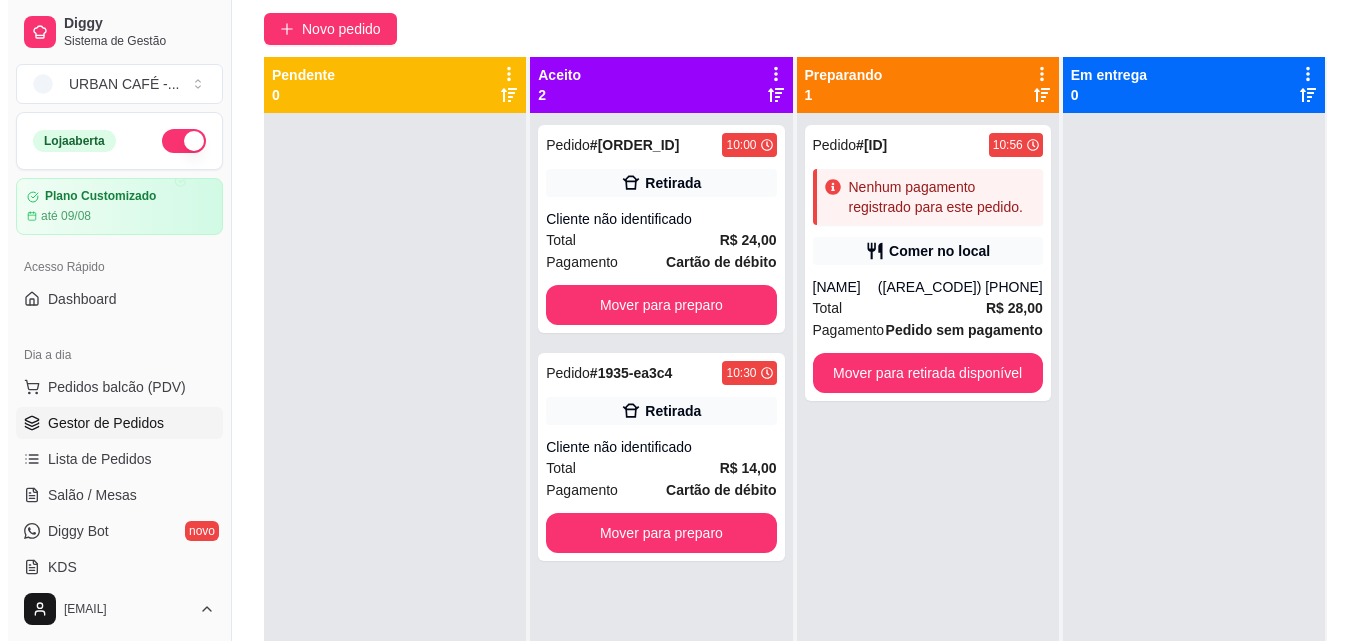 scroll, scrollTop: 169, scrollLeft: 0, axis: vertical 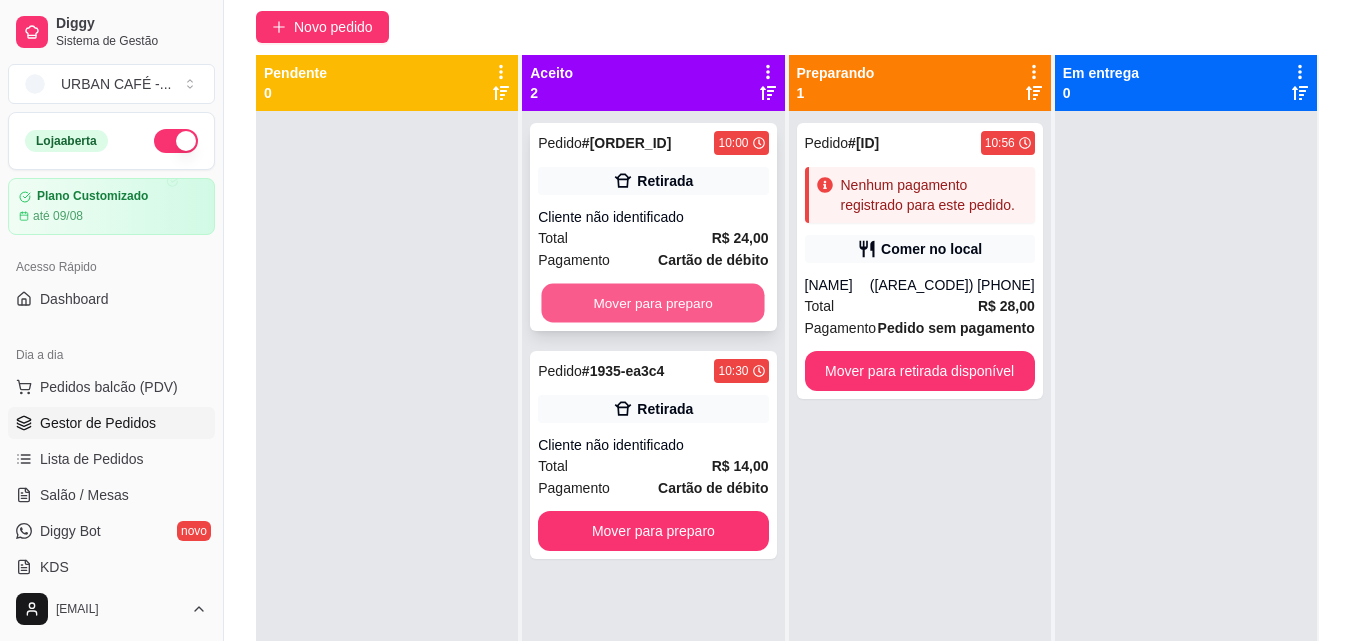 click on "Mover para preparo" at bounding box center [653, 303] 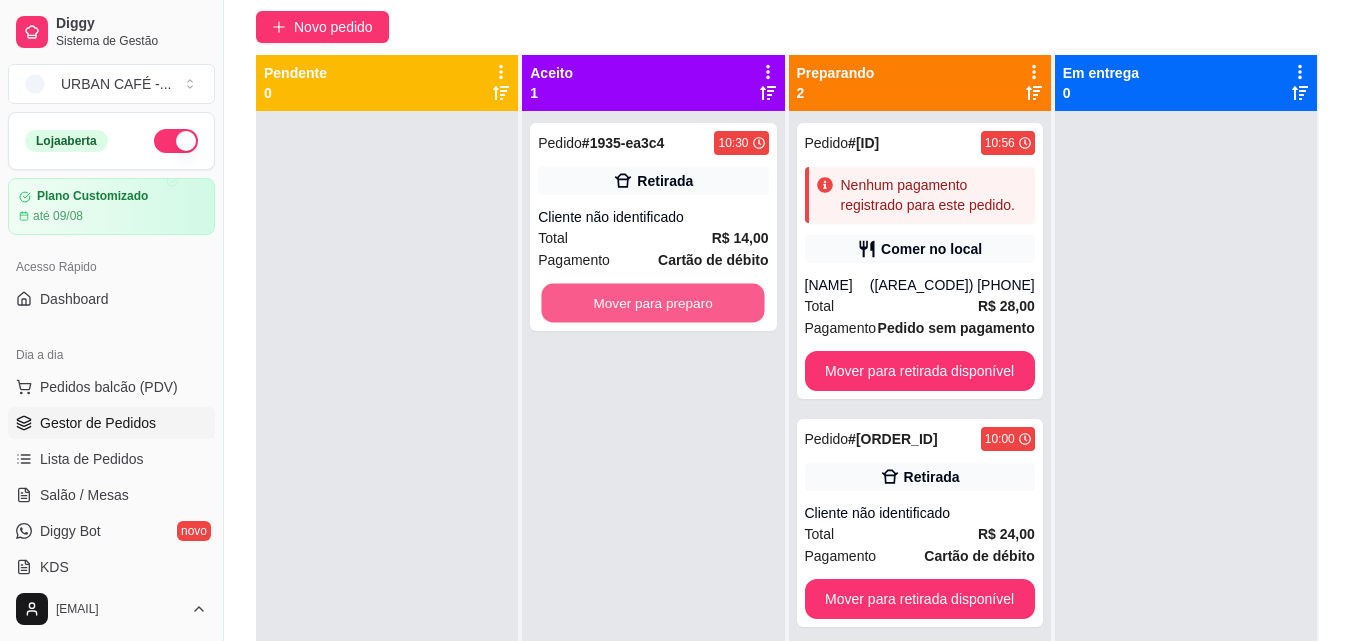 click on "Mover para preparo" at bounding box center (653, 303) 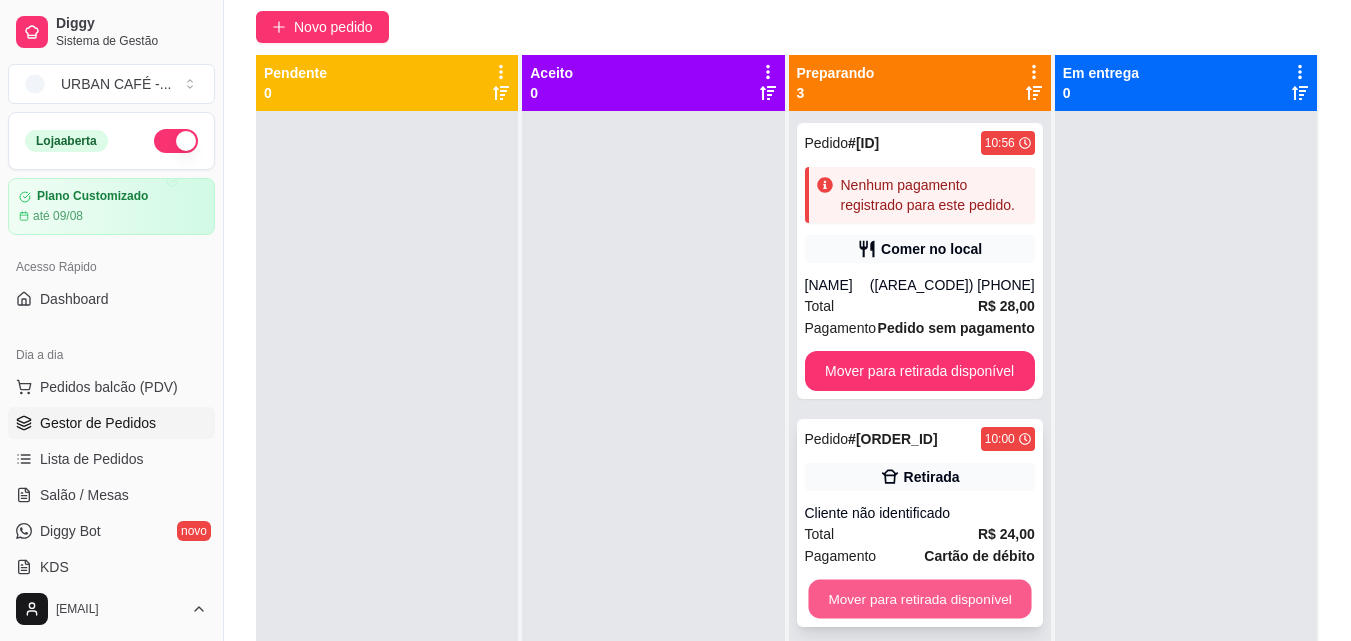 click on "Mover para retirada disponível" at bounding box center (919, 599) 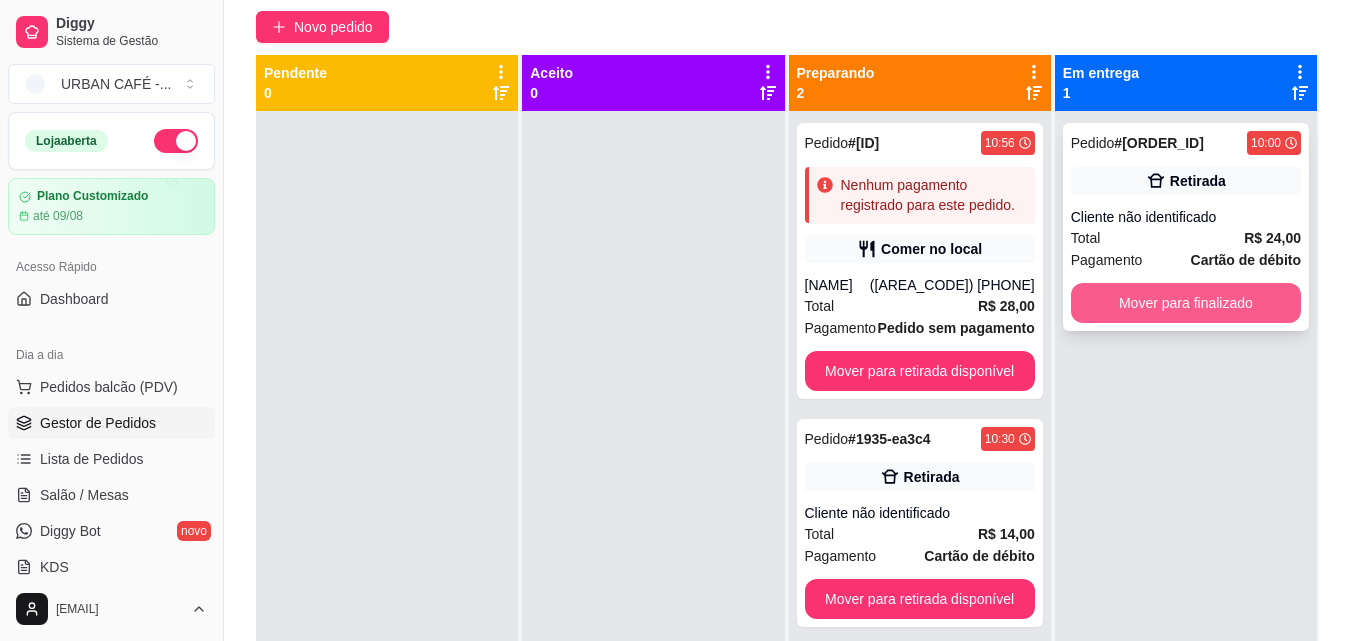 click on "Mover para finalizado" at bounding box center [1186, 303] 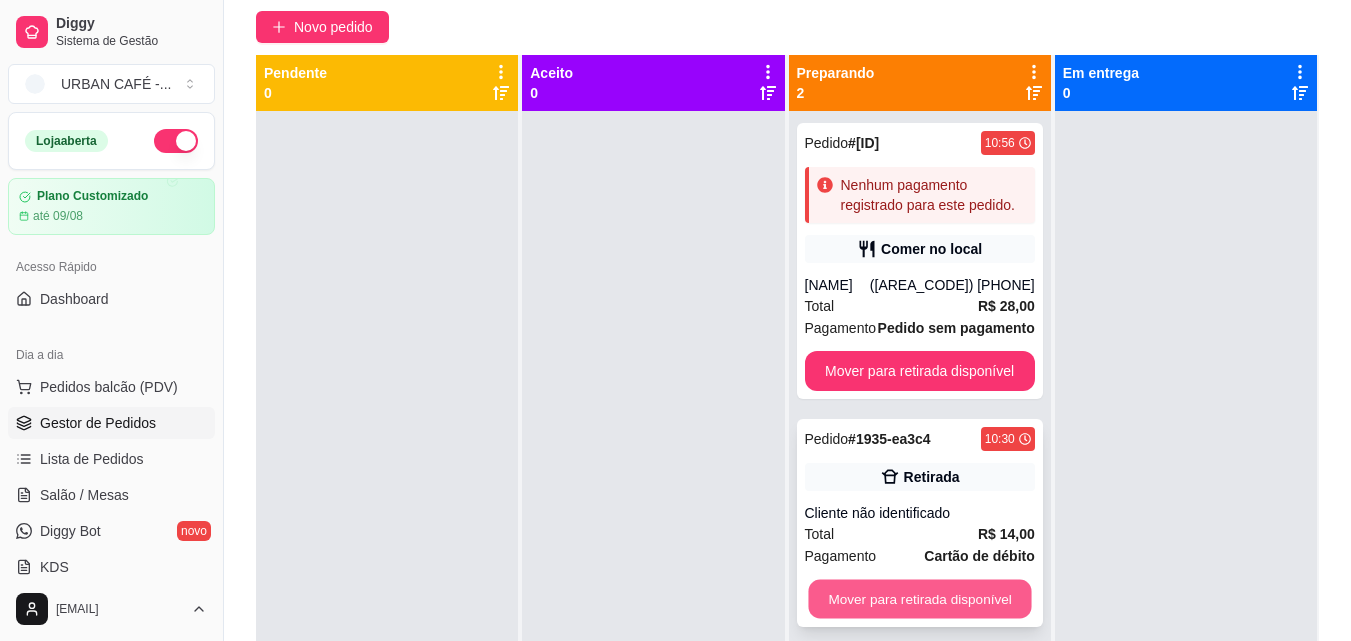 click on "Mover para retirada disponível" at bounding box center (919, 599) 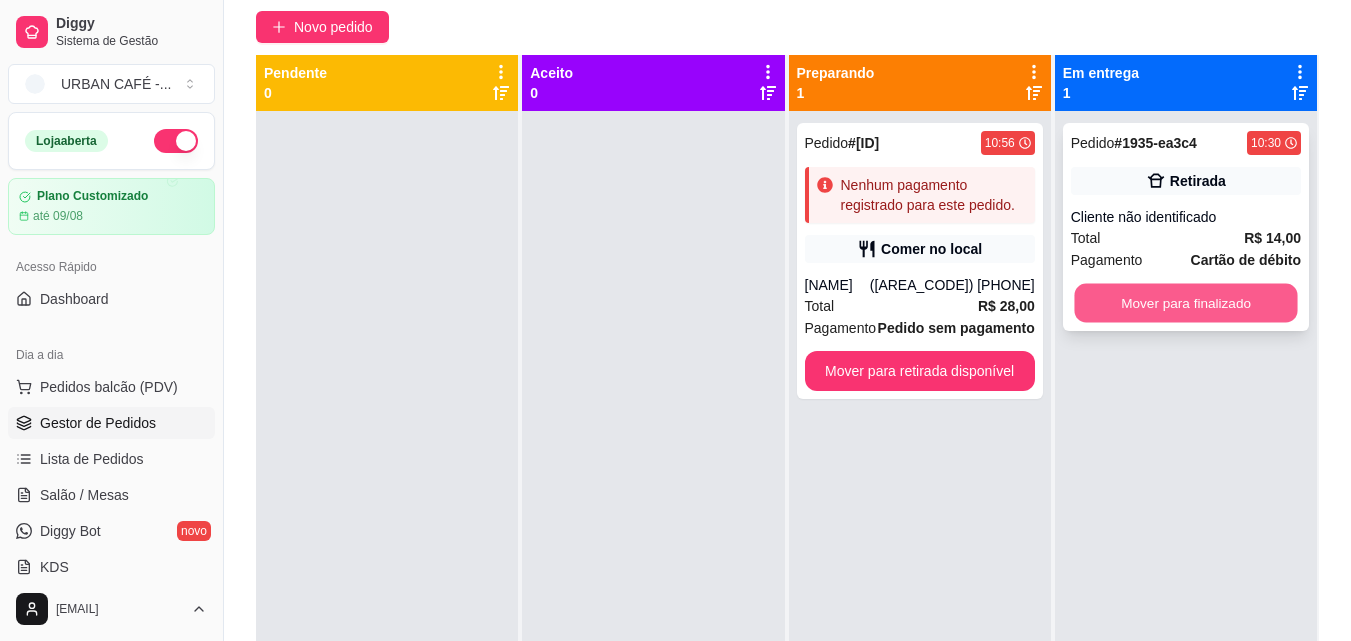 click on "Mover para finalizado" at bounding box center (1185, 303) 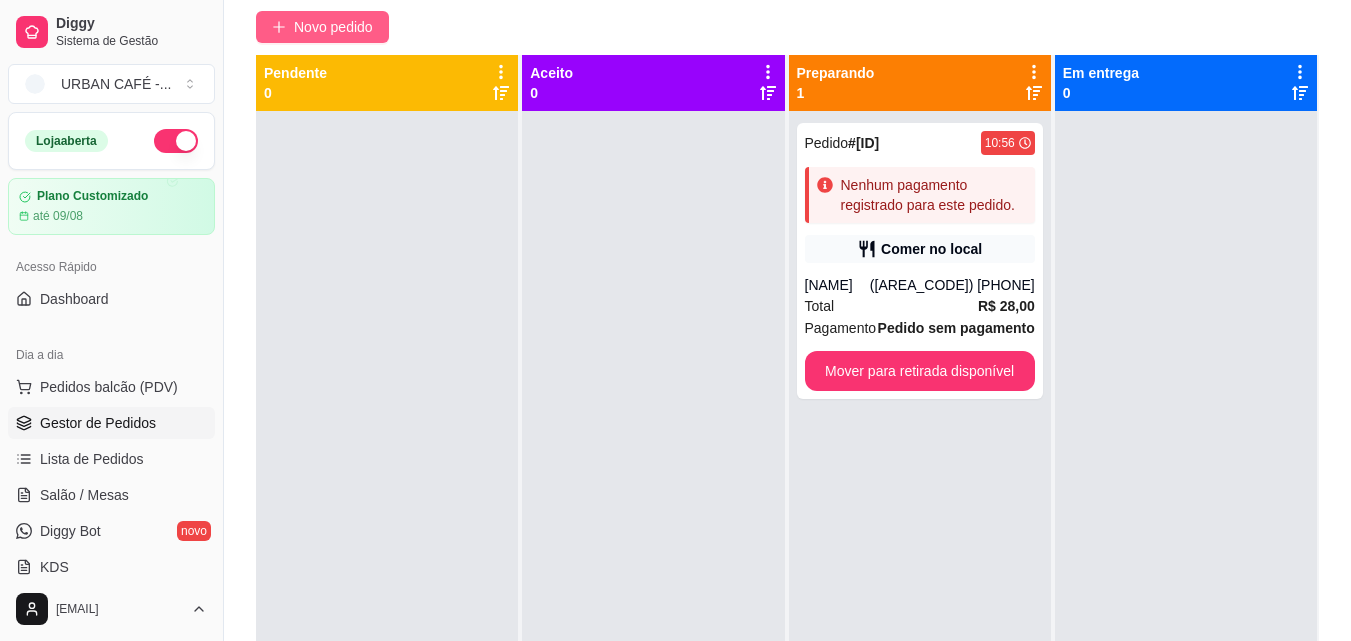 click on "Novo pedido" at bounding box center (333, 27) 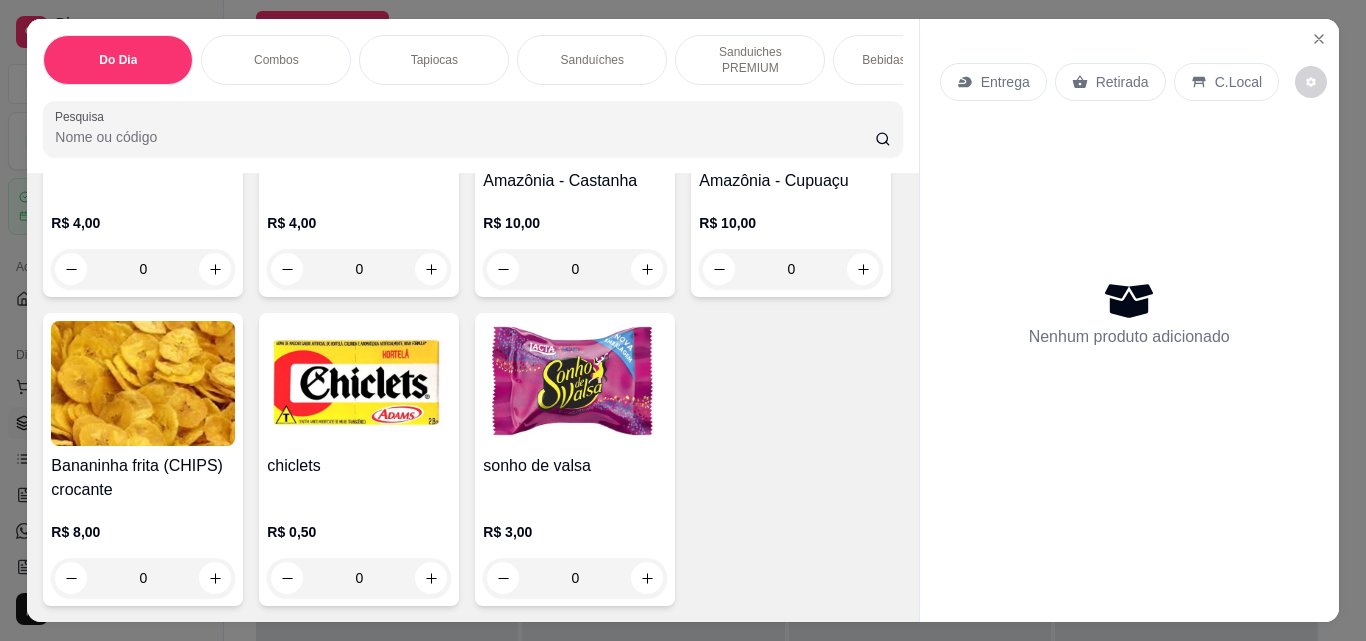 scroll, scrollTop: 12177, scrollLeft: 0, axis: vertical 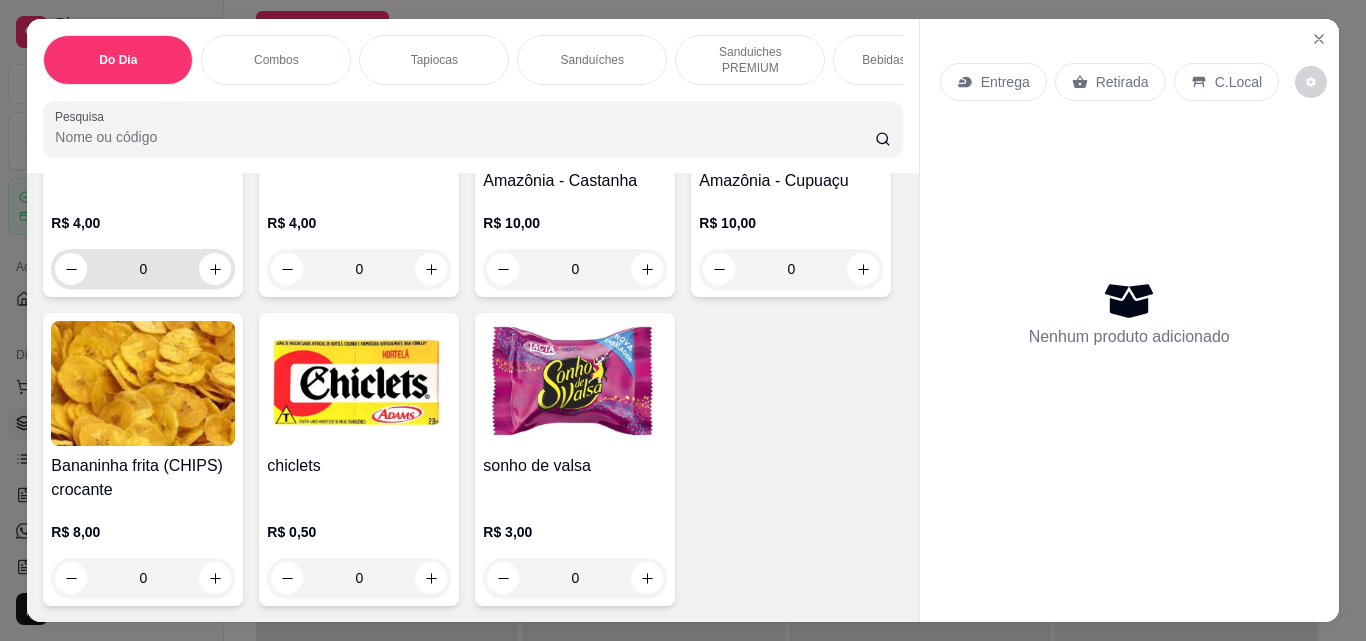 click on "0" at bounding box center [143, 269] 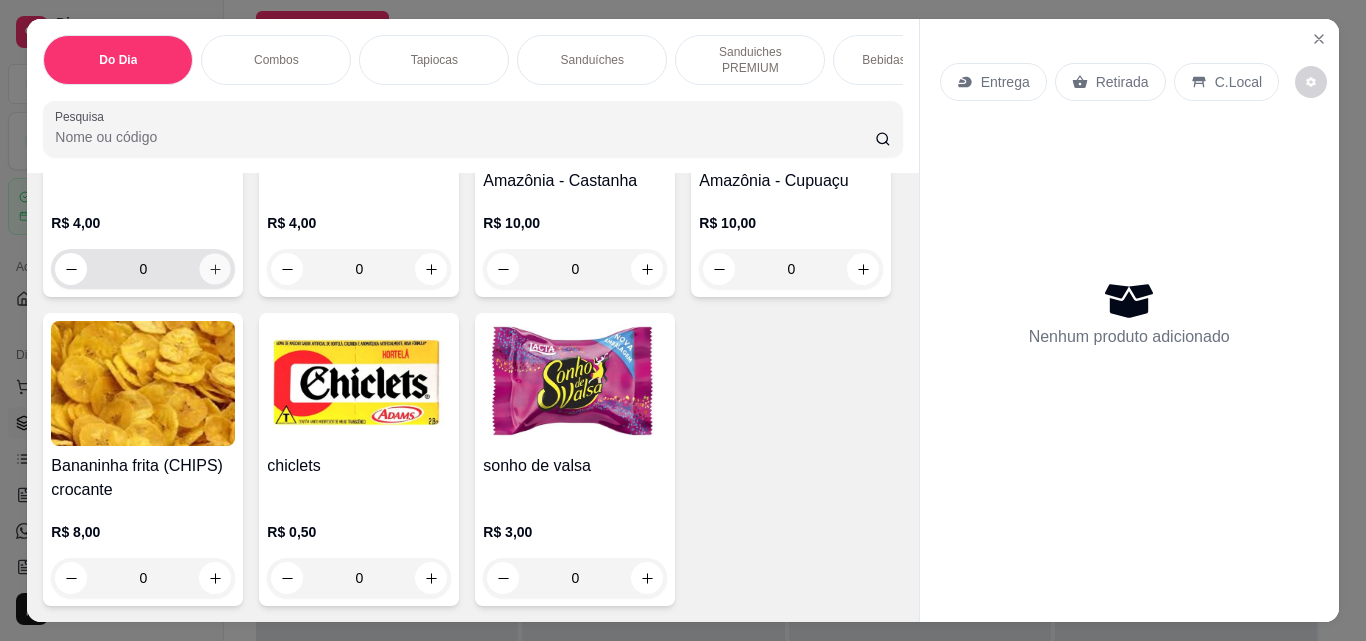 click 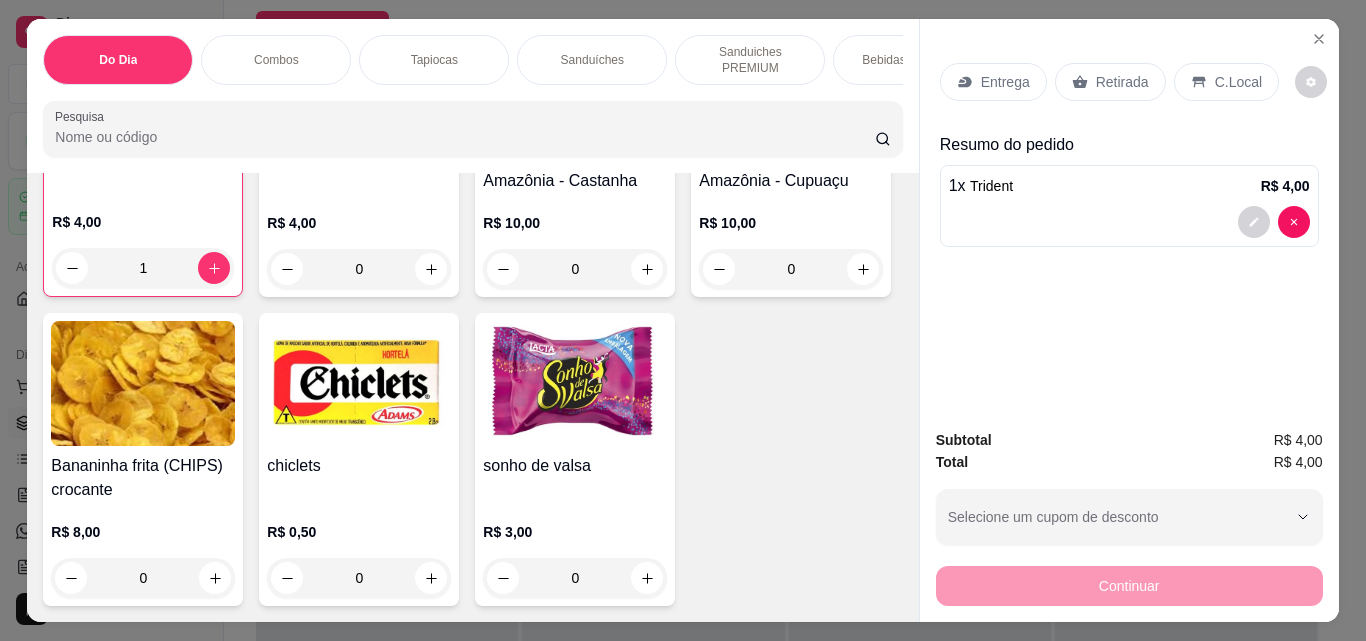 click on "Retirada" at bounding box center (1122, 82) 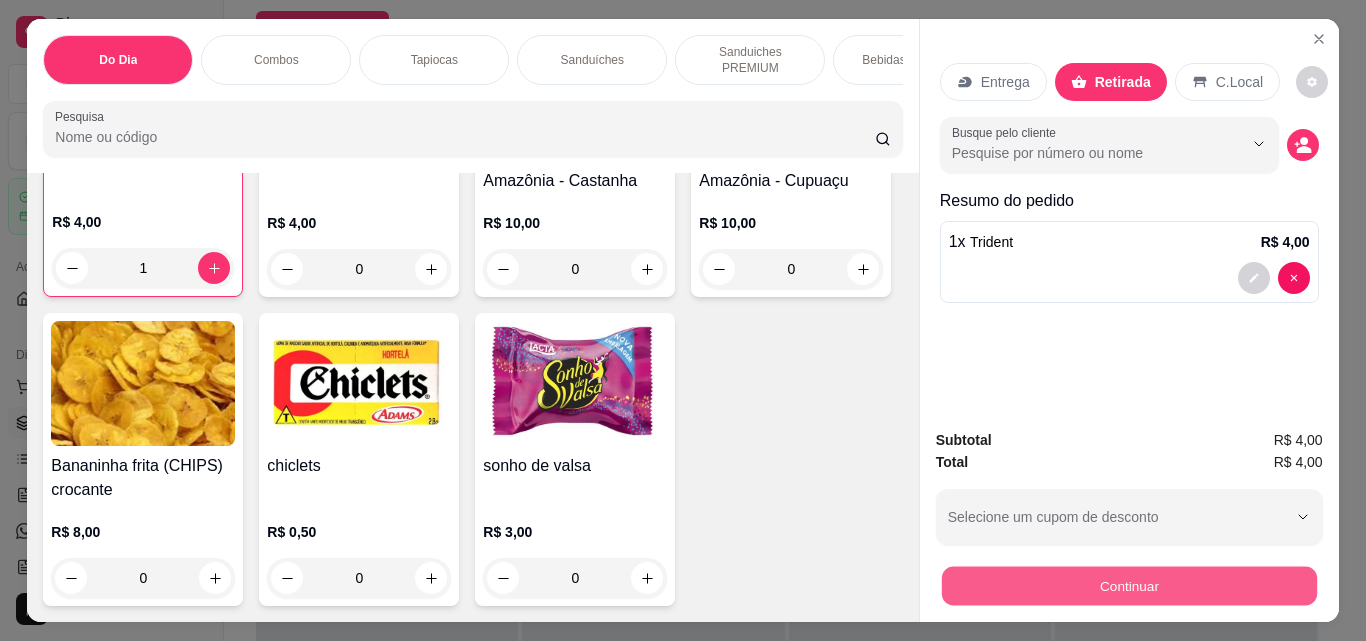 click on "Continuar" at bounding box center (1128, 585) 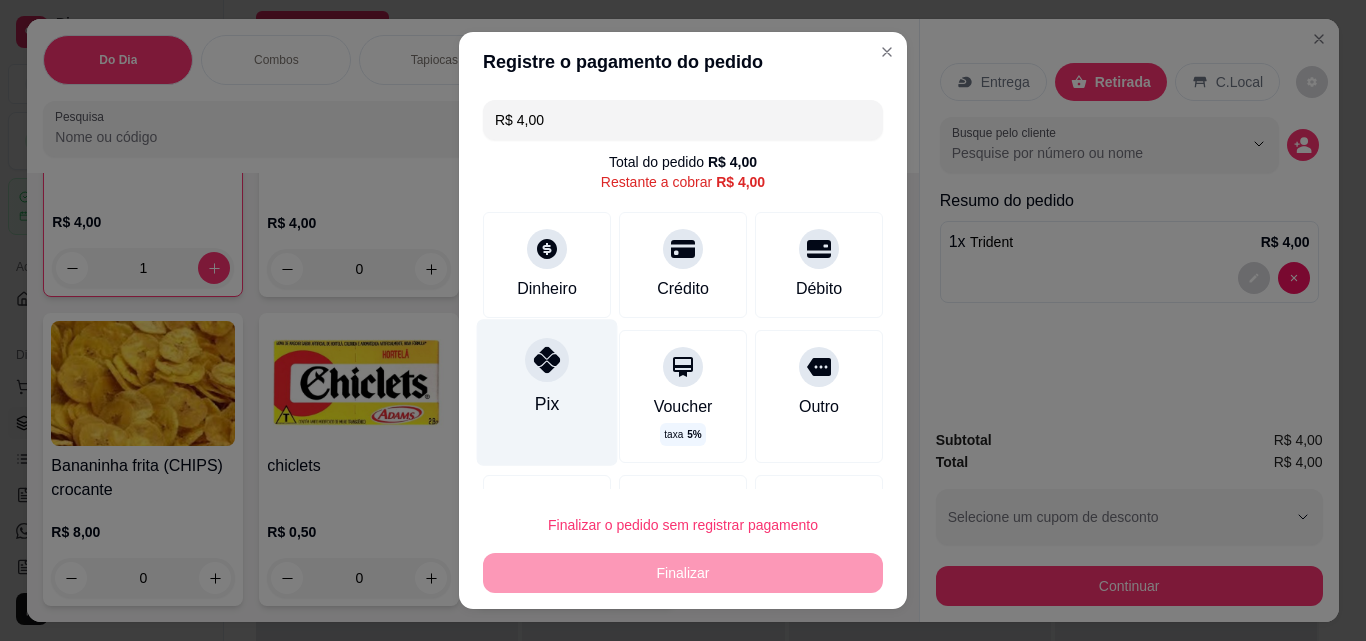 click on "Pix" at bounding box center [547, 392] 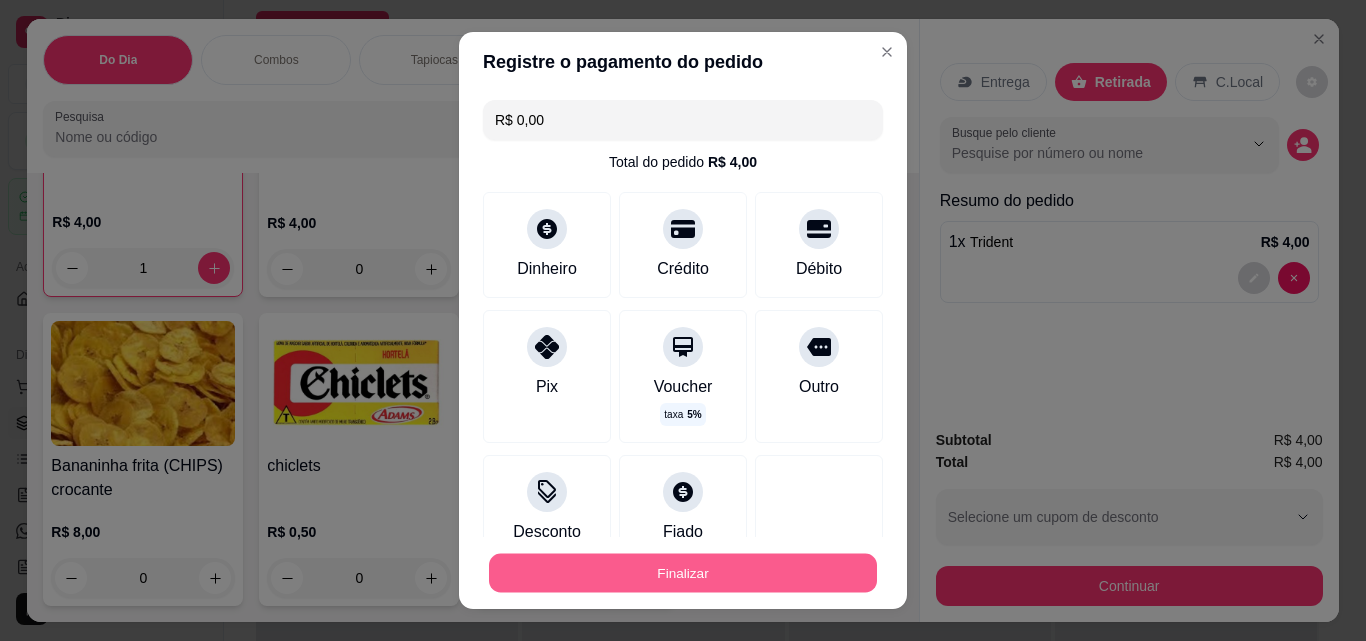 click on "Finalizar" at bounding box center (683, 573) 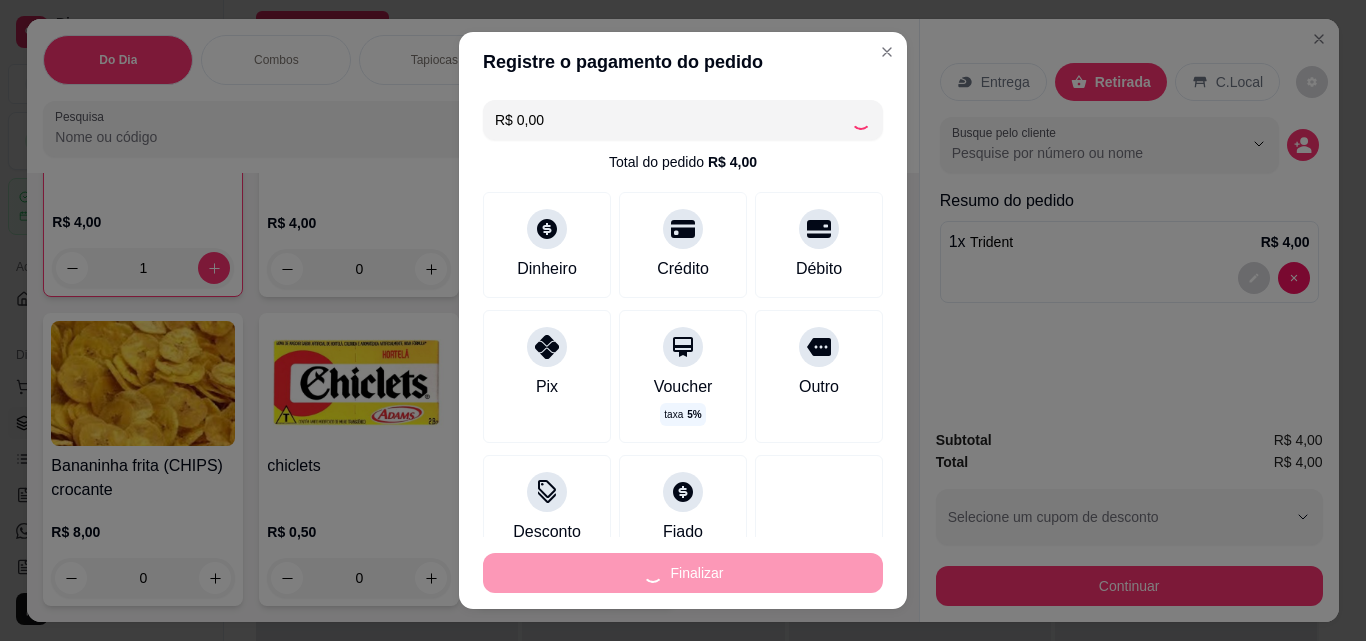 type on "0" 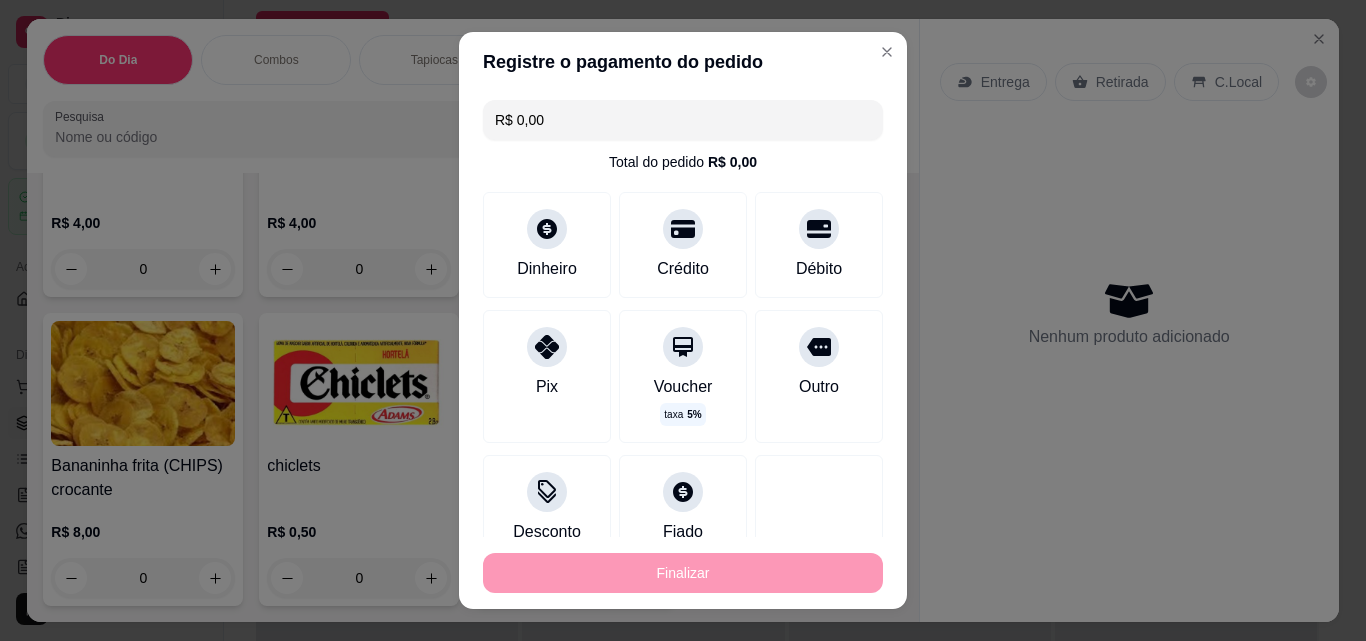 type on "-R$ 4,00" 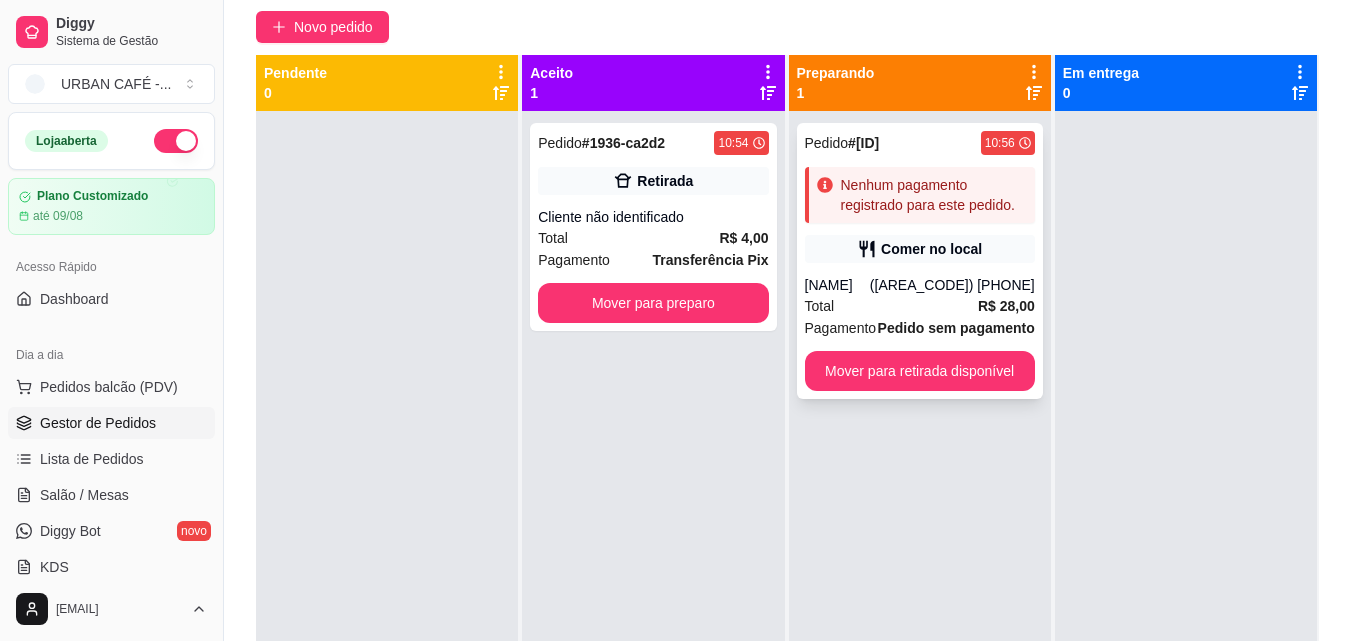 click on "Comer no local" at bounding box center [931, 249] 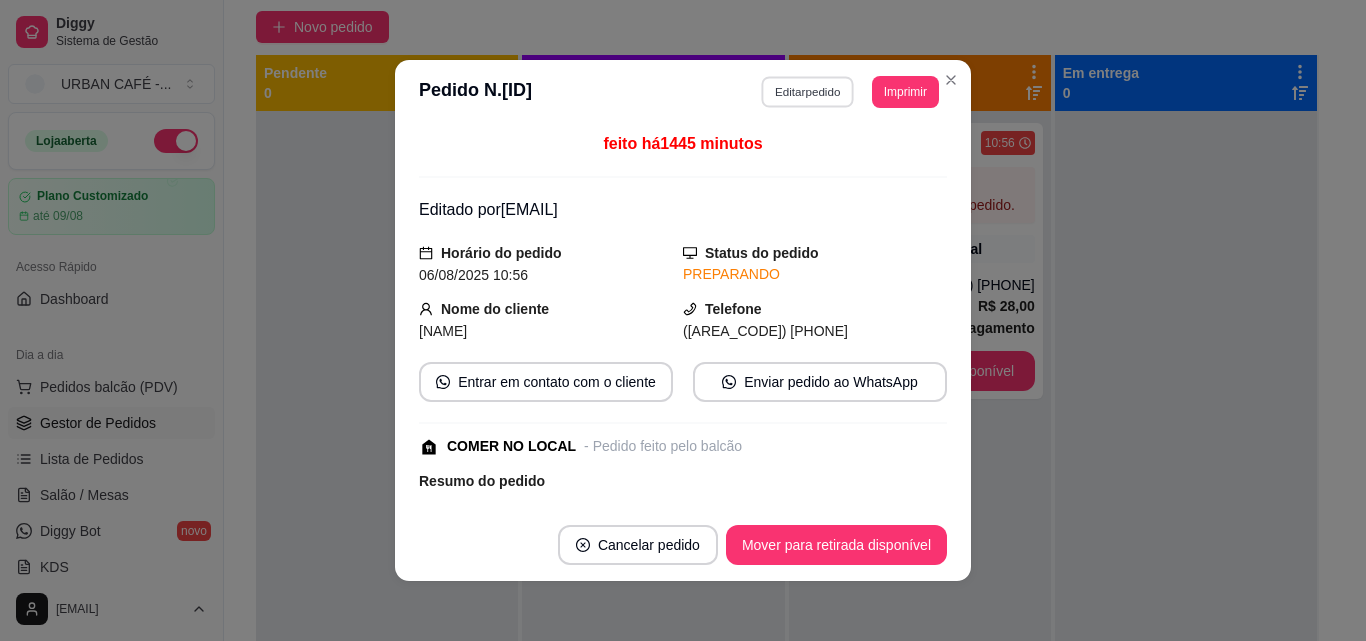 click on "Editar  pedido" at bounding box center [808, 91] 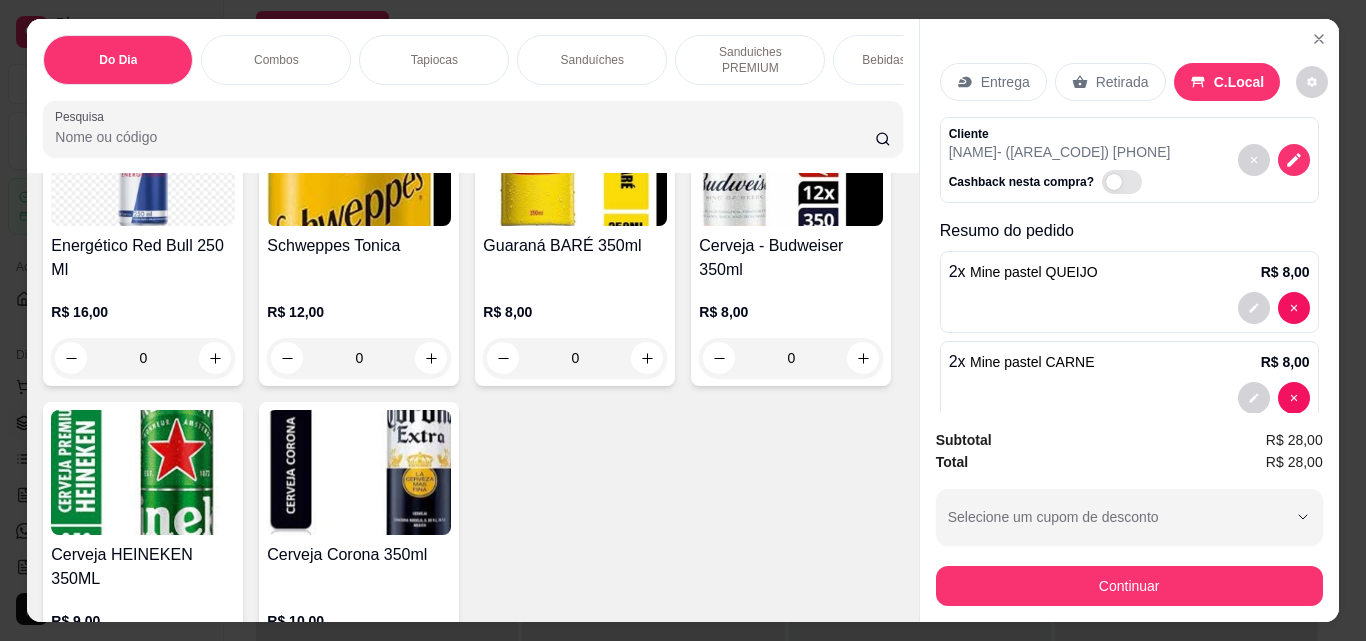 scroll, scrollTop: 5105, scrollLeft: 0, axis: vertical 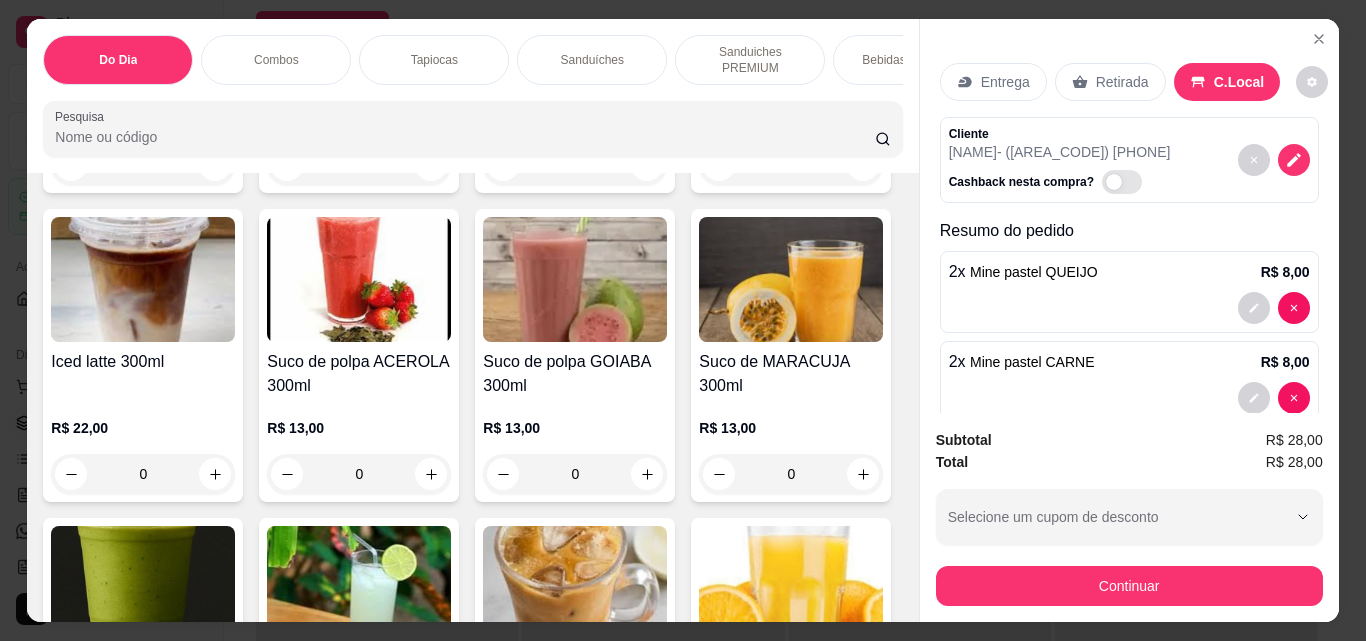 click 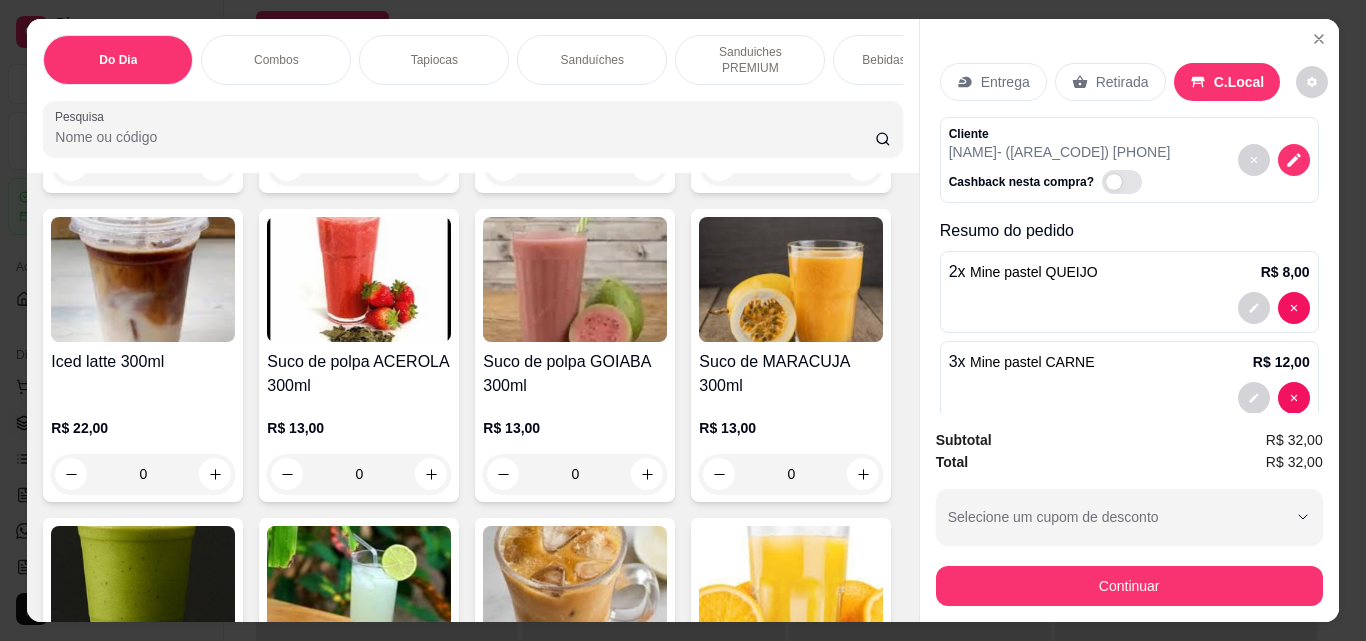 click 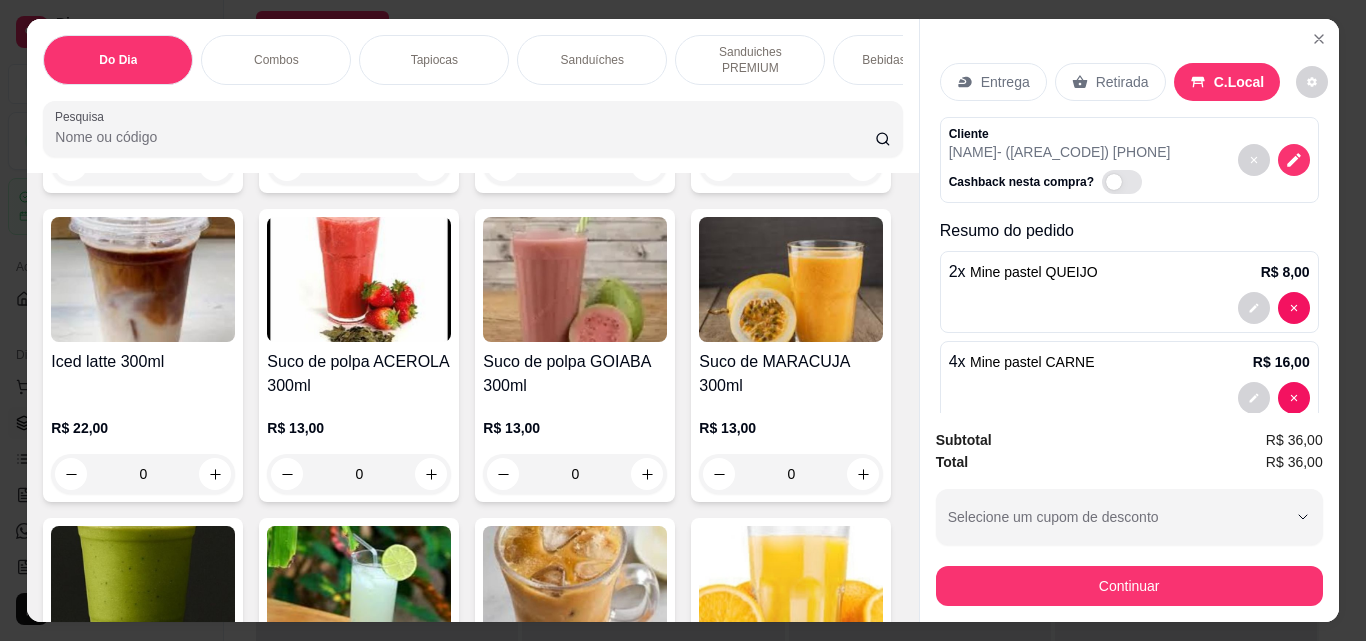 click at bounding box center (214, -819) 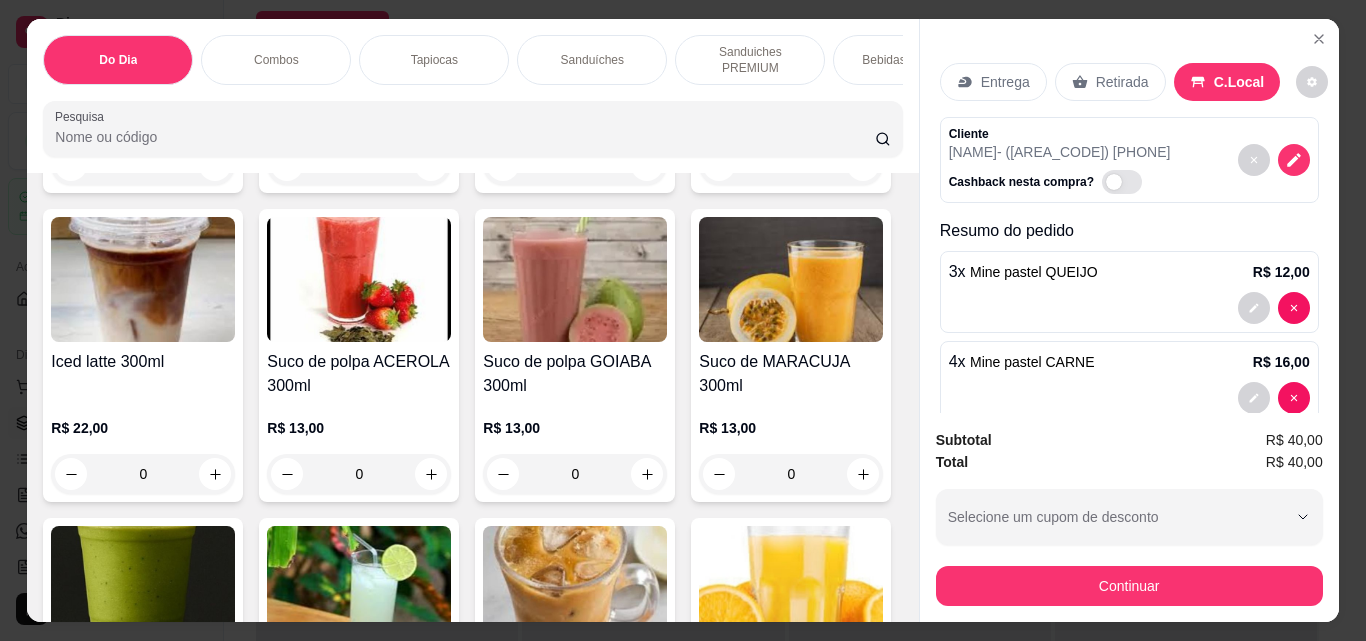click at bounding box center [214, -819] 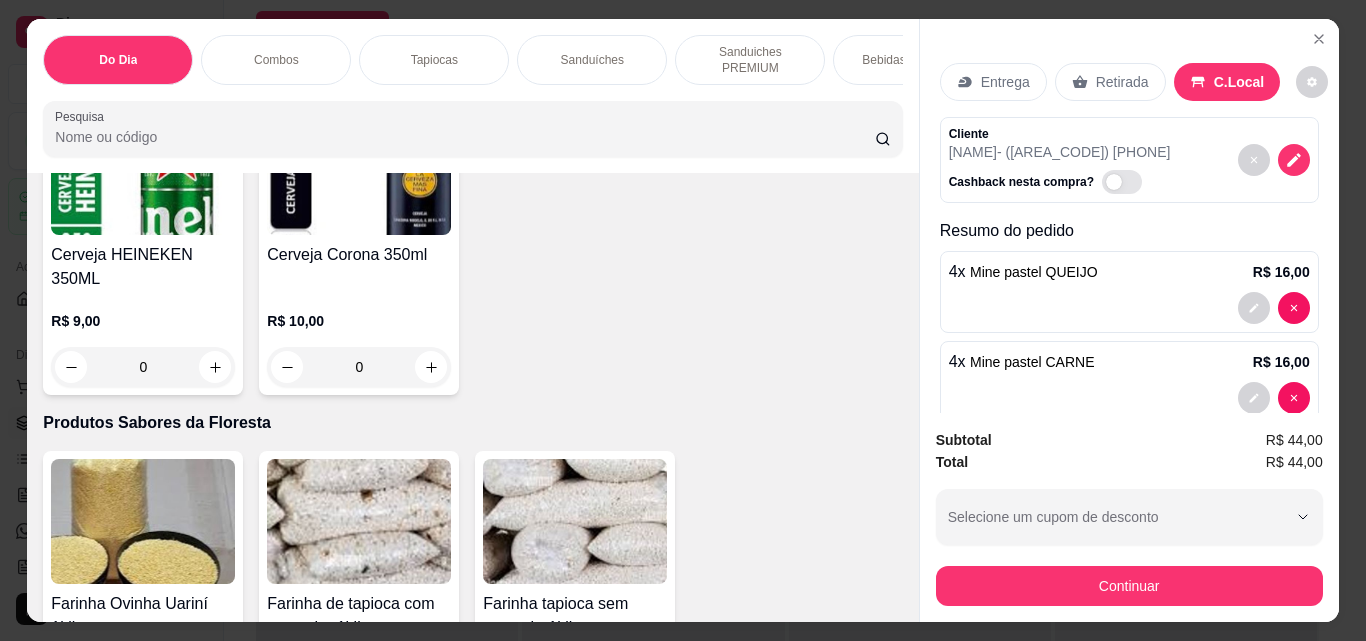 scroll, scrollTop: 4370, scrollLeft: 0, axis: vertical 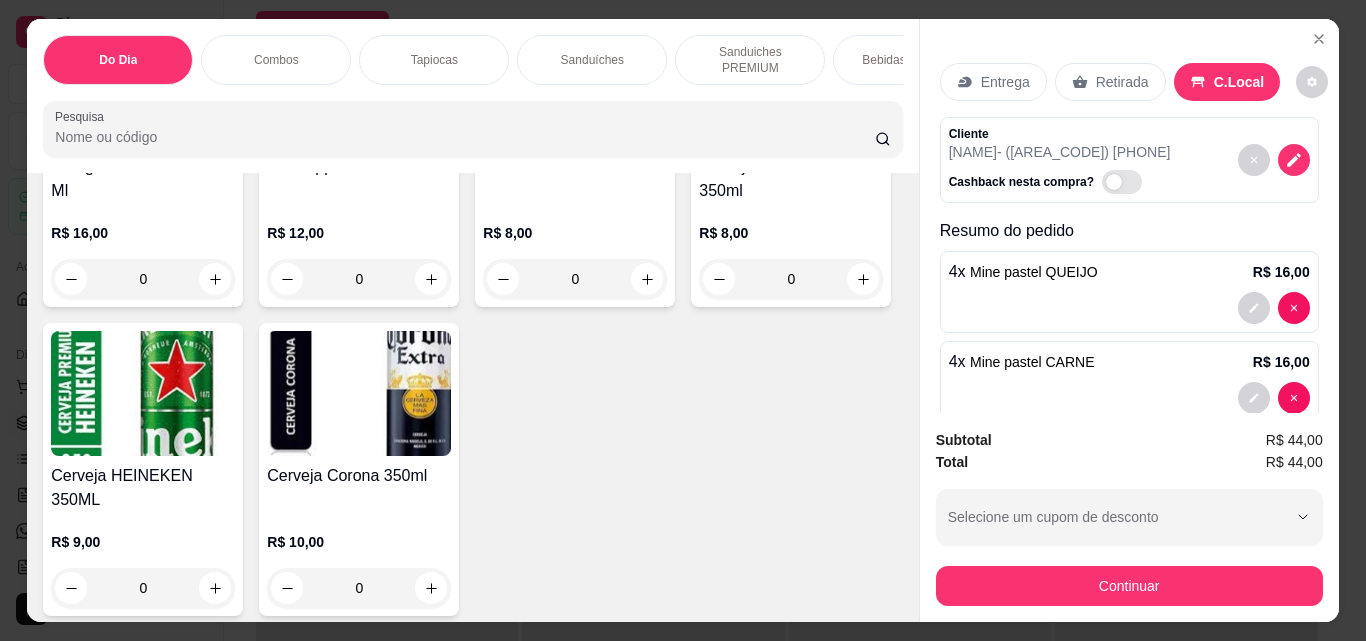 click 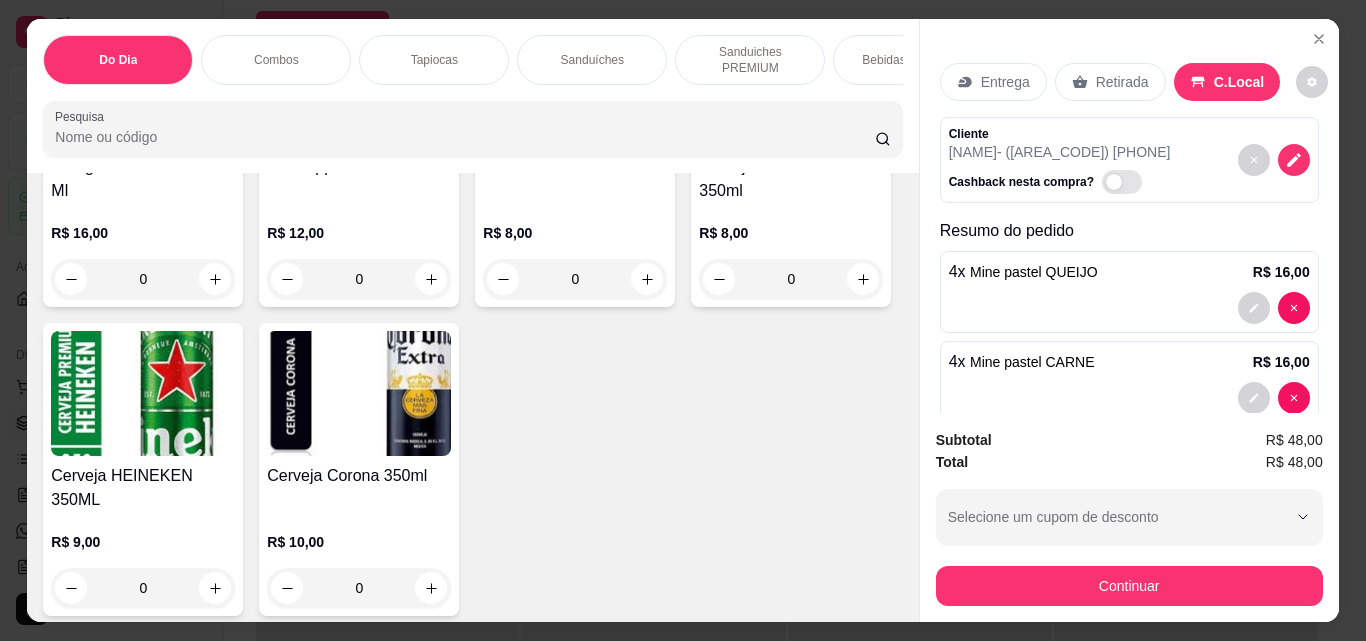 click 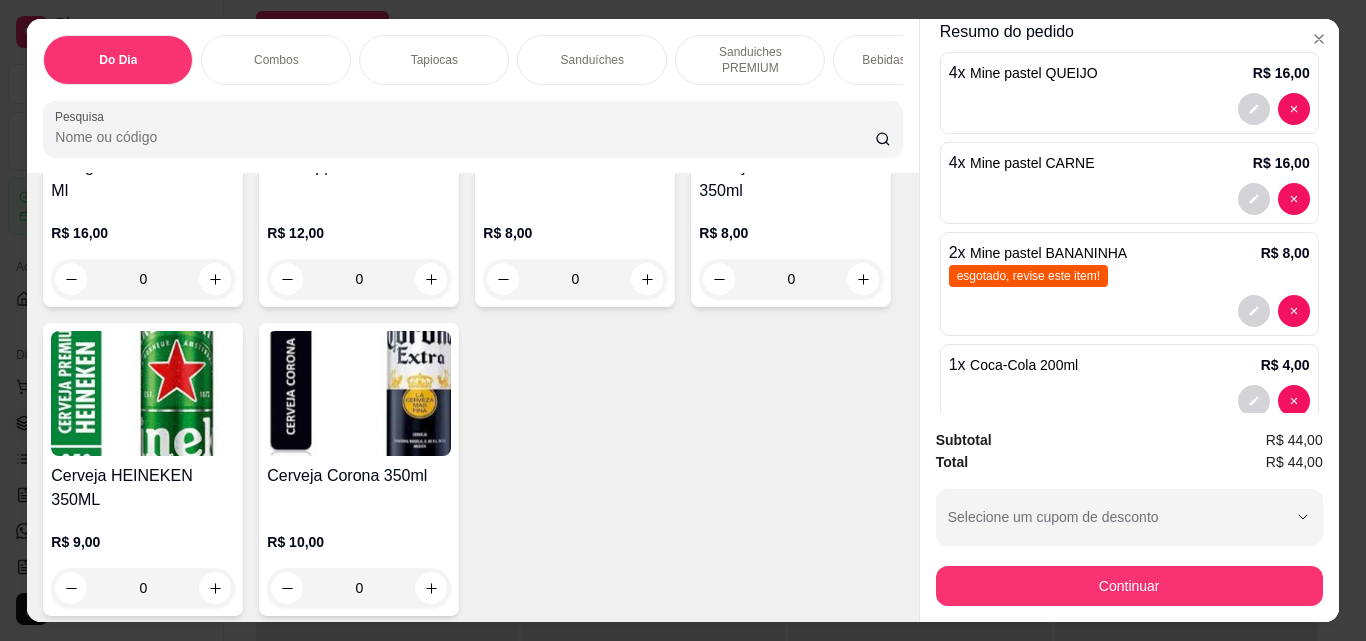 scroll, scrollTop: 240, scrollLeft: 0, axis: vertical 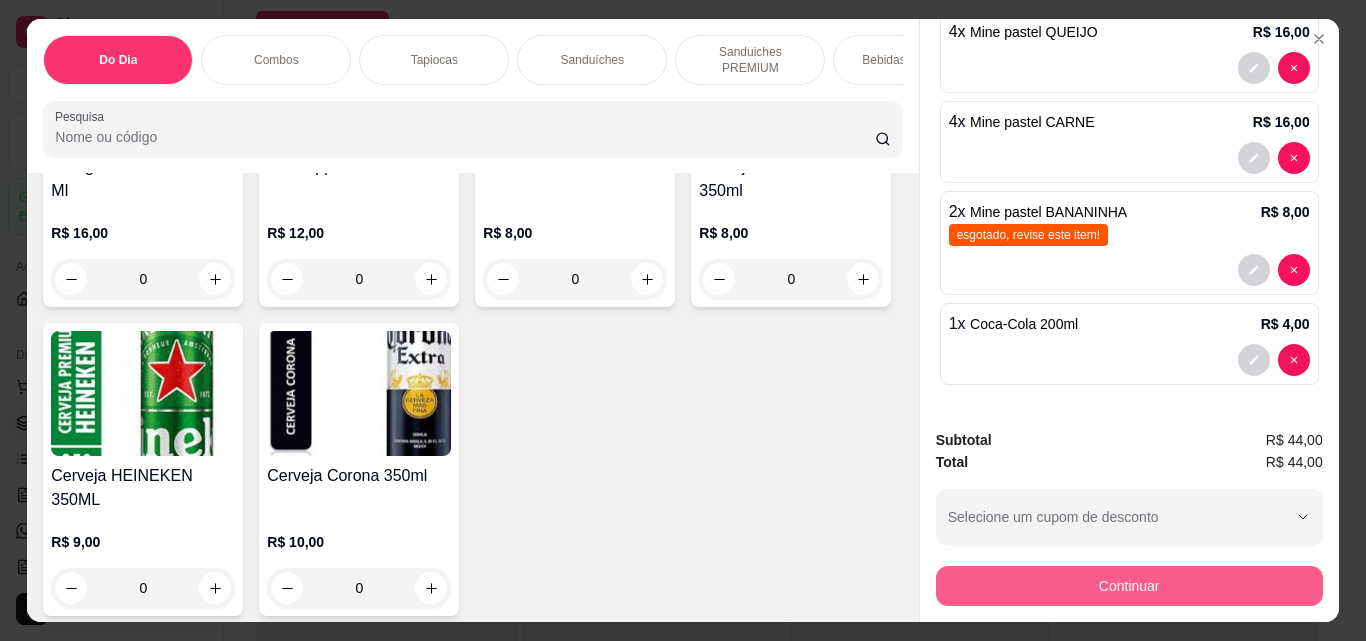 click on "Continuar" at bounding box center (1129, 586) 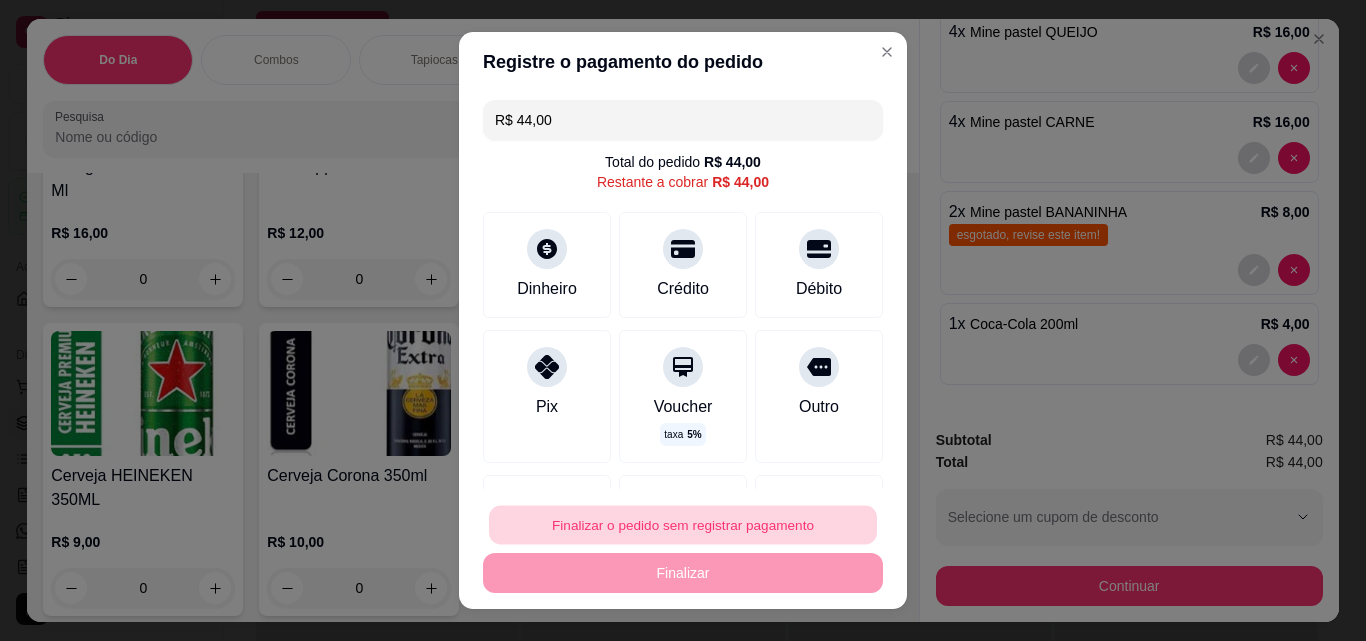 click on "Finalizar o pedido sem registrar pagamento" at bounding box center [683, 525] 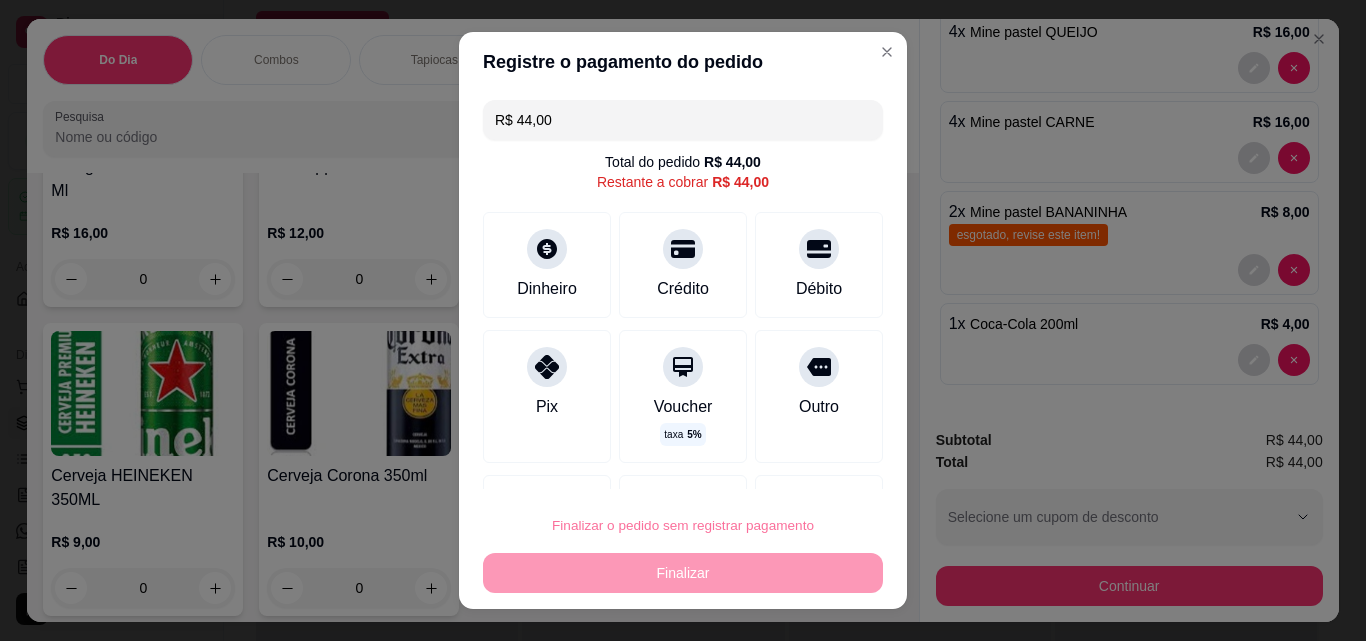 click on "Confirmar" at bounding box center (797, 468) 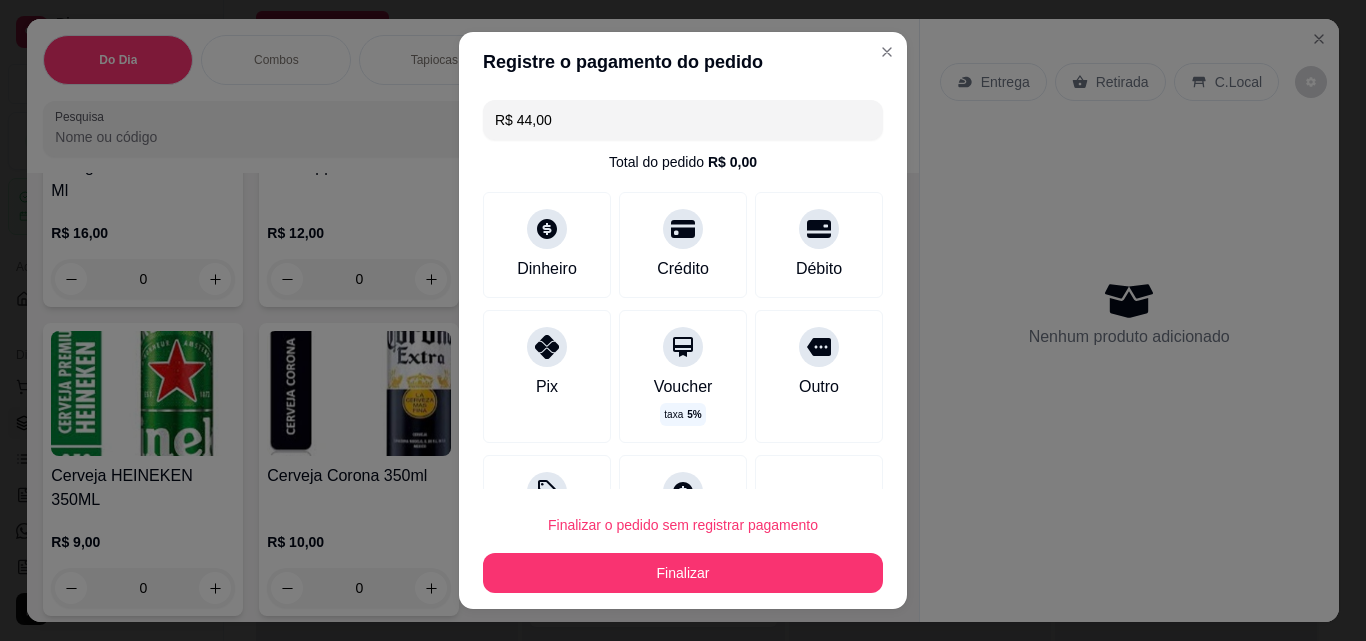 type on "0" 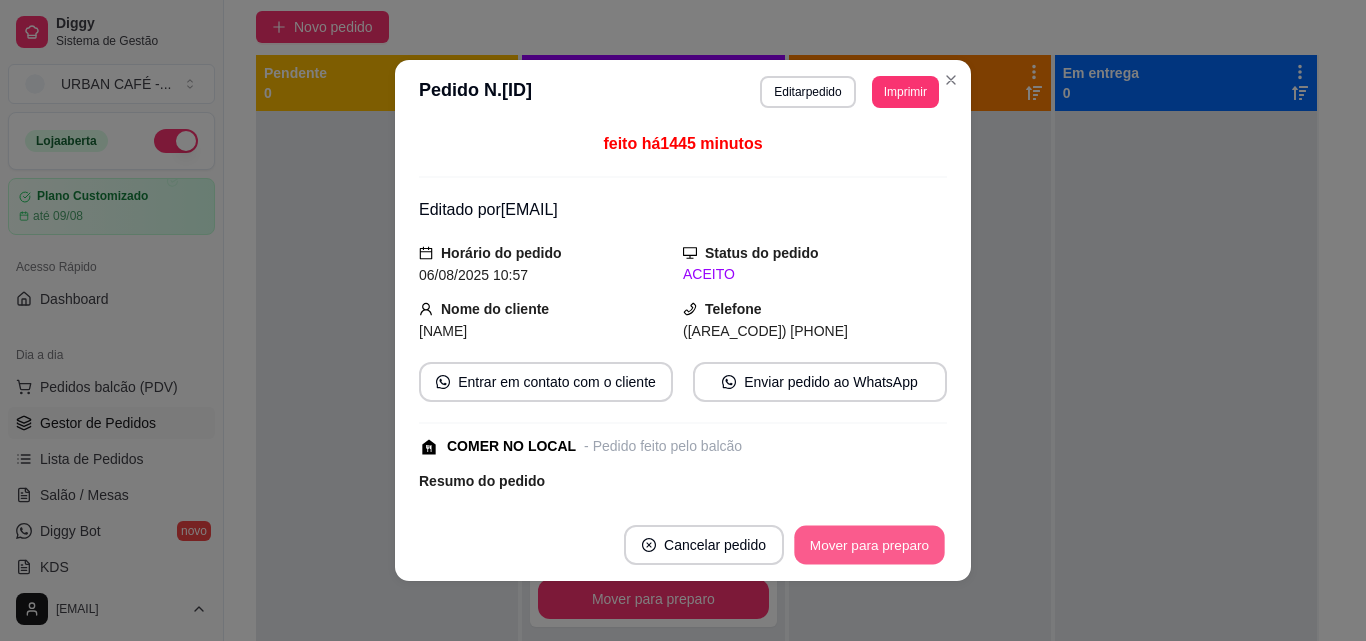 click on "Mover para preparo" at bounding box center [869, 545] 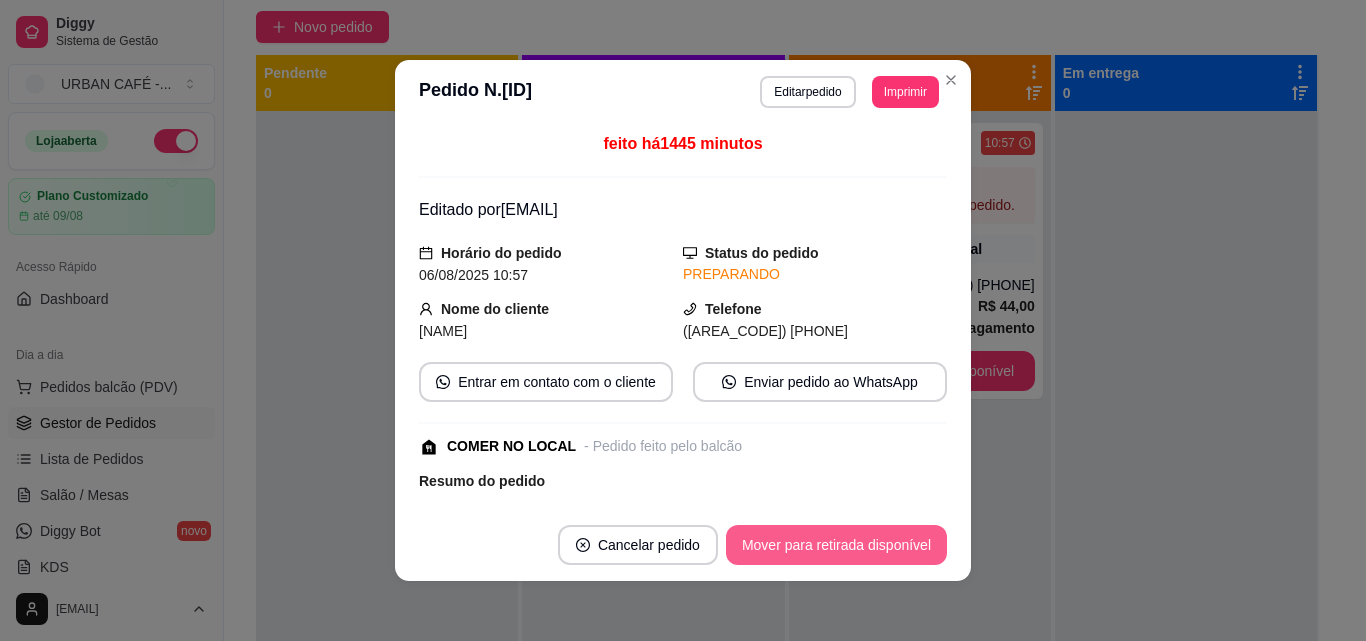 click on "Mover para retirada disponível" at bounding box center (836, 545) 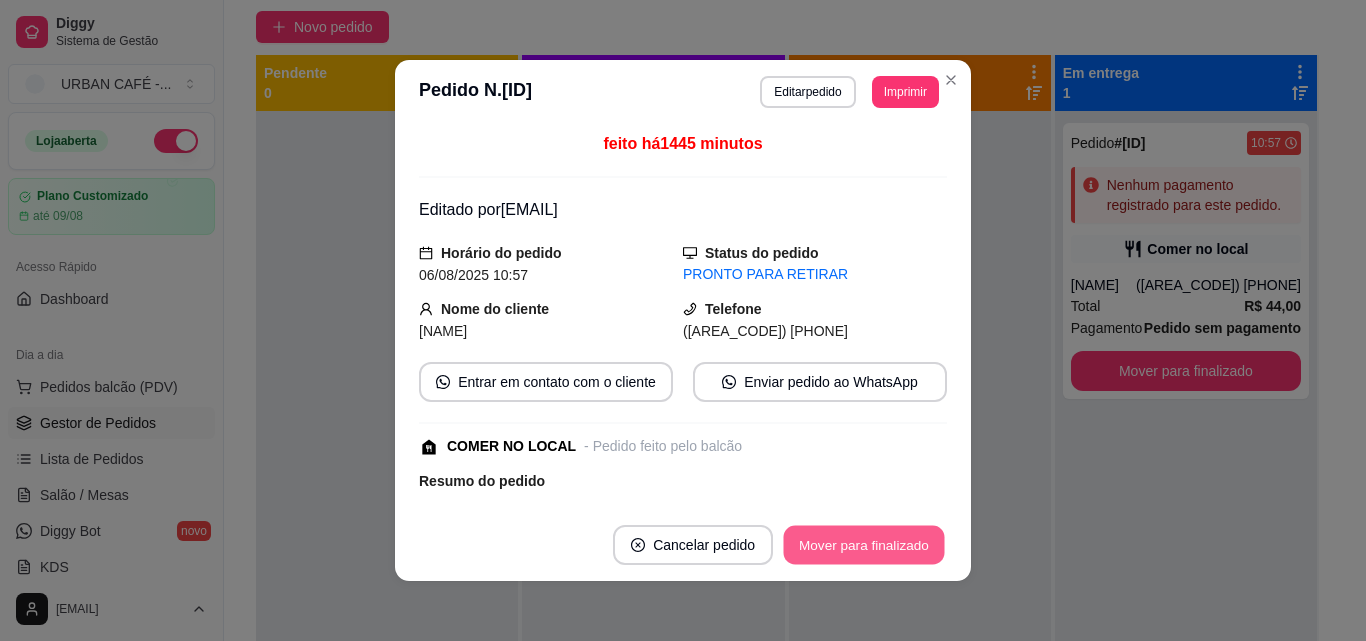 click on "Mover para finalizado" at bounding box center [864, 545] 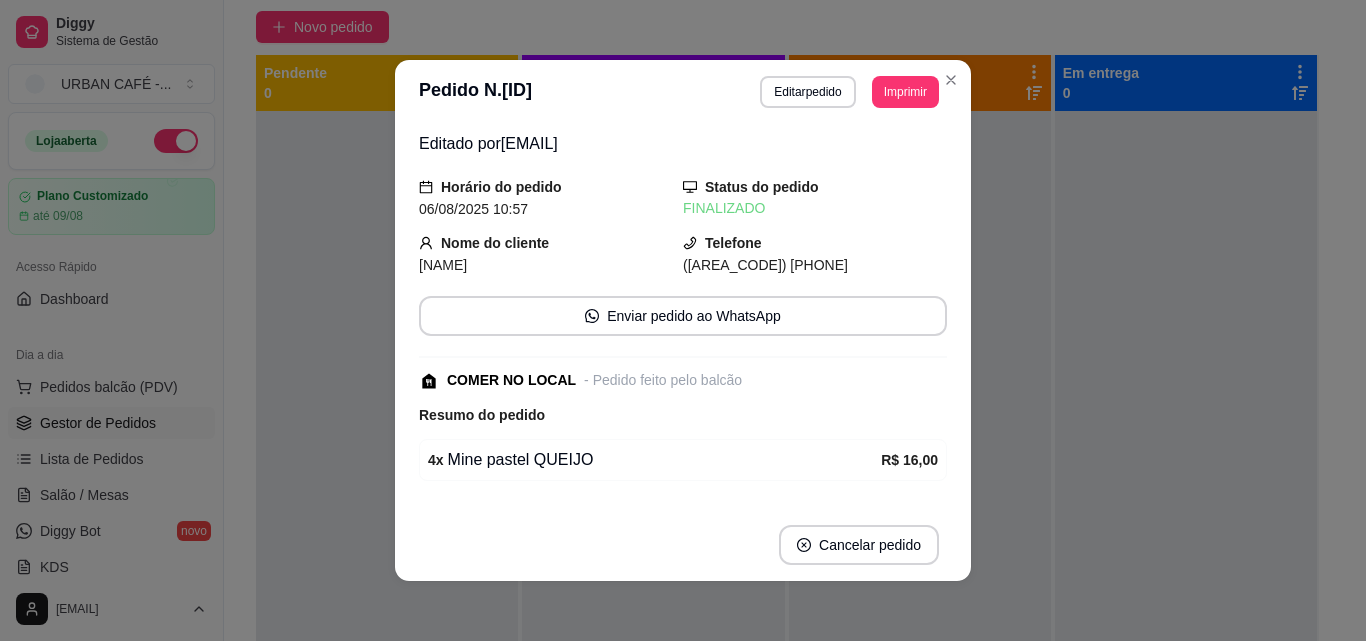 scroll, scrollTop: 313, scrollLeft: 0, axis: vertical 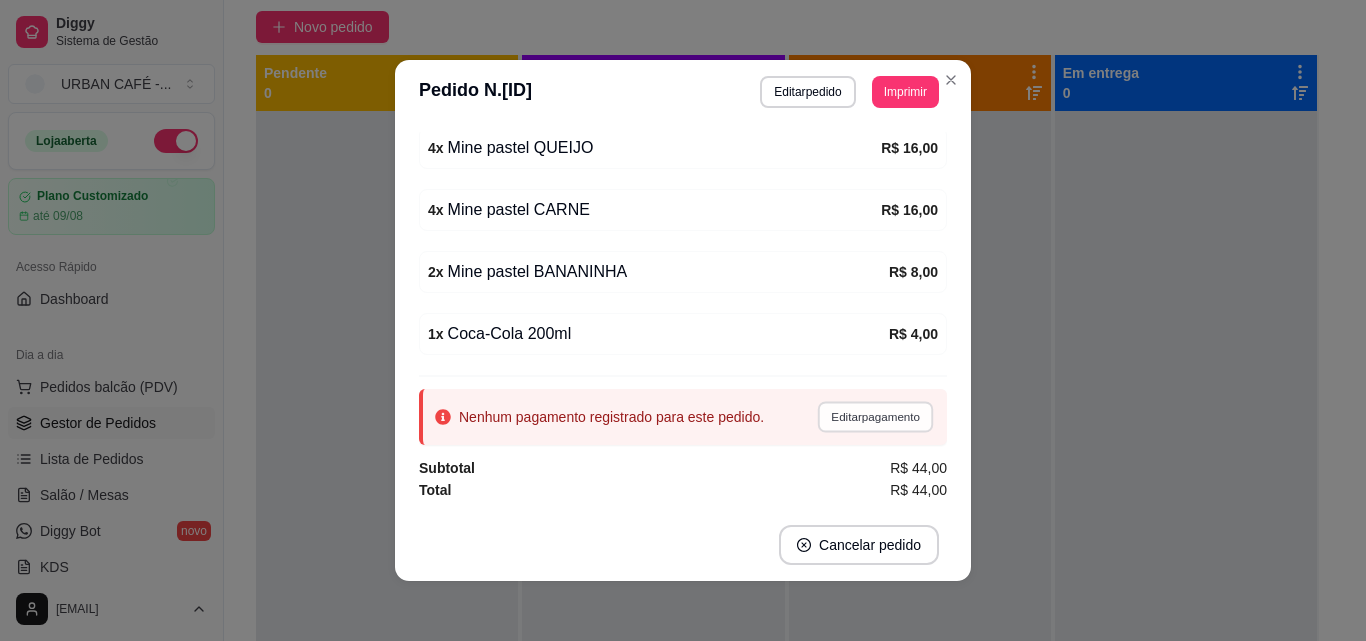 click on "Editar  pagamento" at bounding box center (875, 416) 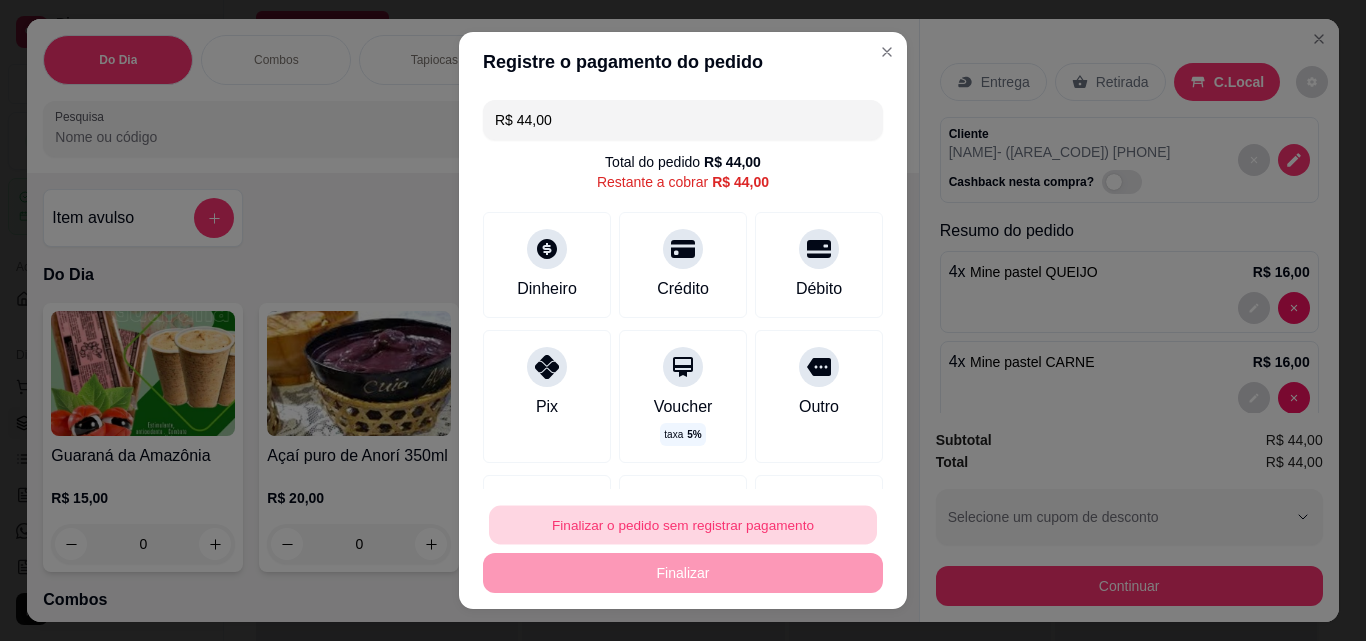 click on "Finalizar o pedido sem registrar pagamento" at bounding box center (683, 525) 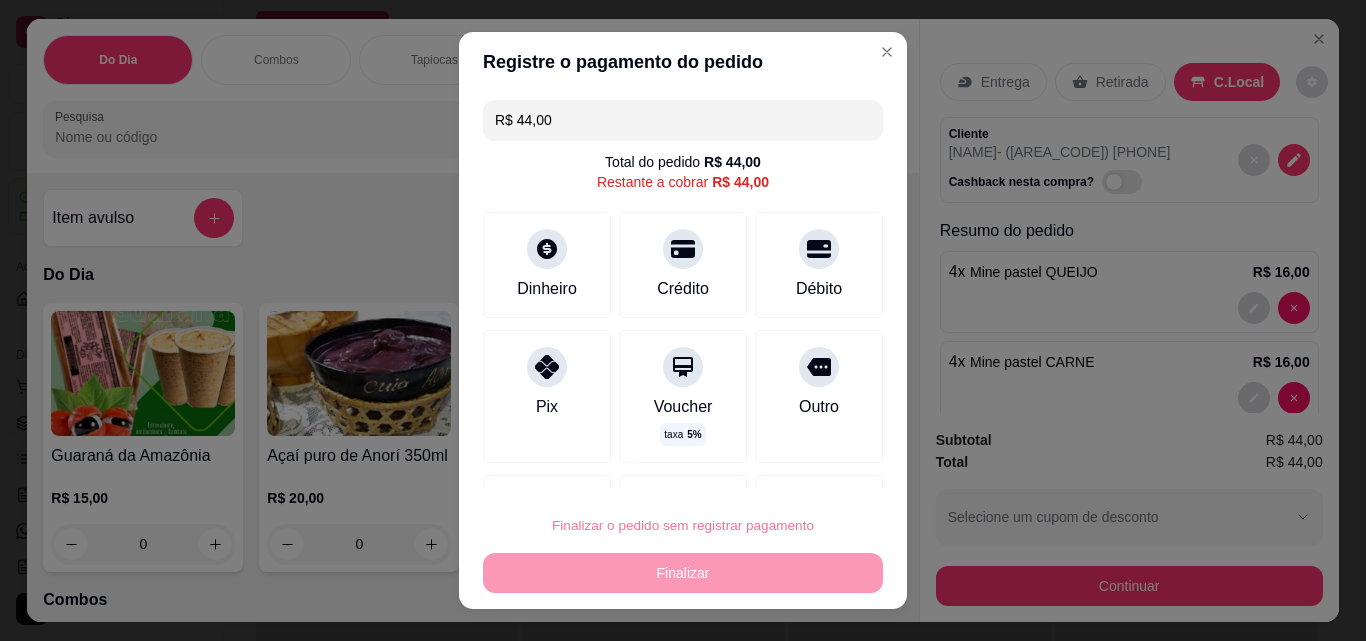 click on "Confirmar" at bounding box center (796, 468) 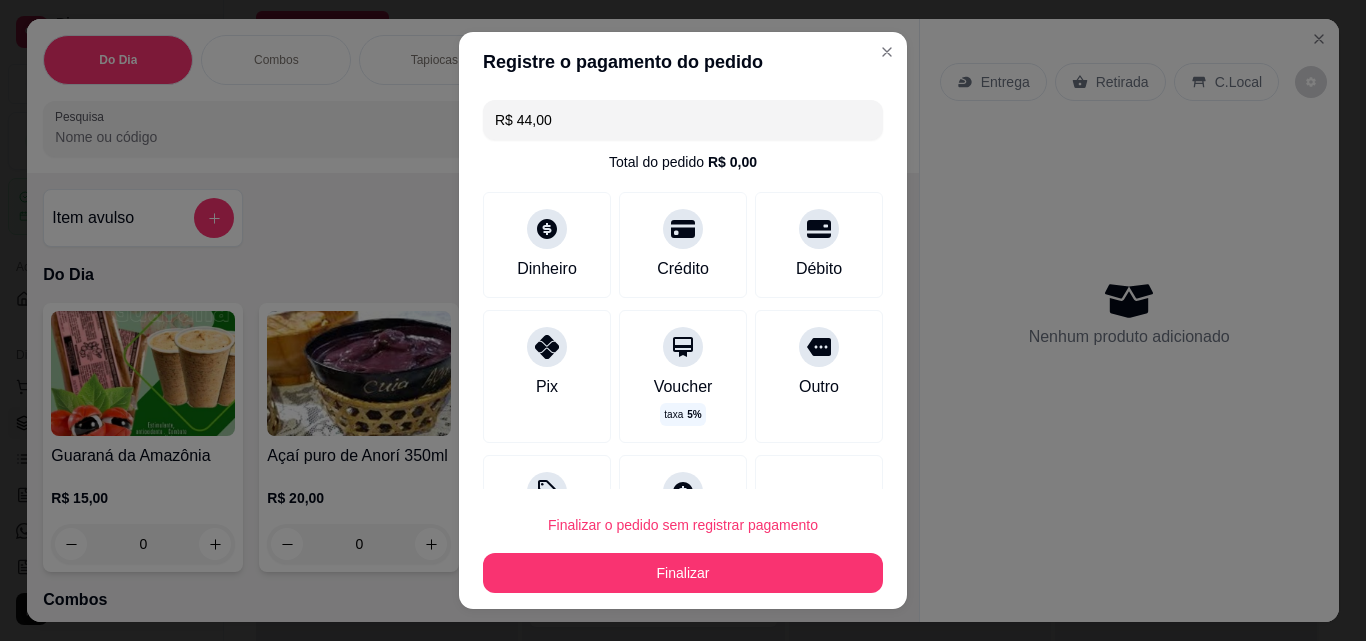 type on "0" 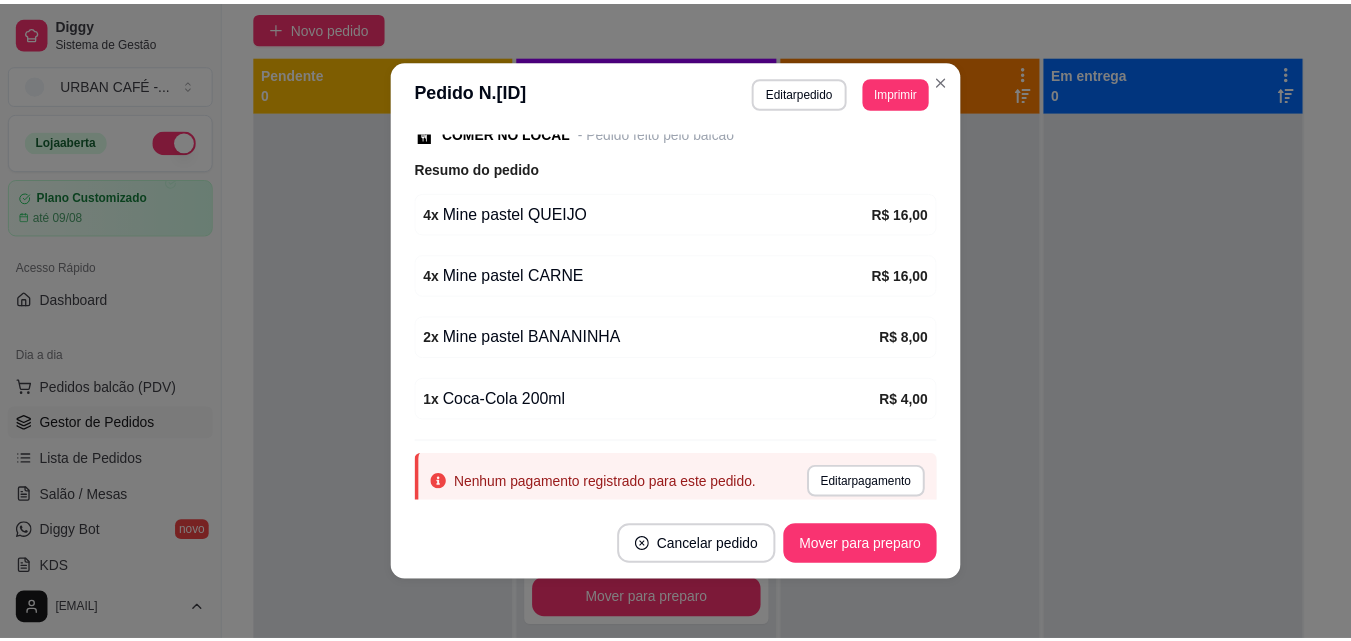 scroll, scrollTop: 379, scrollLeft: 0, axis: vertical 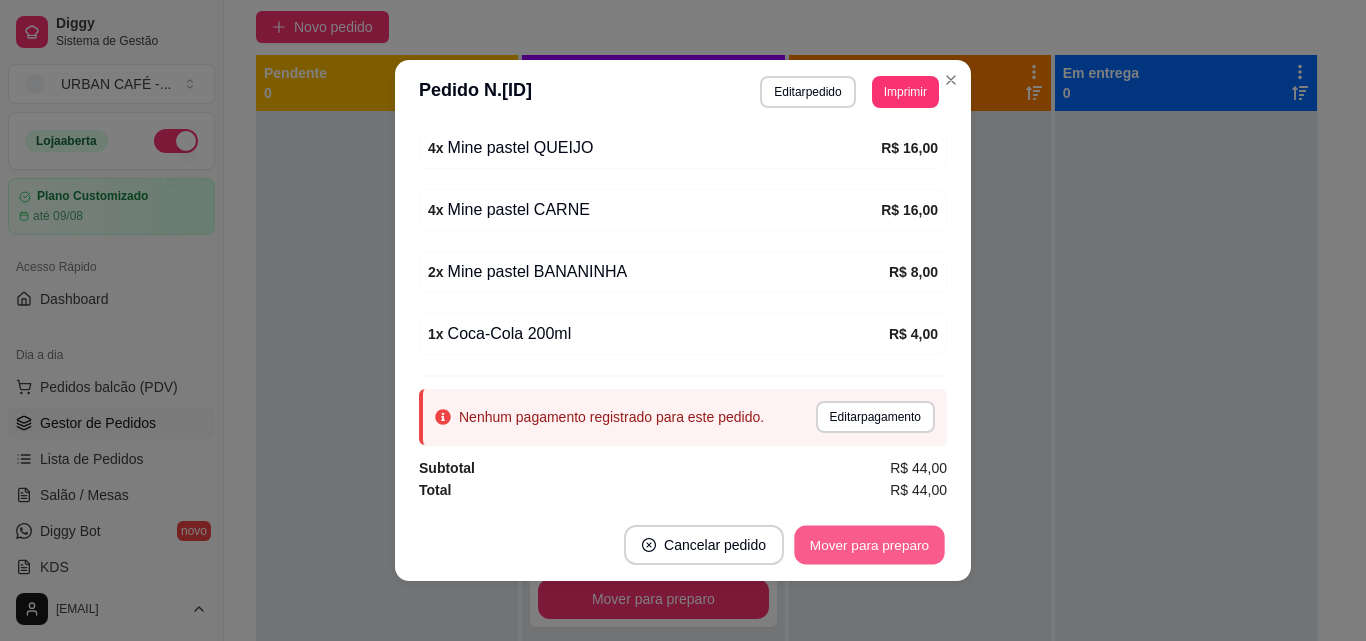 click on "Mover para preparo" at bounding box center (869, 545) 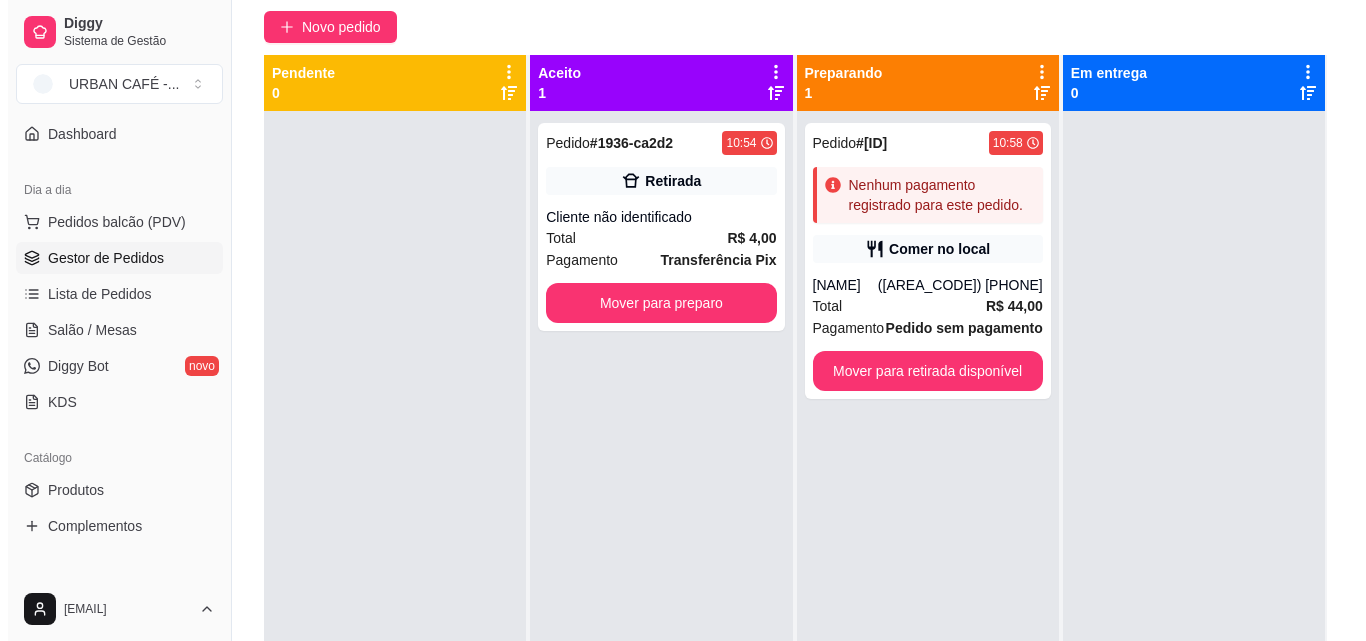 scroll, scrollTop: 183, scrollLeft: 0, axis: vertical 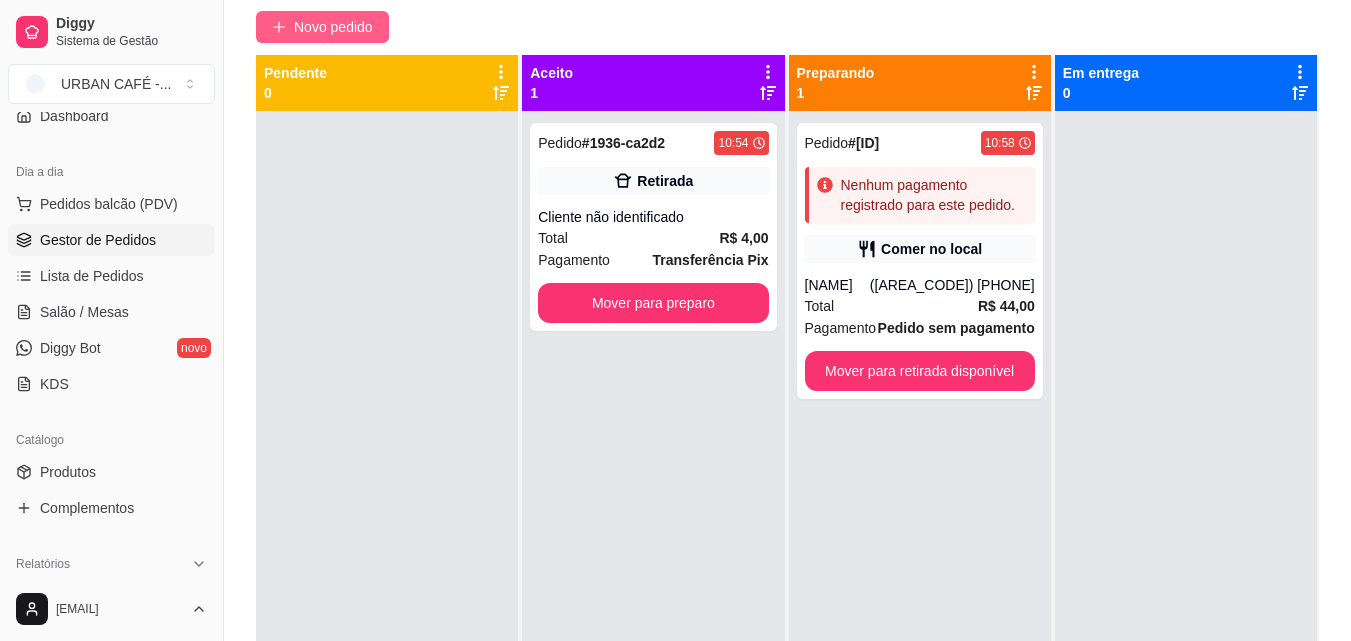 click on "Novo pedido" at bounding box center [322, 27] 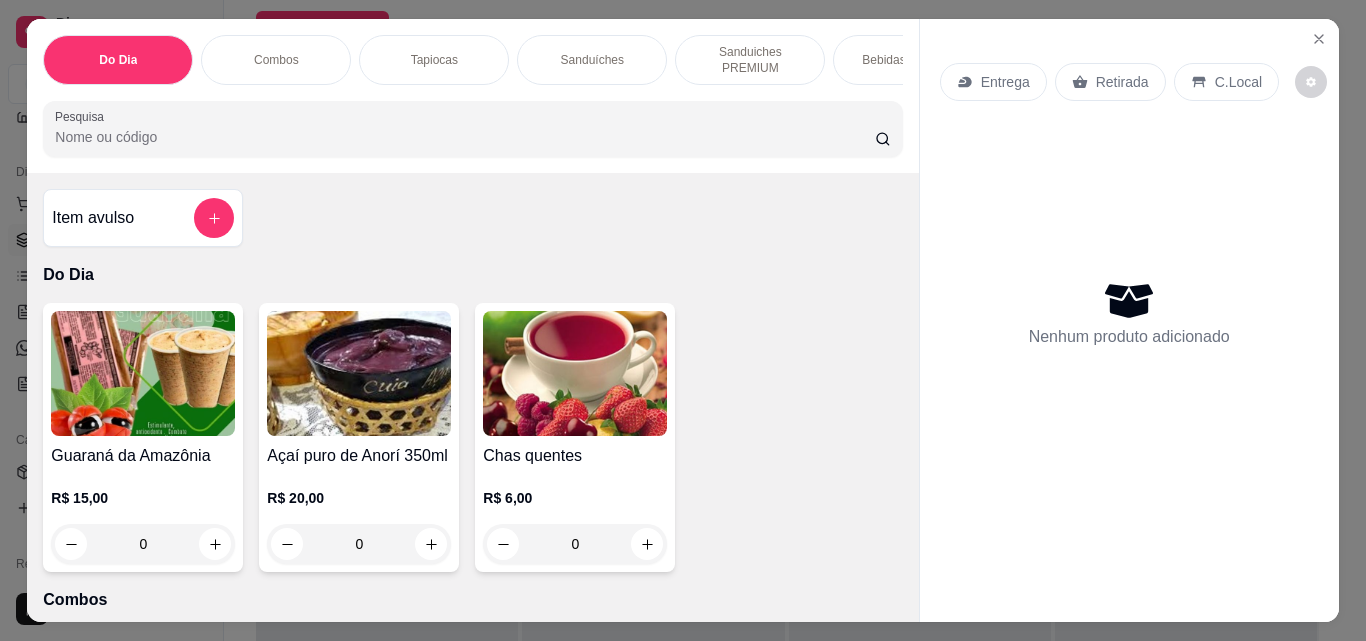 click on "Pesquisa" at bounding box center (465, 137) 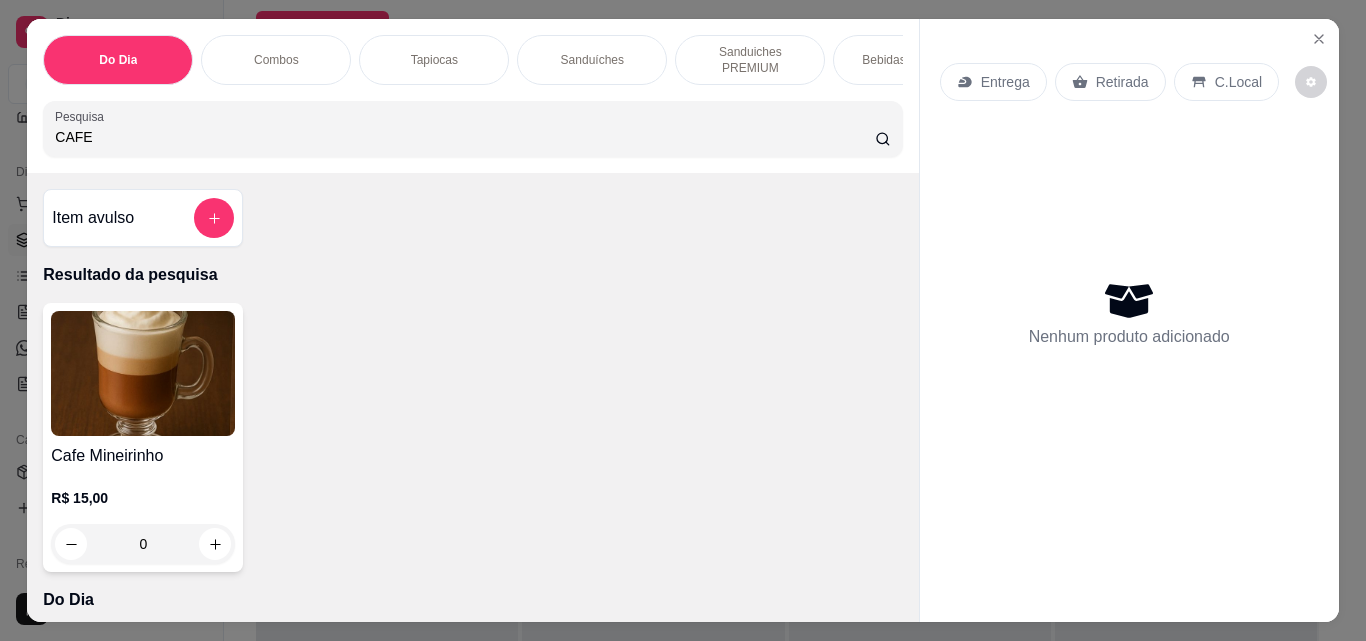 type on "CAFE" 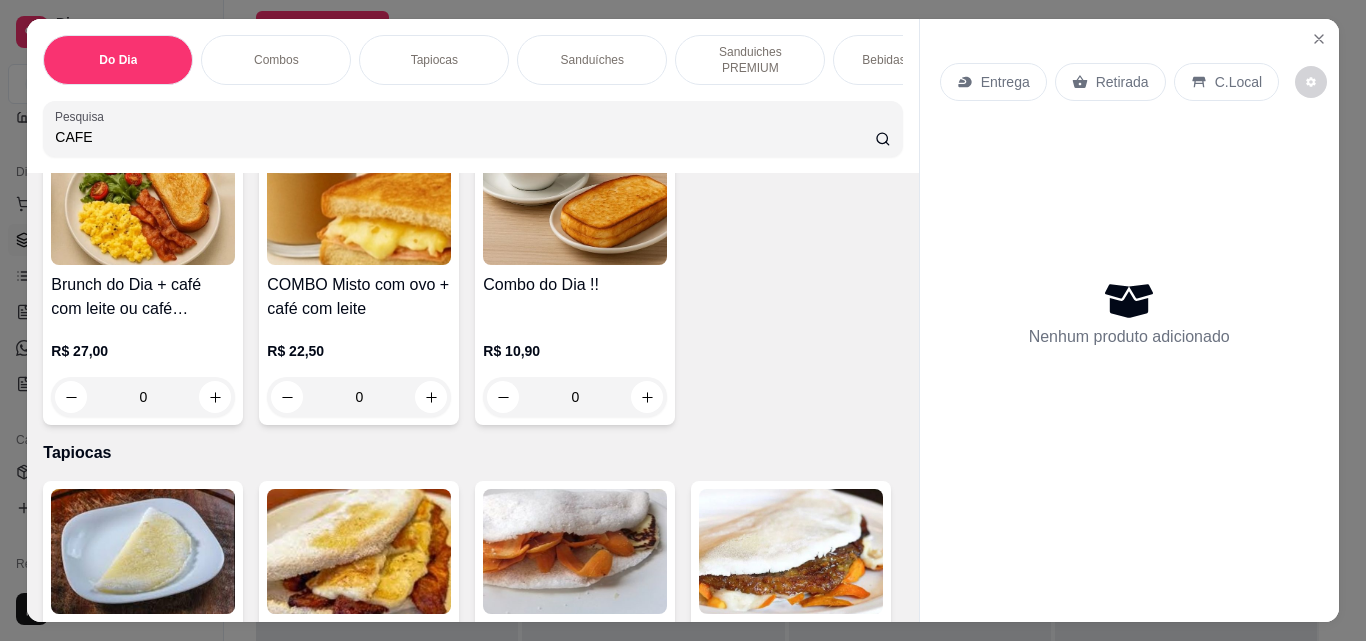 scroll, scrollTop: 958, scrollLeft: 0, axis: vertical 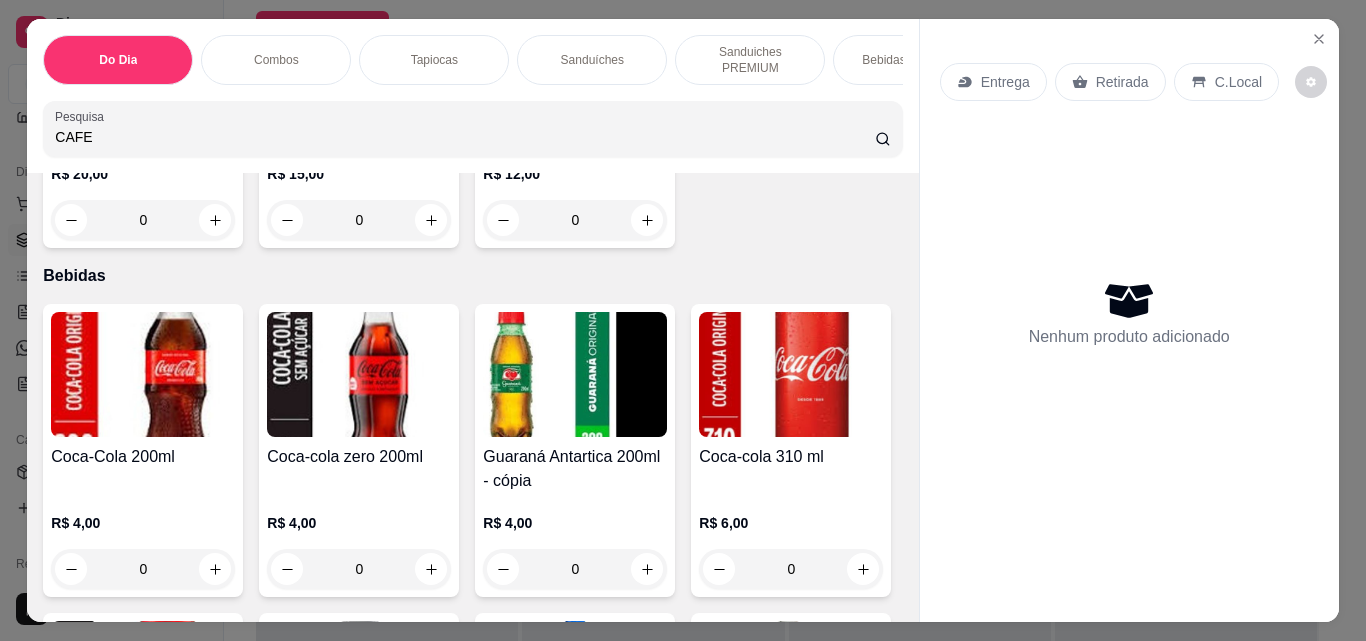 click 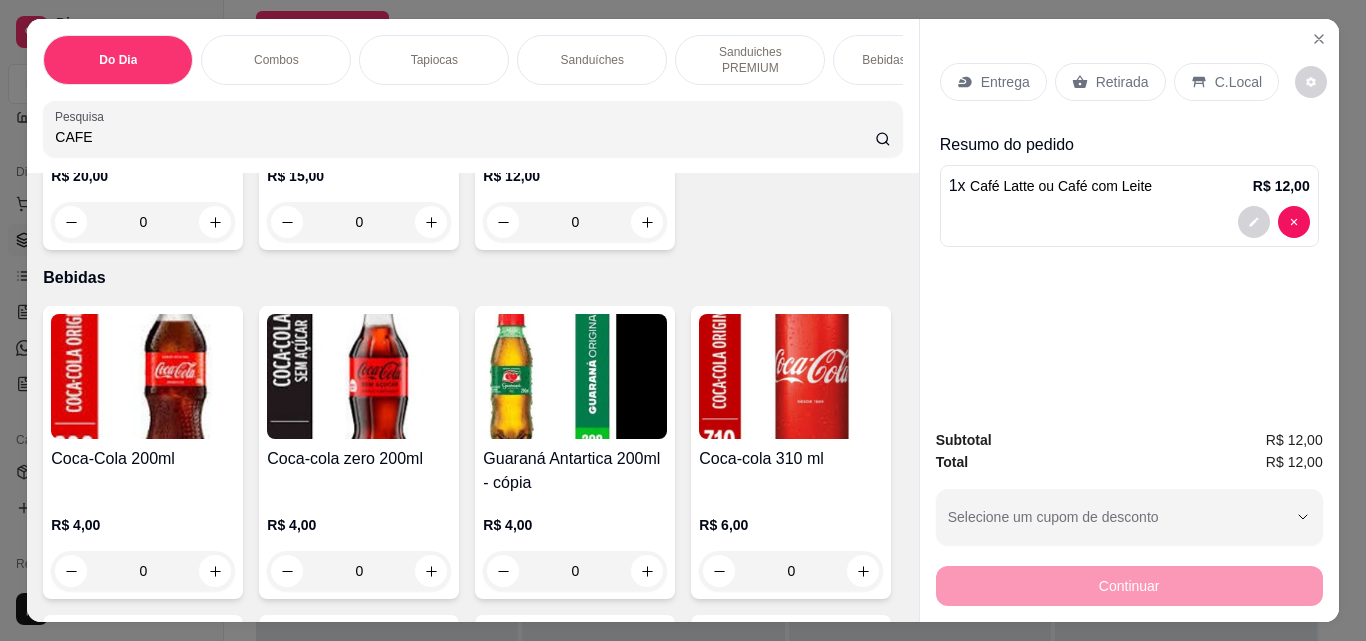 type on "1" 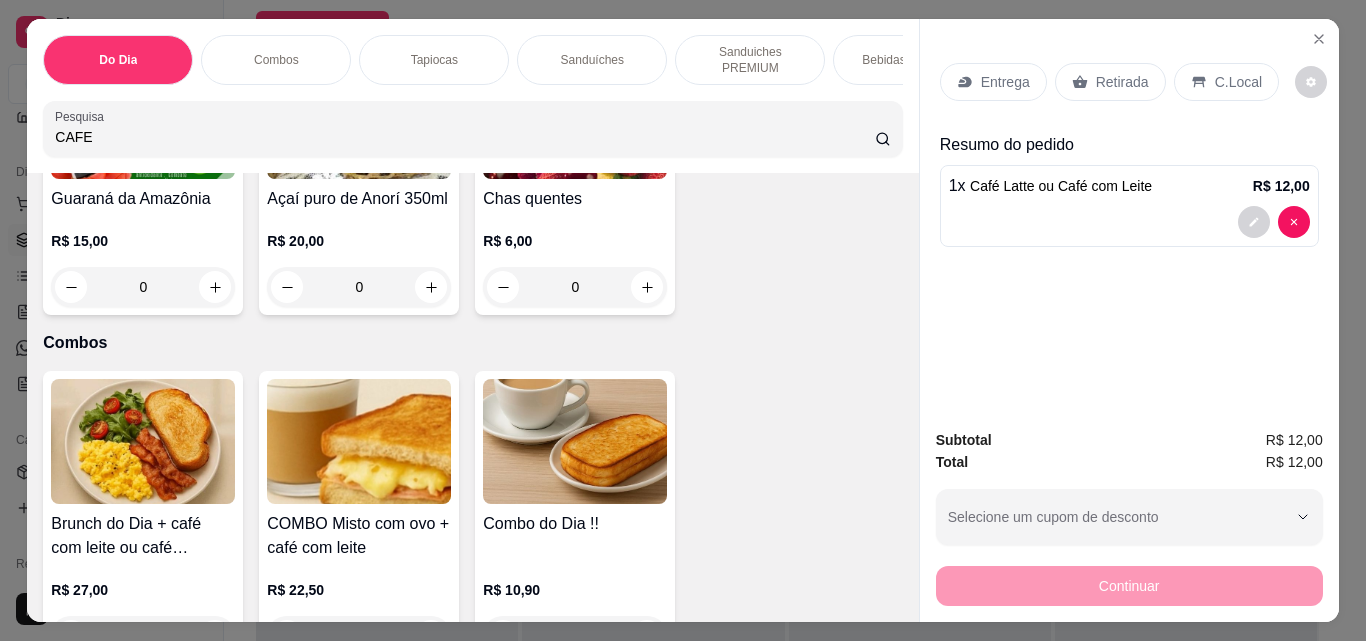 scroll, scrollTop: 0, scrollLeft: 0, axis: both 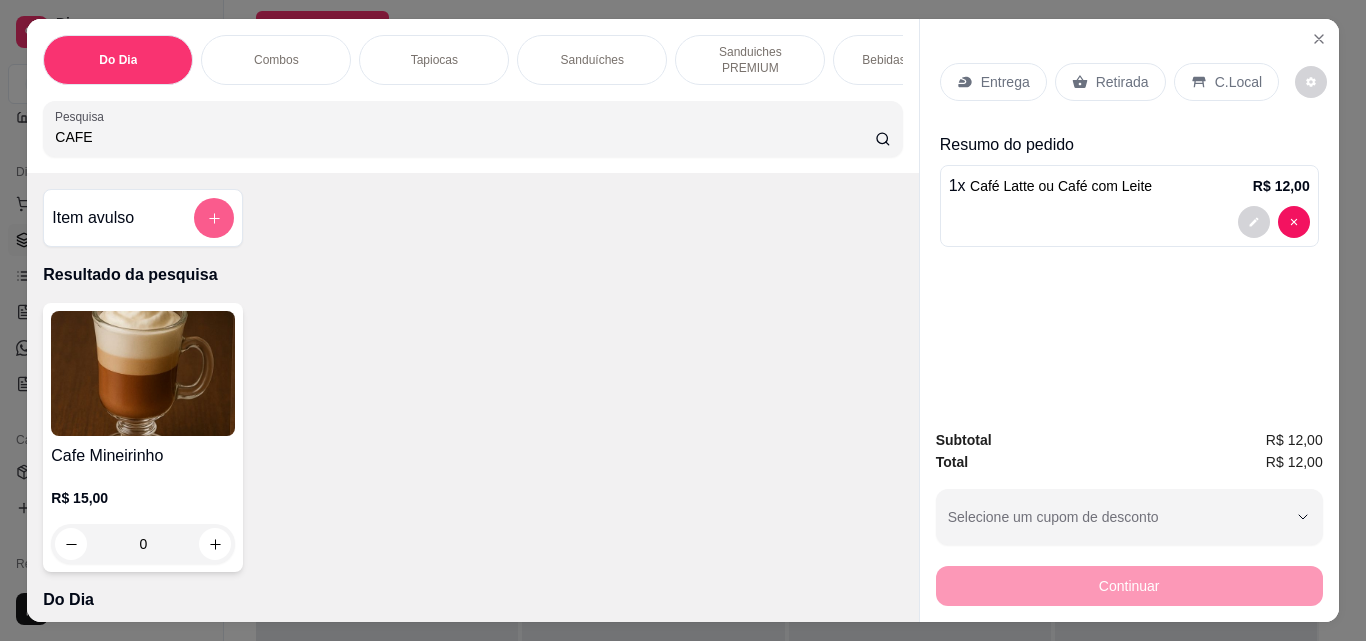 drag, startPoint x: 355, startPoint y: 214, endPoint x: 217, endPoint y: 227, distance: 138.61096 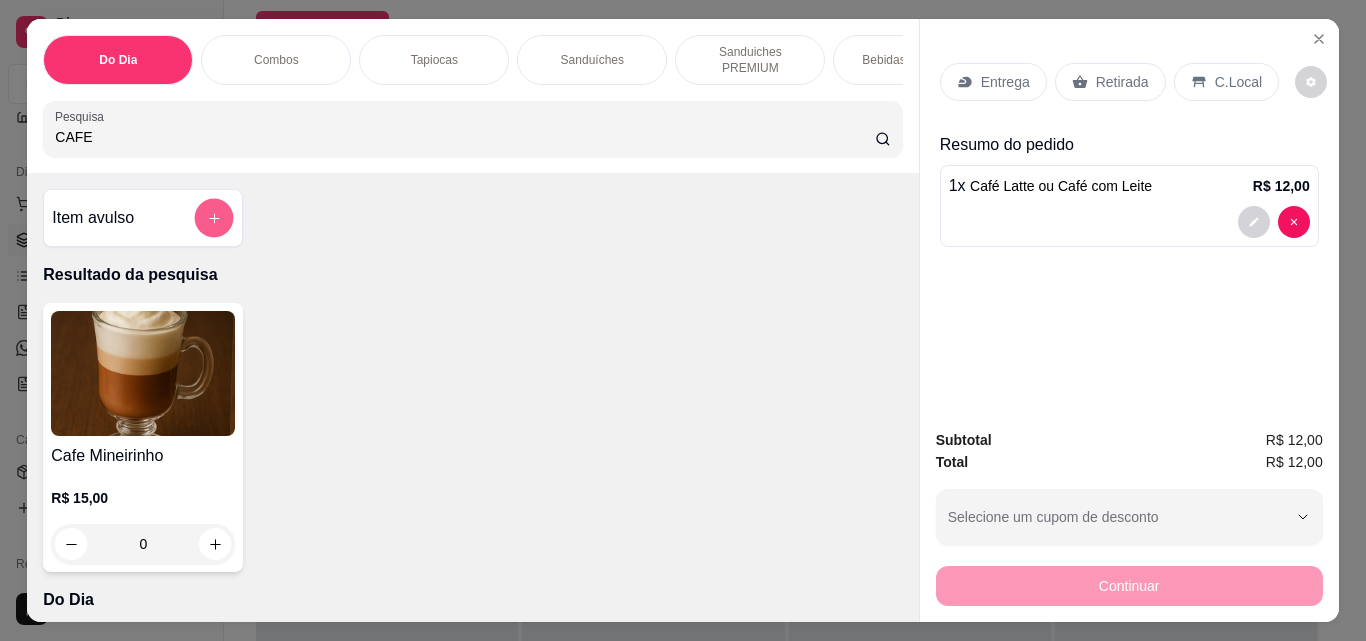 click at bounding box center (214, 218) 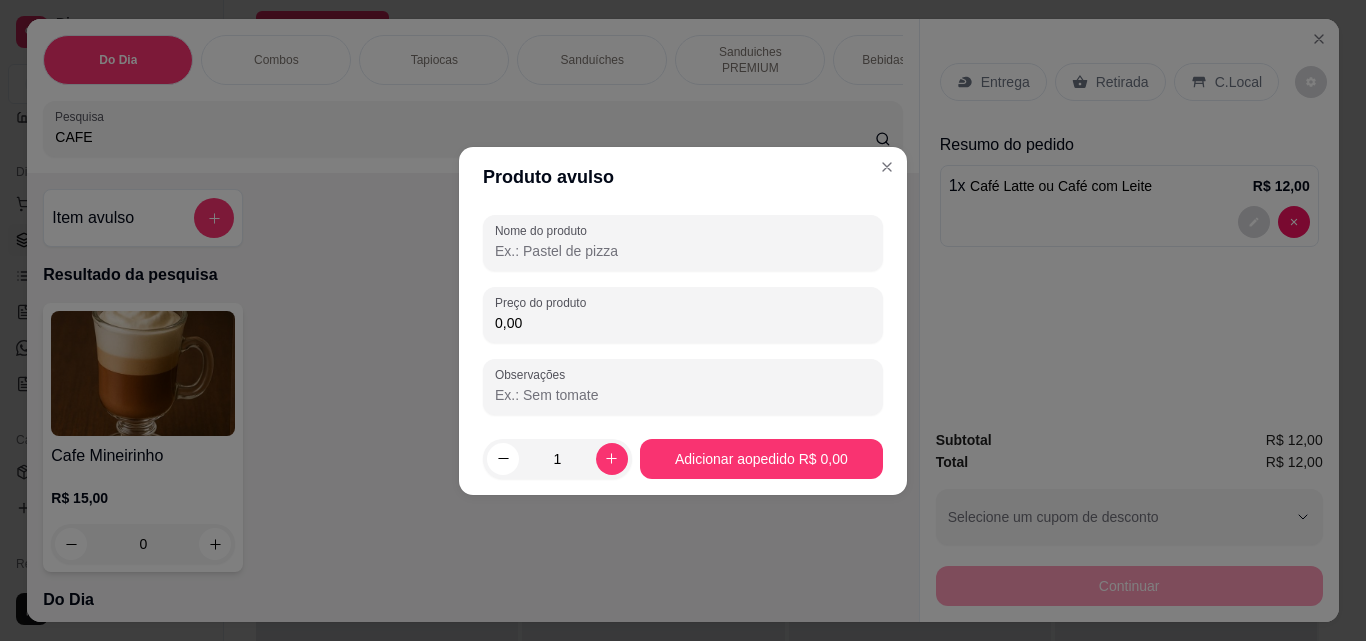 click on "Nome do produto" at bounding box center (683, 251) 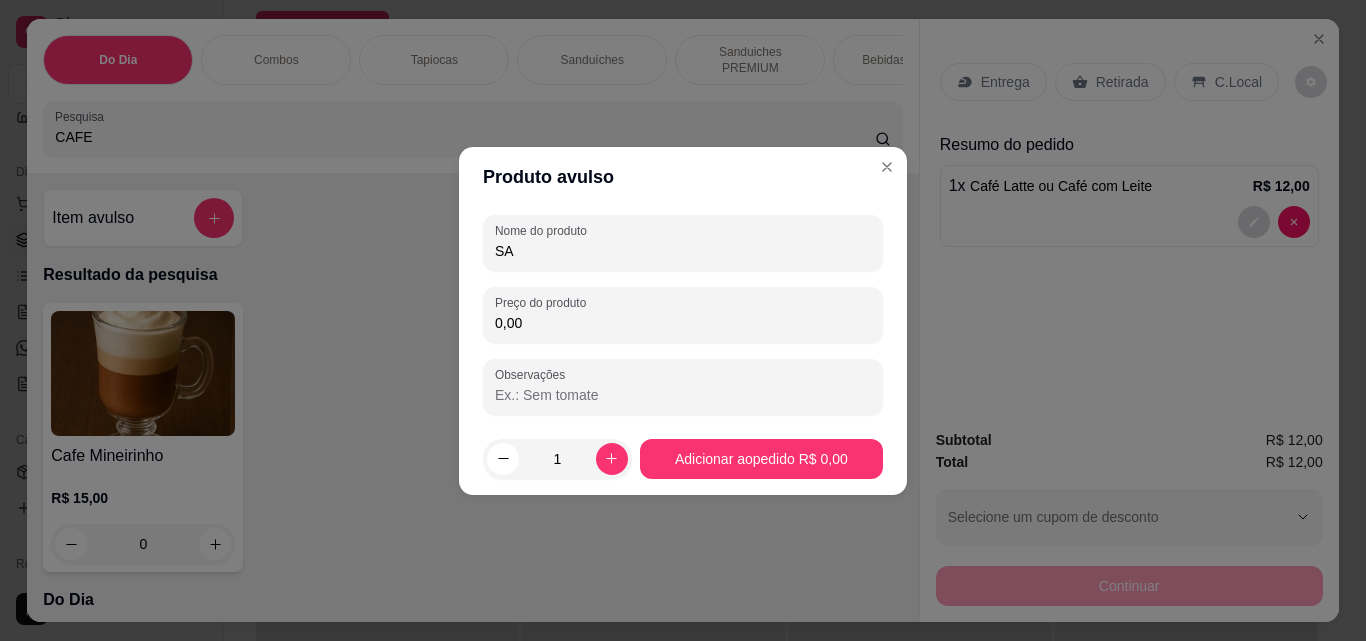 type on "S" 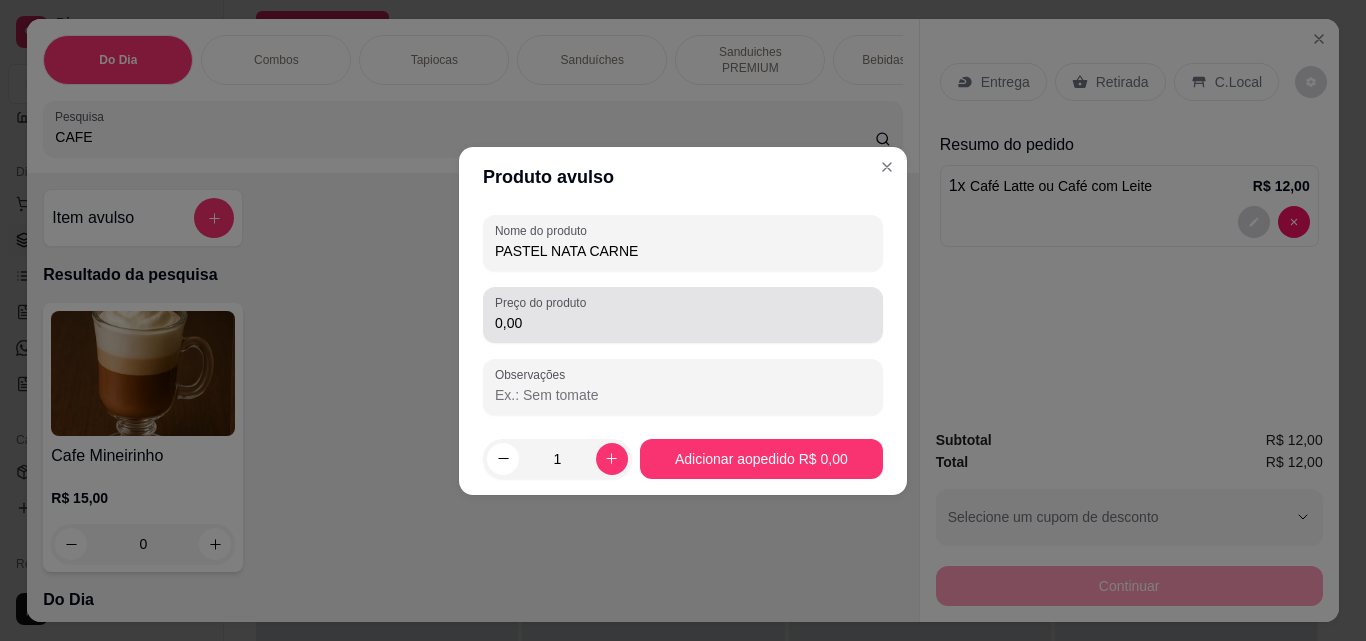 type on "PASTEL NATA CARNE" 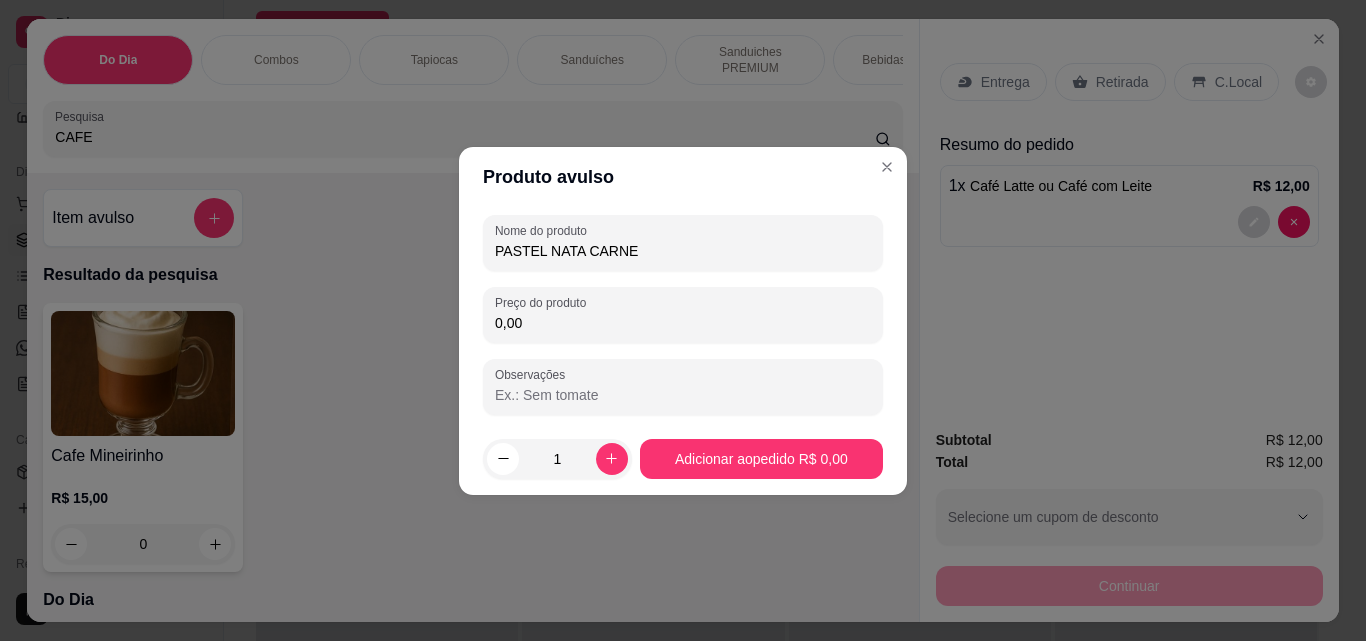 click on "0,00" at bounding box center (683, 323) 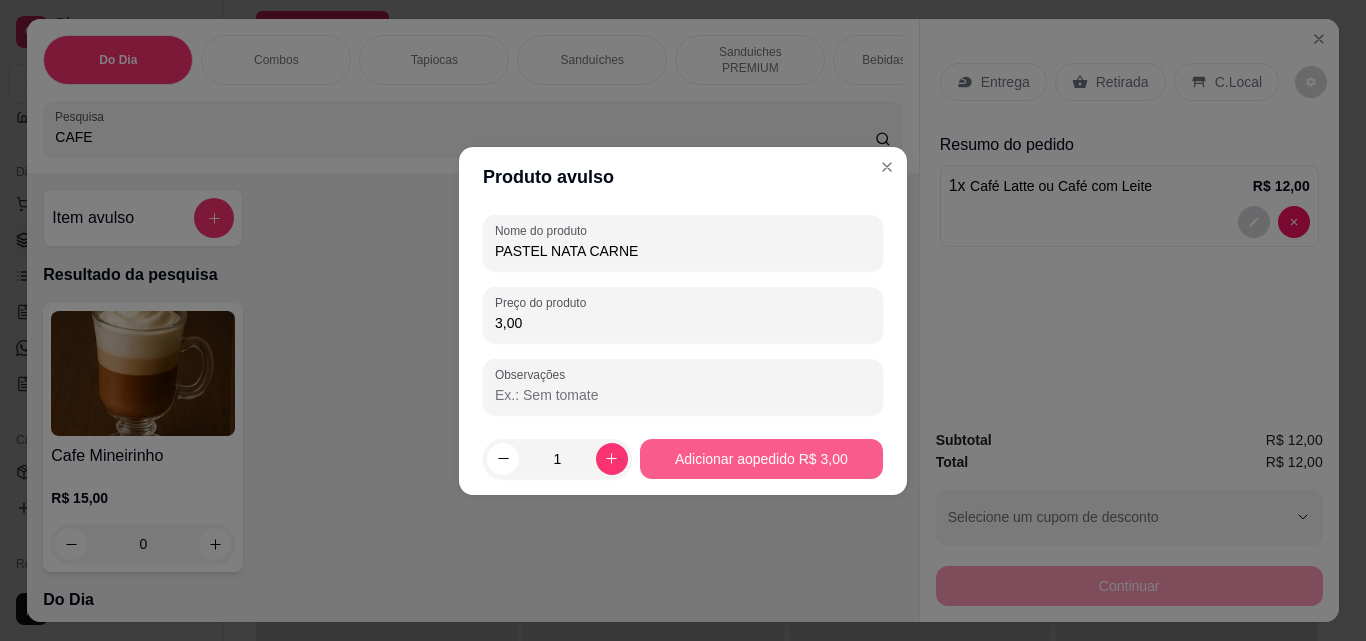 type on "3,00" 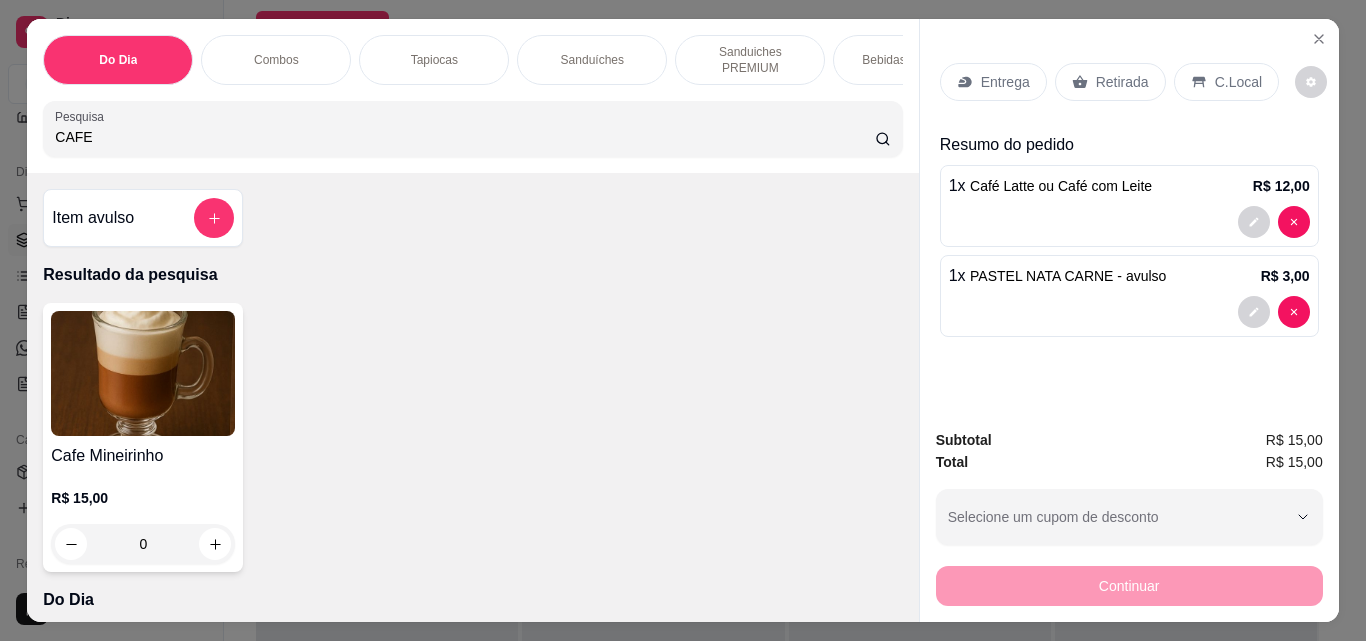 click on "C.Local" at bounding box center [1226, 82] 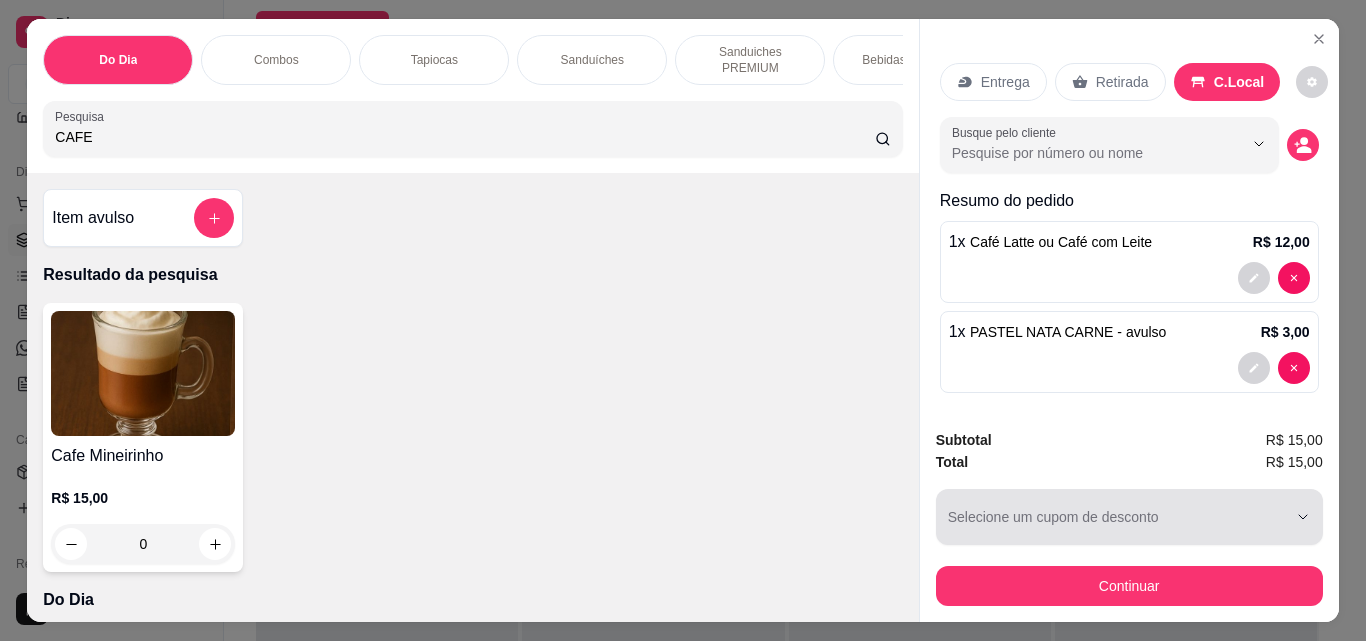 drag, startPoint x: 1197, startPoint y: 70, endPoint x: 1168, endPoint y: 527, distance: 457.91922 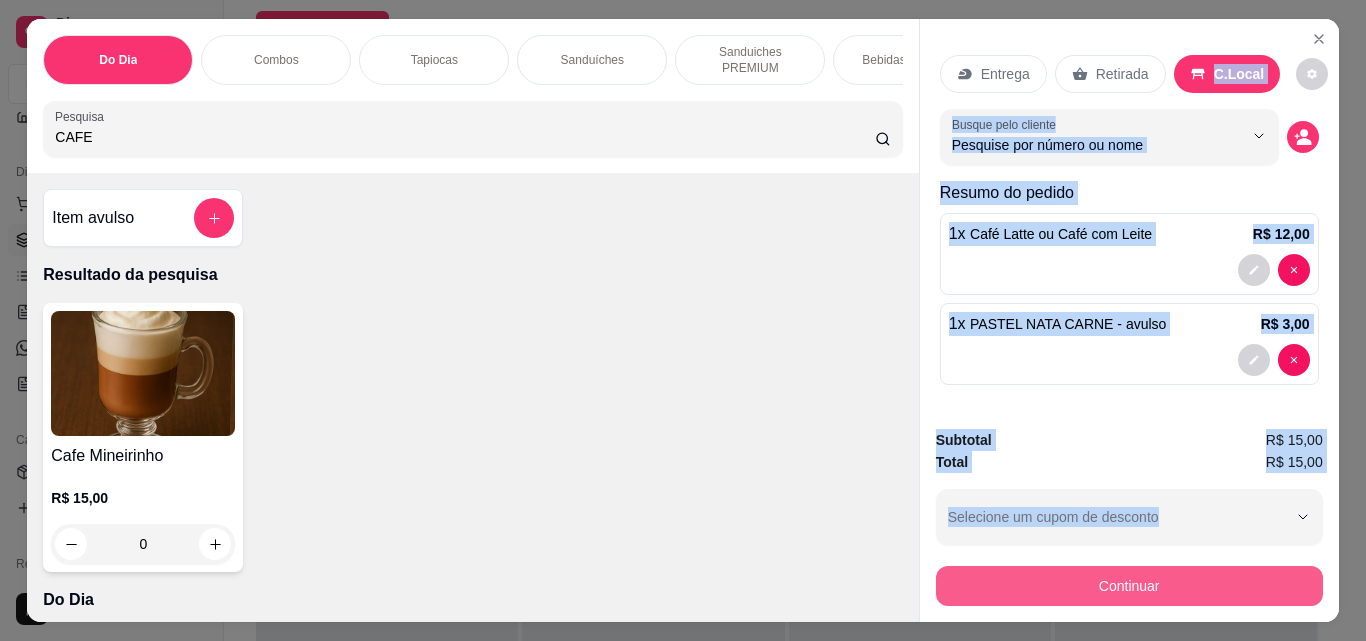 click on "Continuar" at bounding box center [1129, 586] 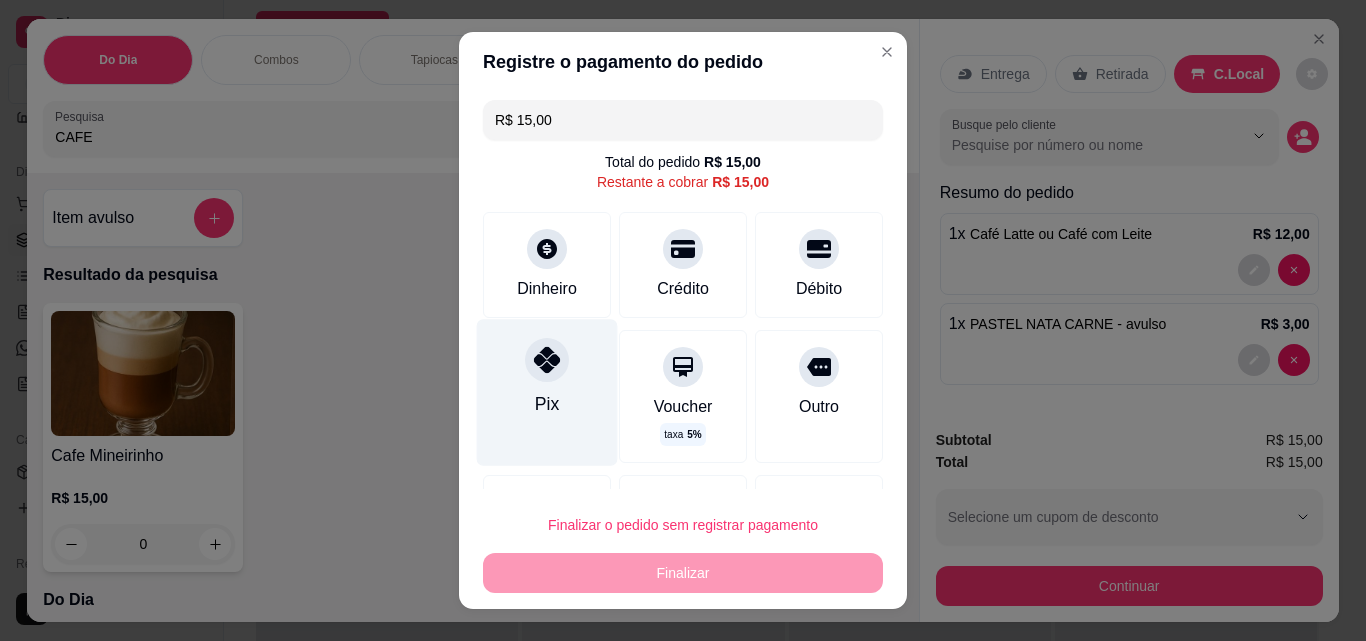 click 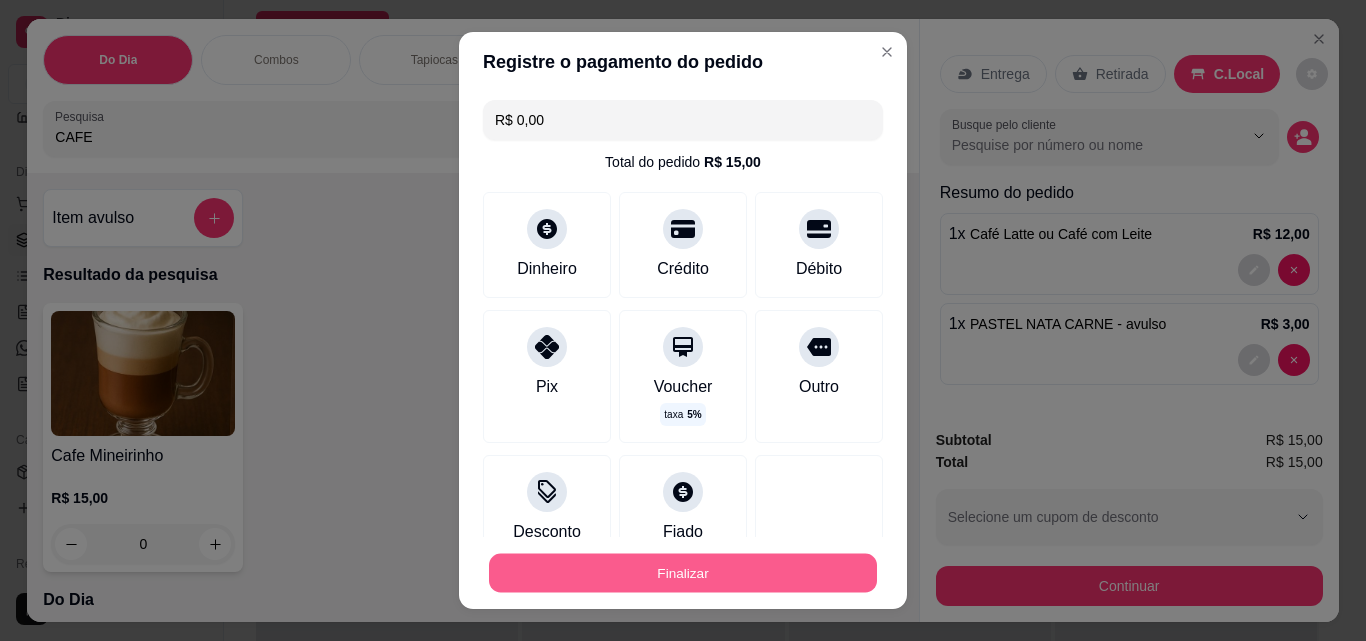 click on "Finalizar" at bounding box center (683, 573) 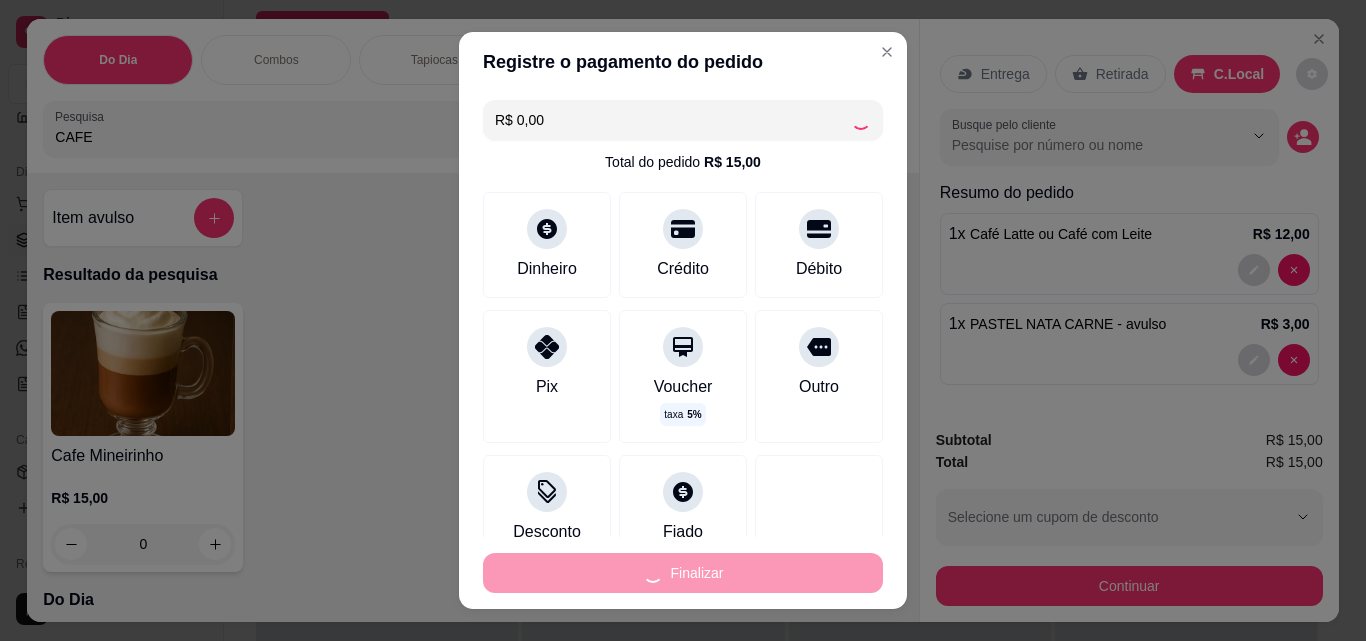 type on "0" 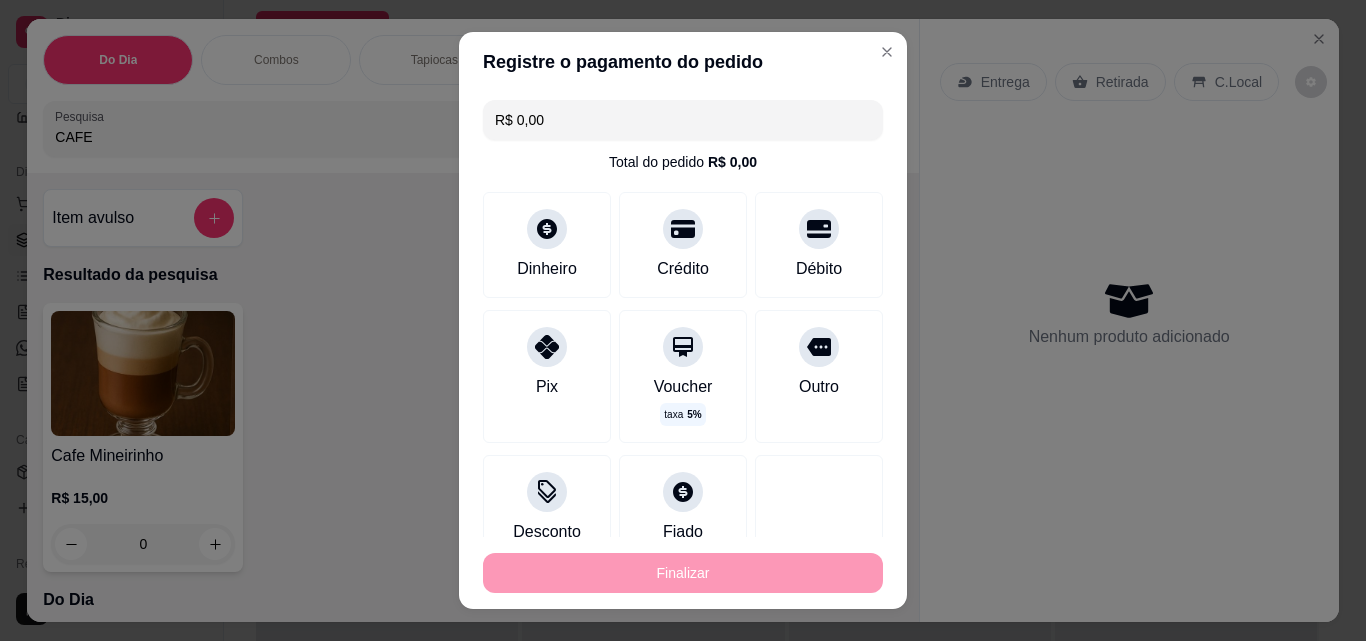 type on "-R$ 15,00" 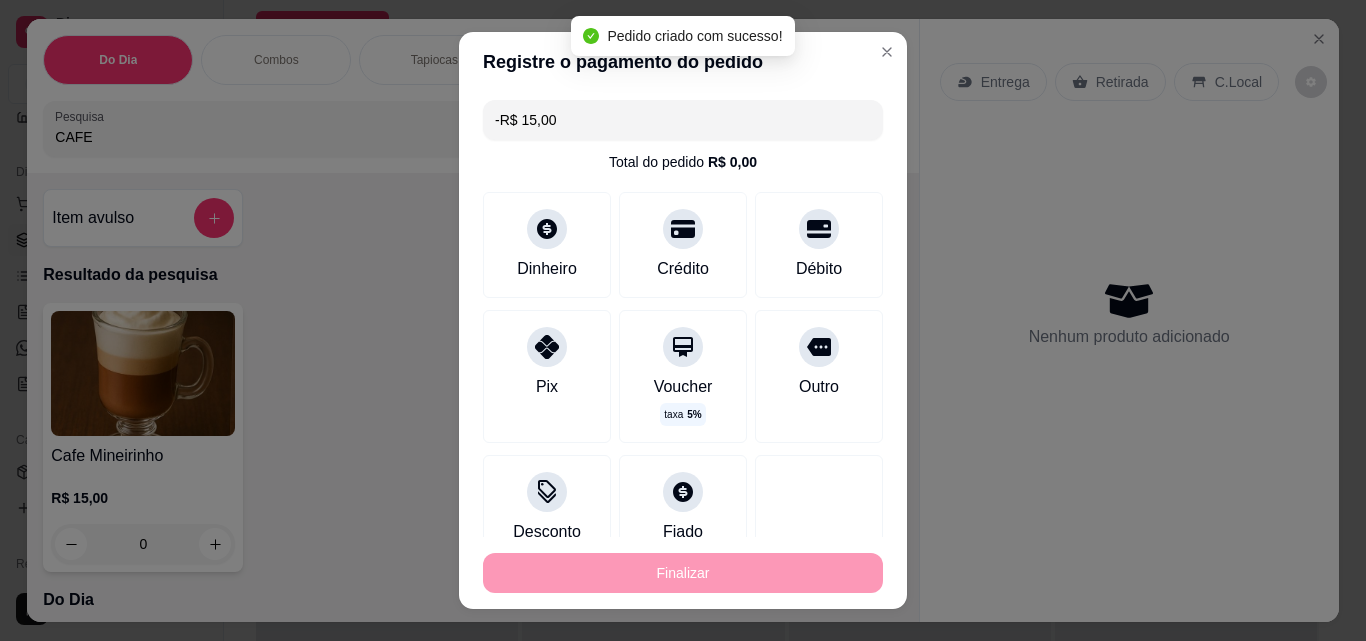 scroll, scrollTop: 0, scrollLeft: 0, axis: both 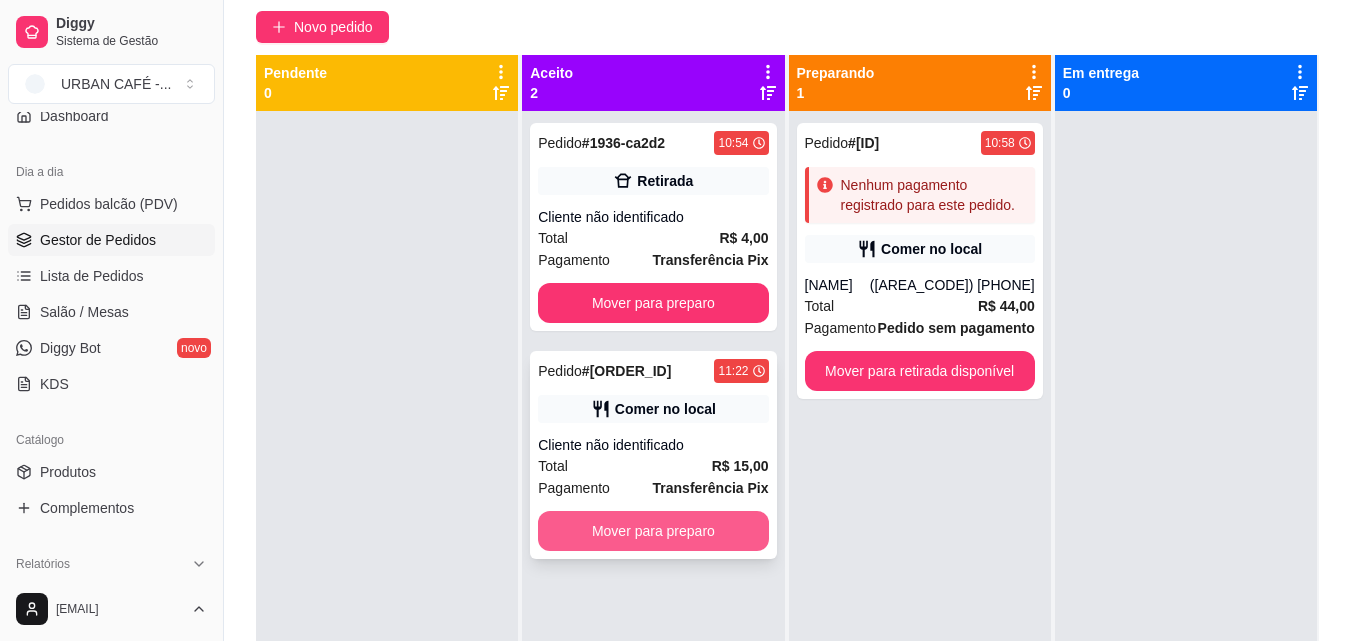 click on "Mover para preparo" at bounding box center (653, 531) 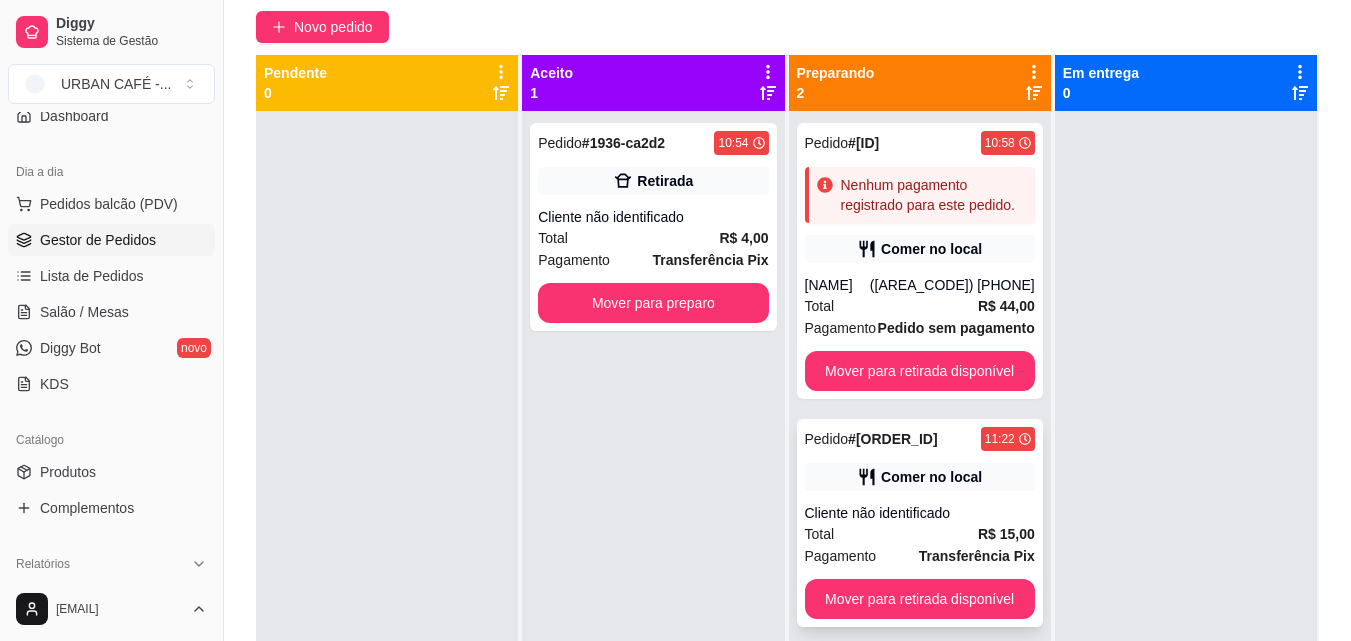 click on "Pagamento" at bounding box center (841, 556) 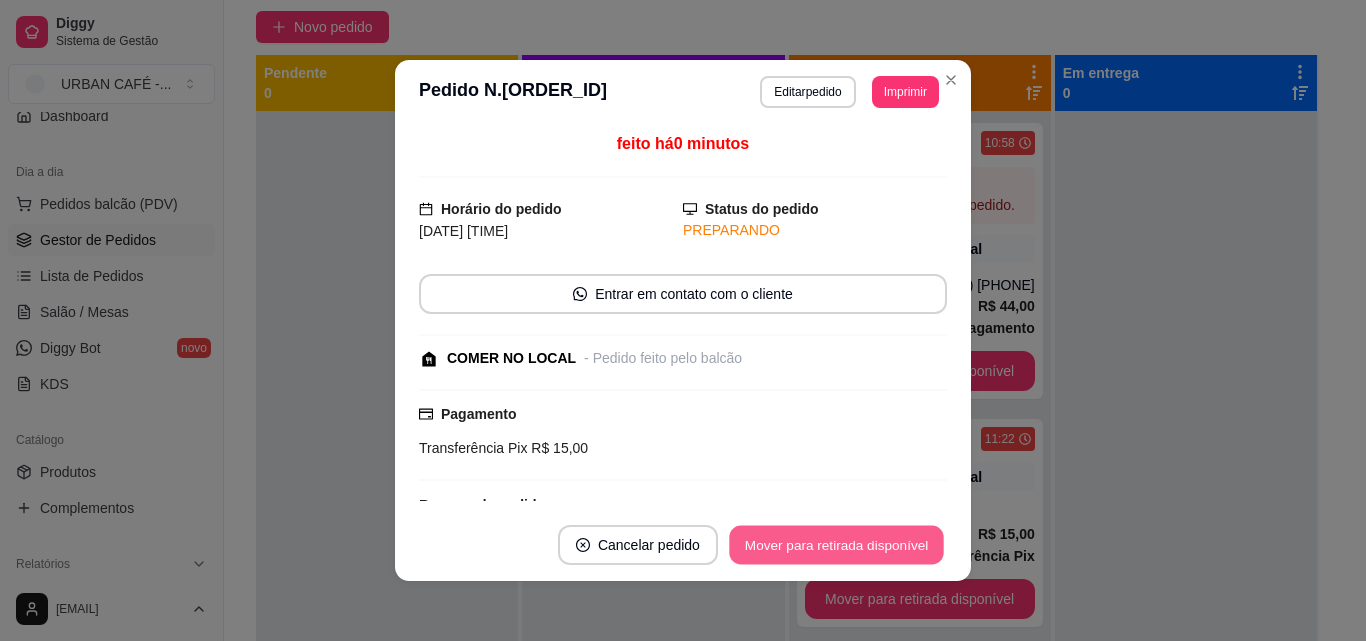click on "Mover para retirada disponível" at bounding box center (836, 545) 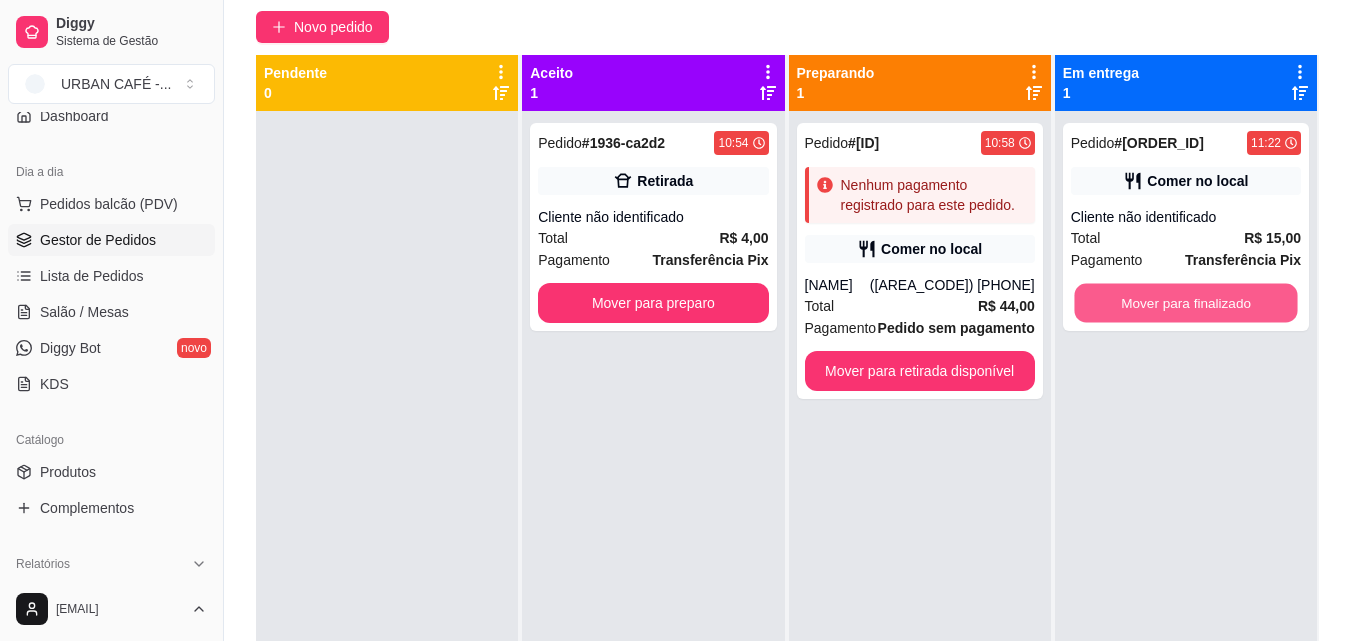 click on "Mover para finalizado" at bounding box center (1185, 303) 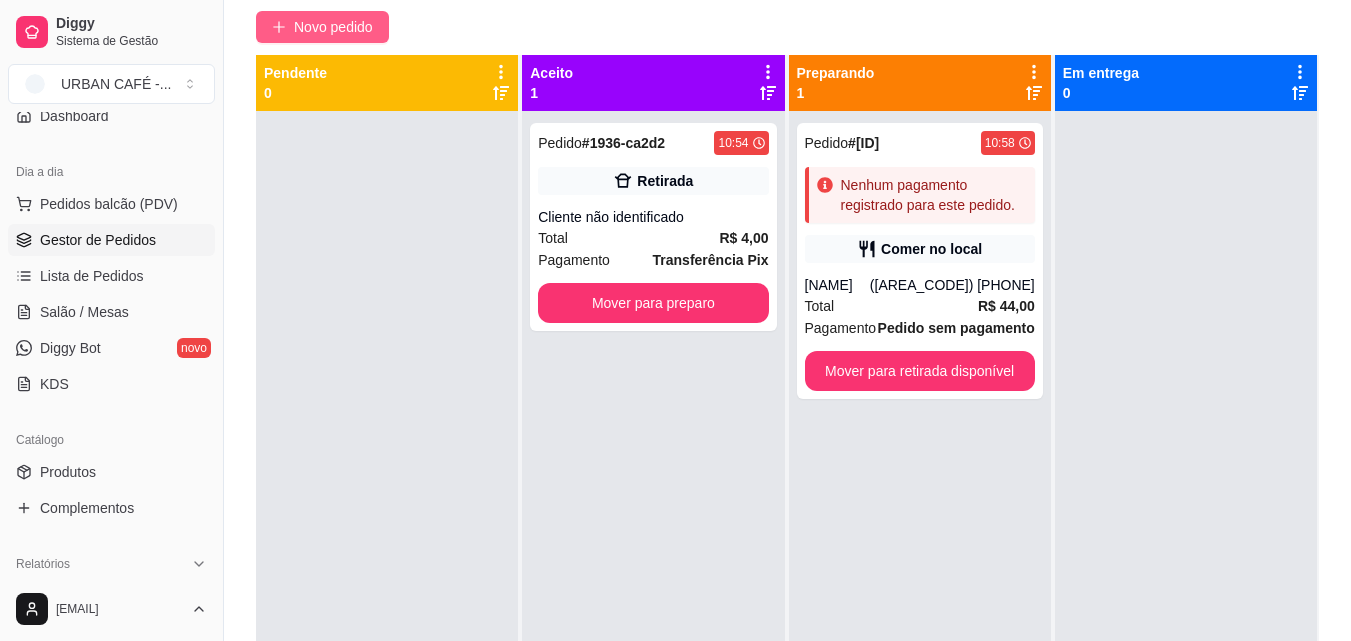click on "Novo pedido" at bounding box center [333, 27] 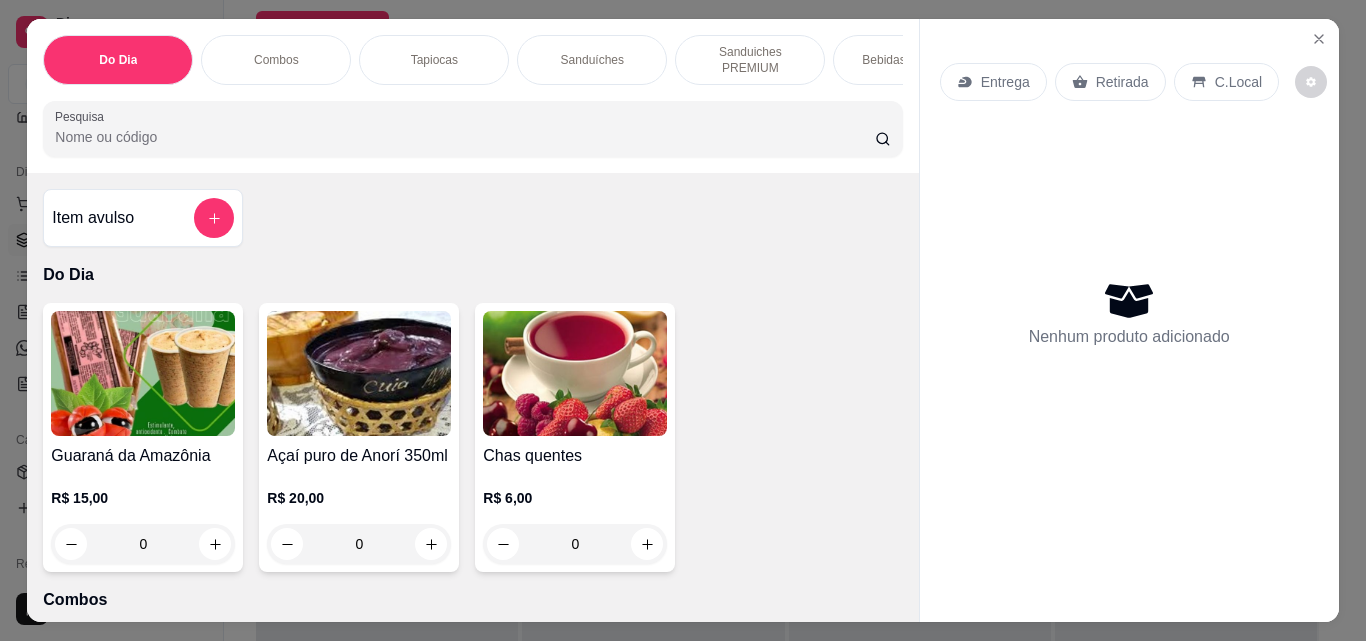click on "Pesquisa" at bounding box center [465, 137] 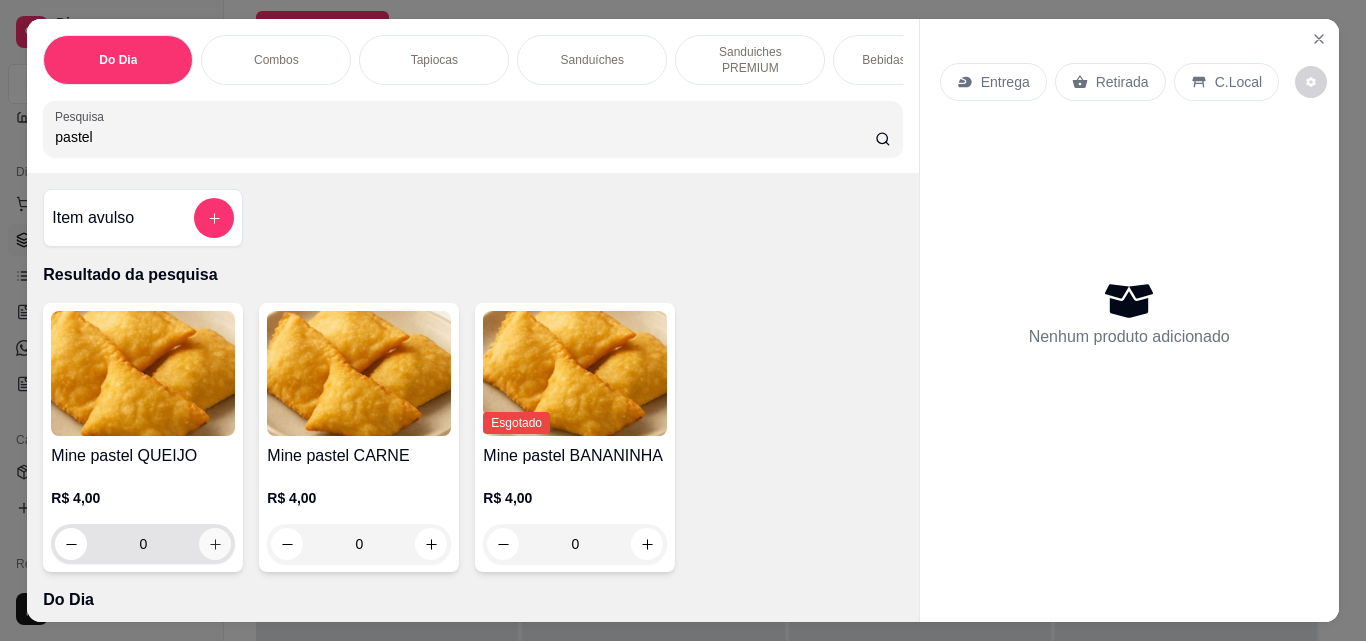 type on "pastel" 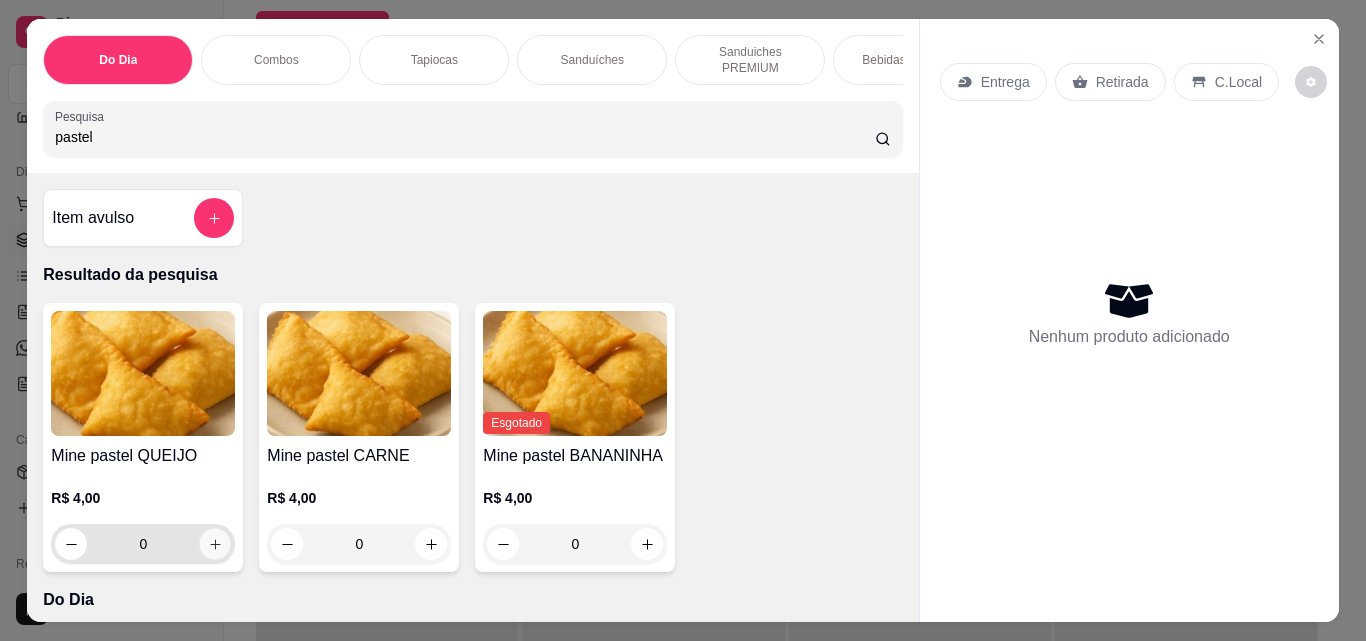 click 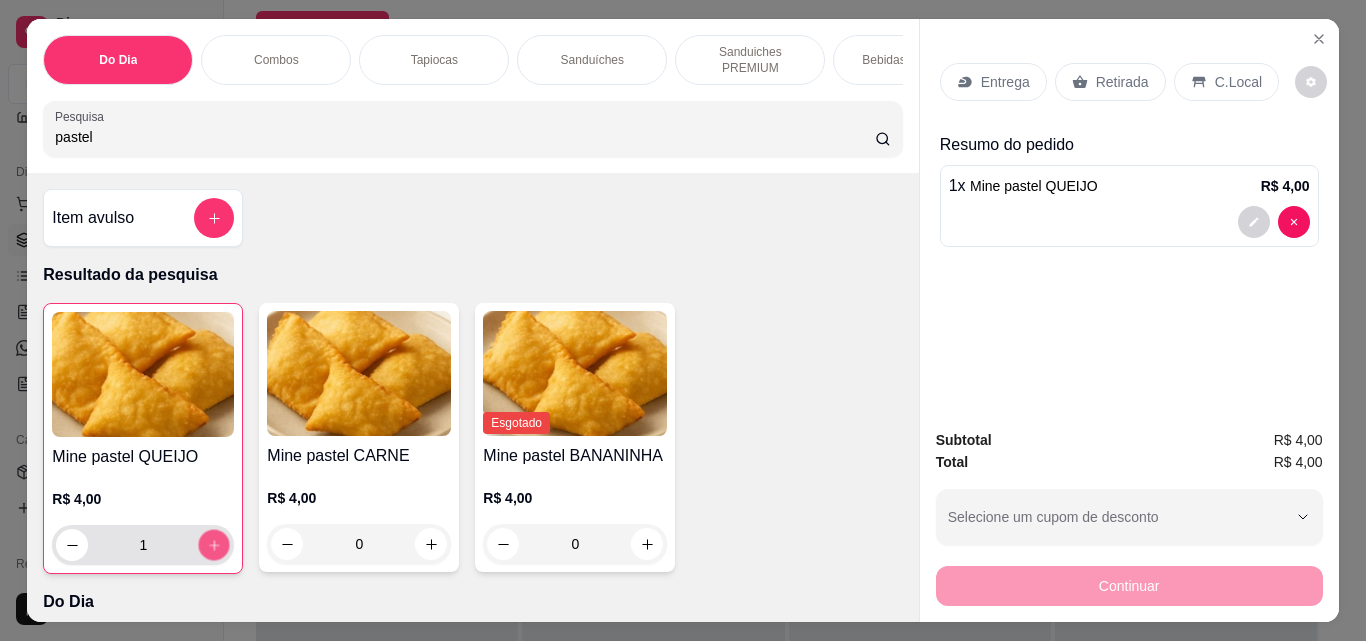 click 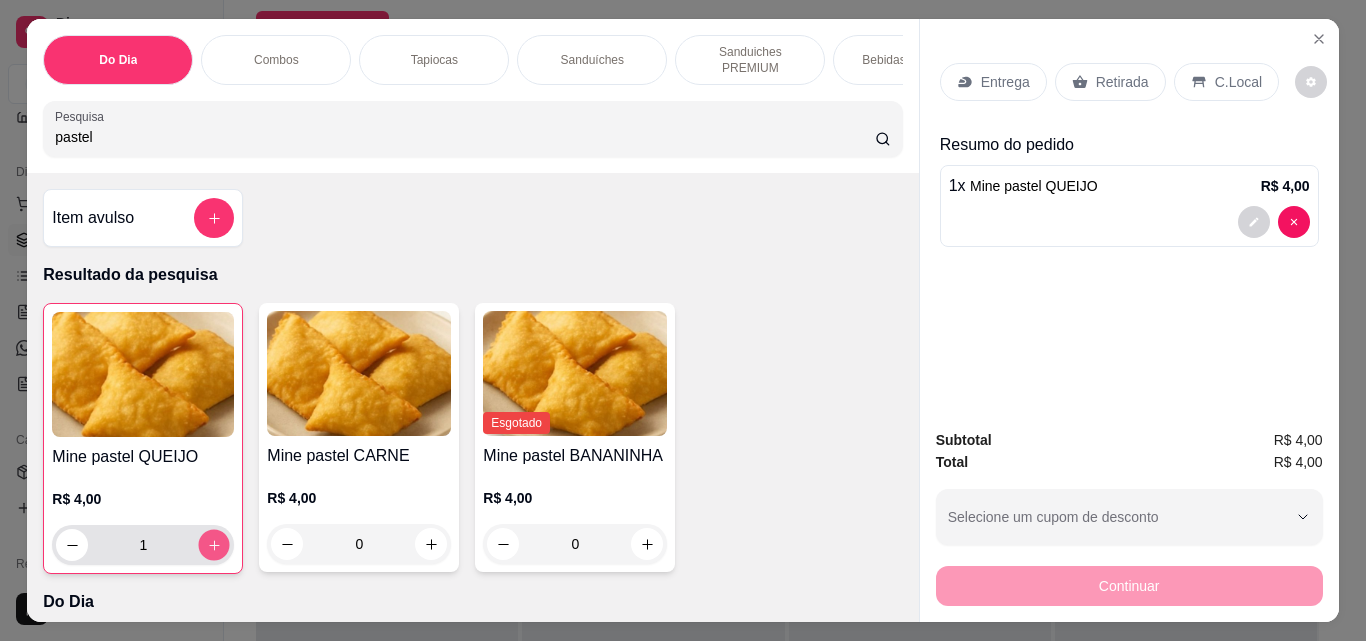 type on "2" 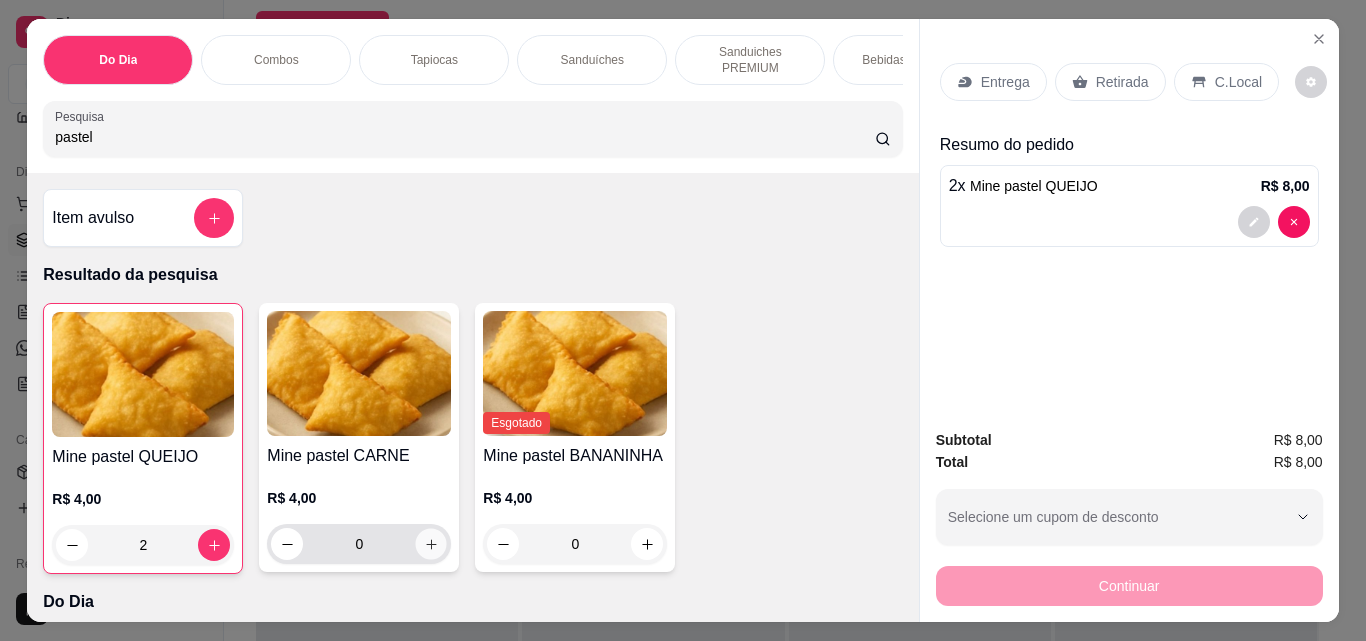 click 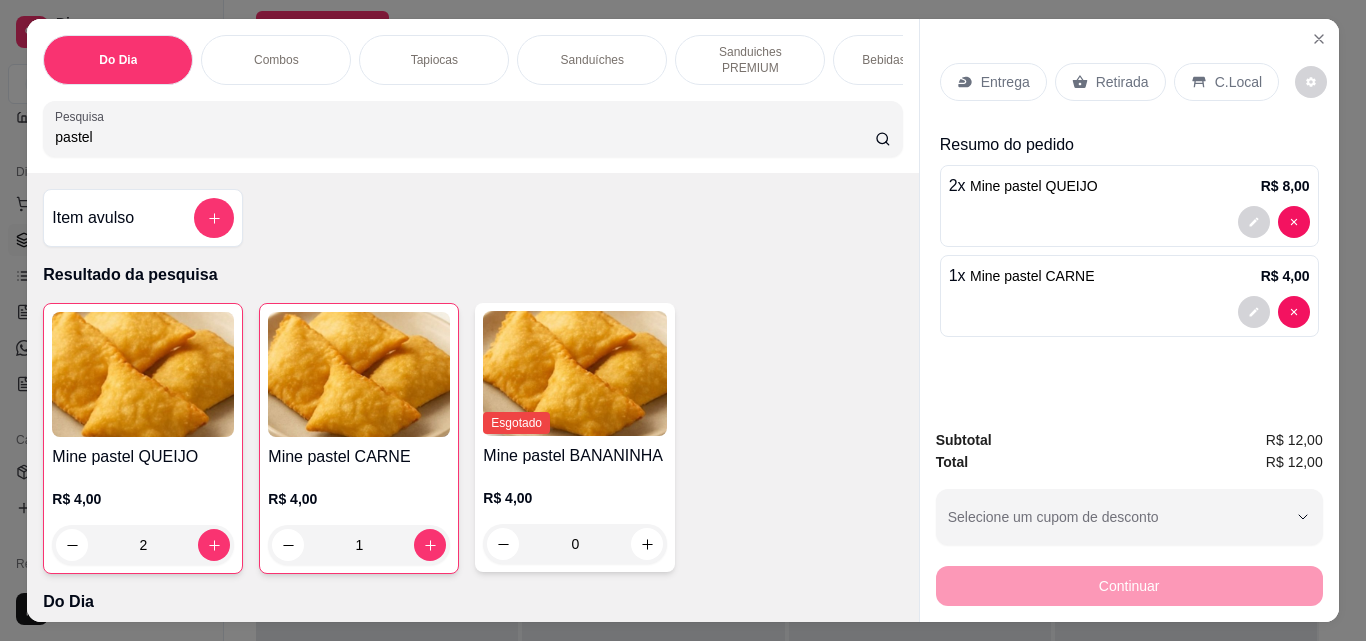 click on "Retirada" at bounding box center [1122, 82] 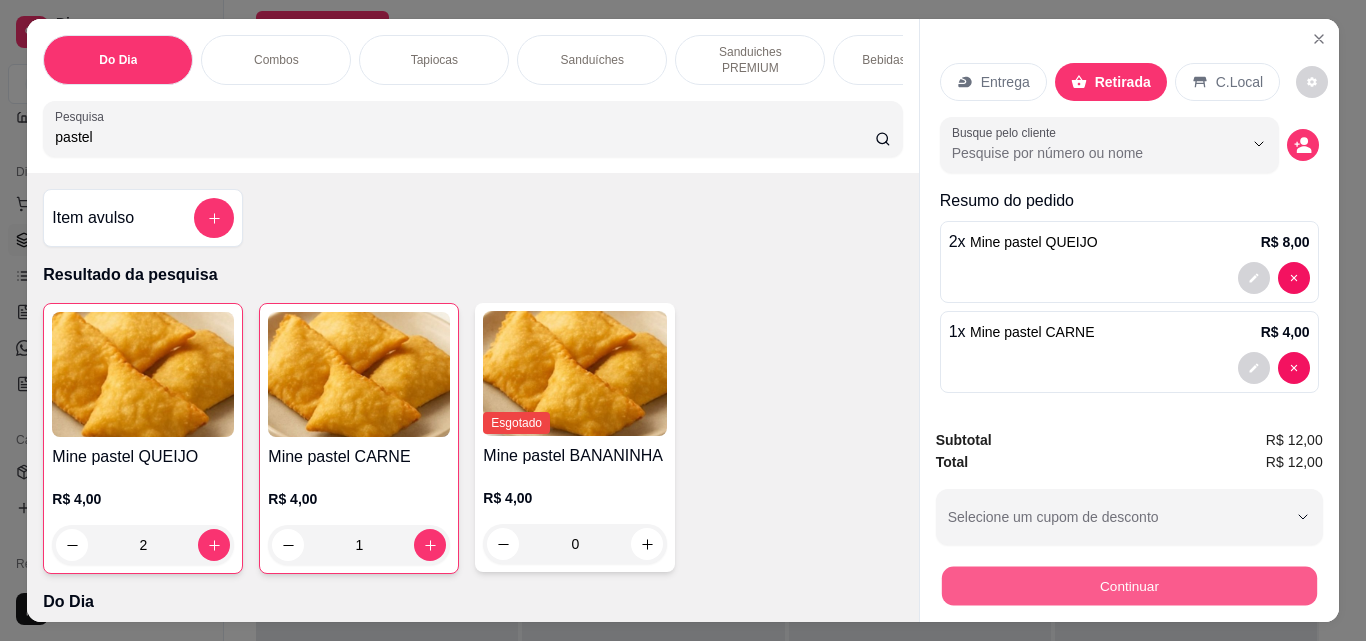 click on "Continuar" at bounding box center (1128, 585) 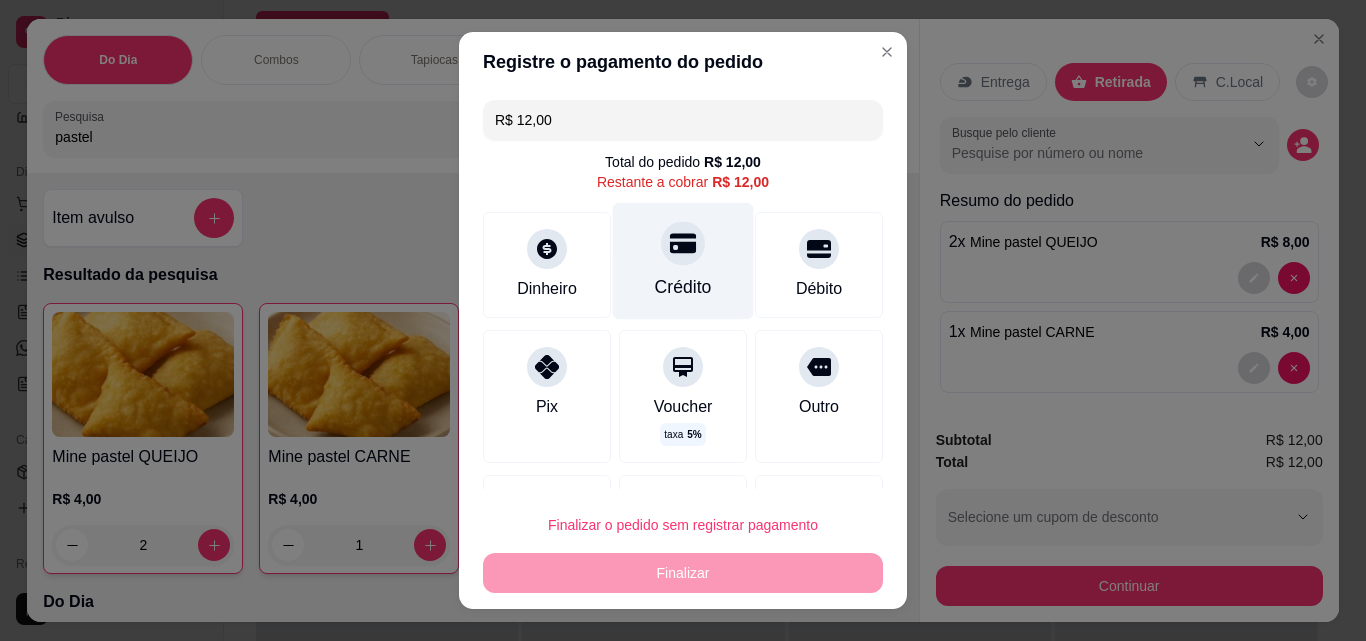 click on "Crédito" at bounding box center (683, 261) 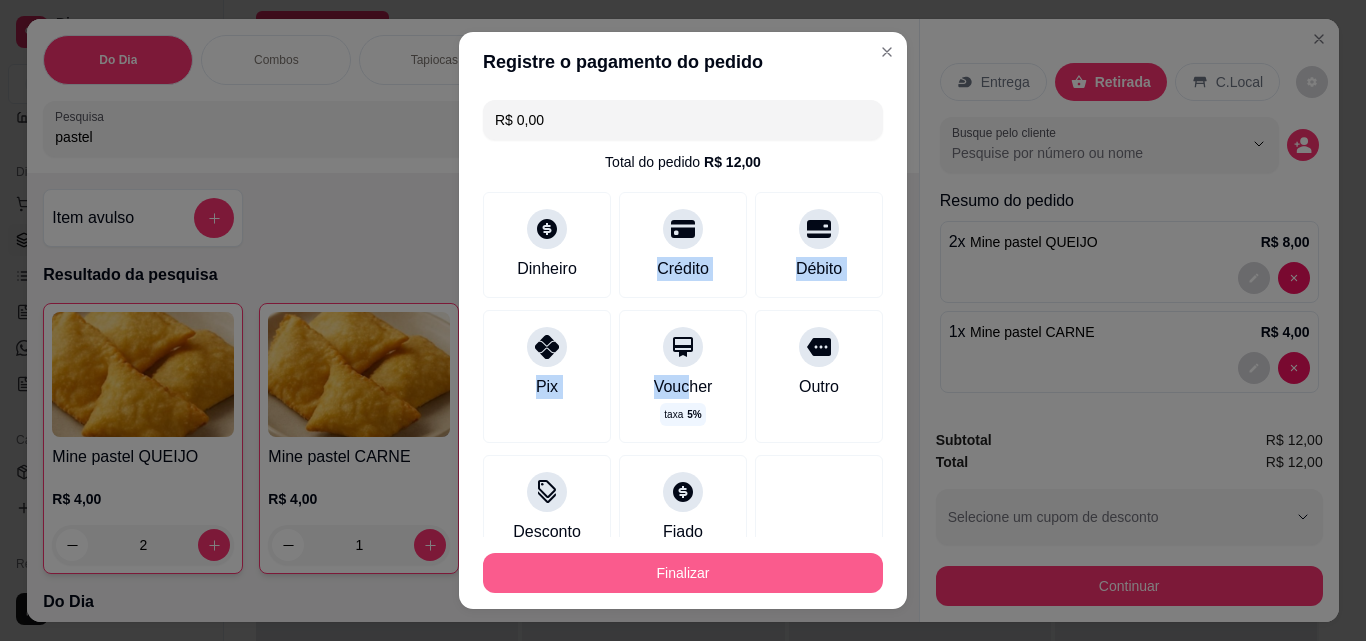 drag, startPoint x: 623, startPoint y: 256, endPoint x: 653, endPoint y: 587, distance: 332.35675 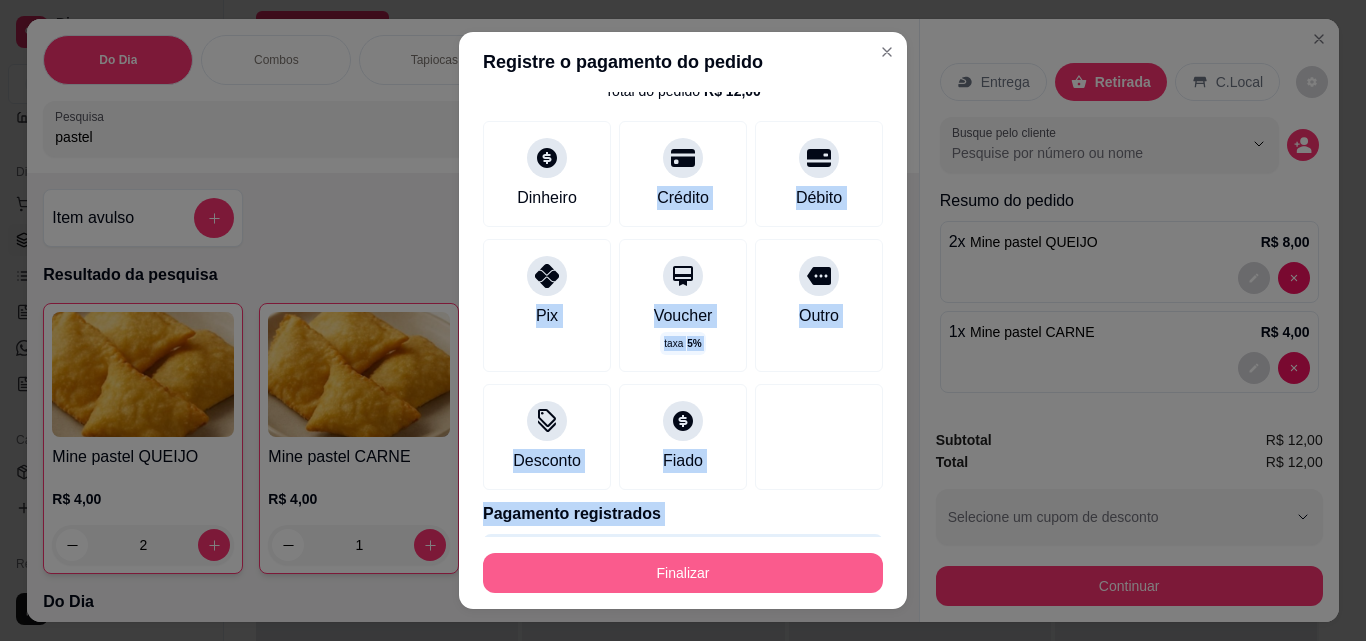 click on "Finalizar" at bounding box center (683, 573) 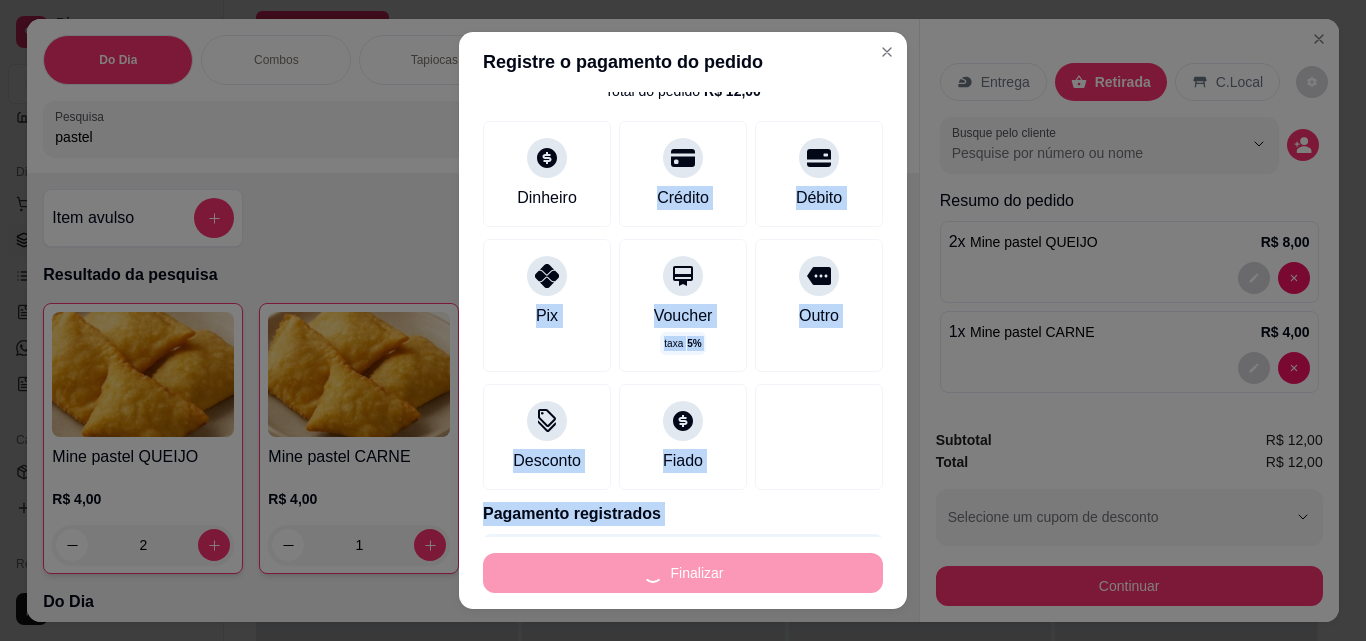 type on "0" 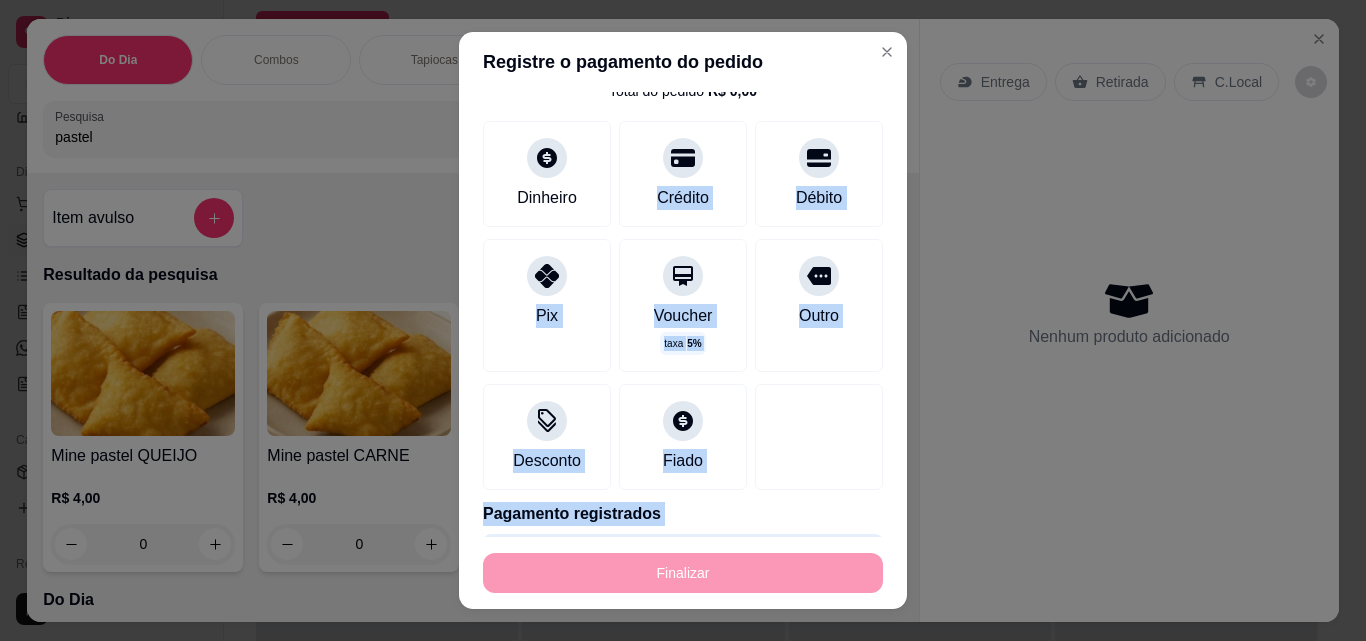 type on "-R$ 12,00" 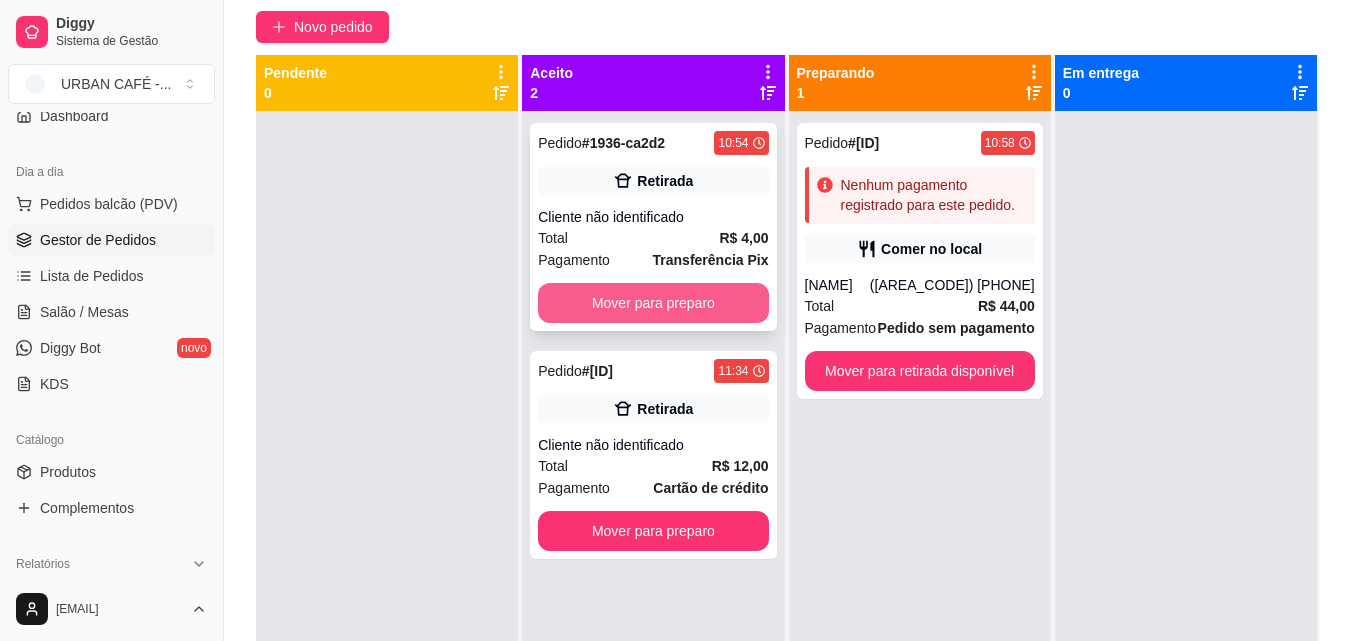 click on "Mover para preparo" at bounding box center (653, 303) 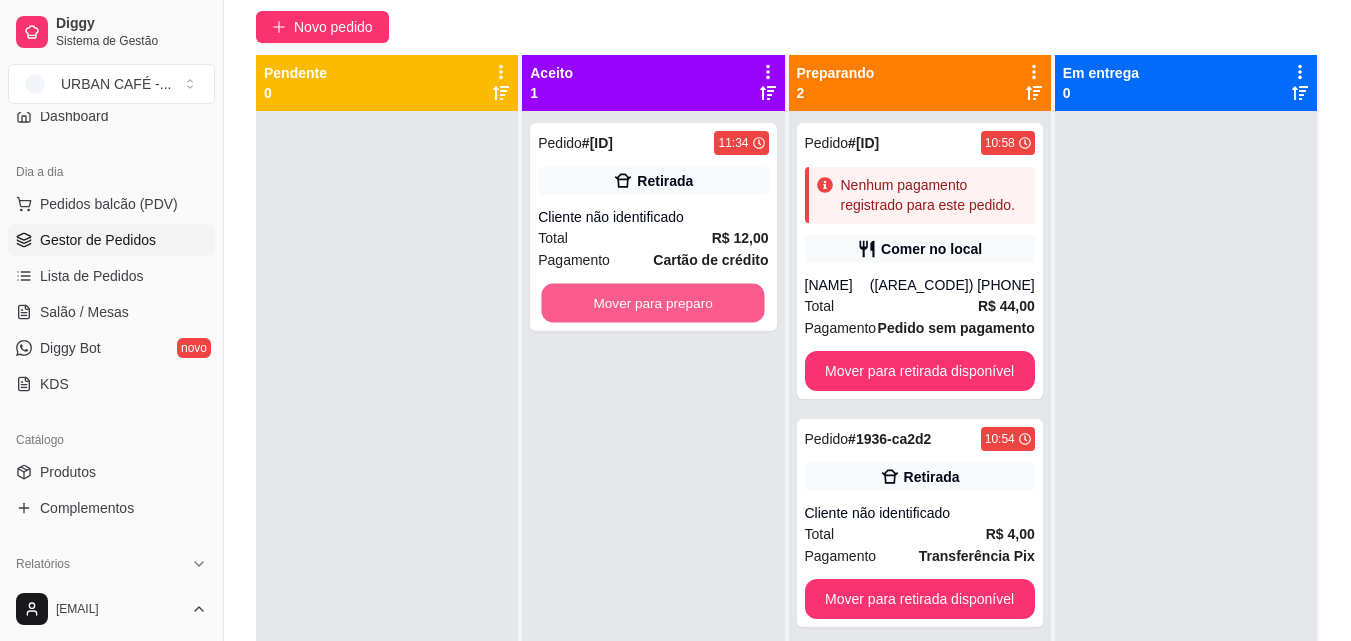 click on "Pendente 0 Aceito 1 Pedido  # [ORDER_ID] [TIME] Retirada Cliente não identificado Total R$ 12,00 Pagamento Cartão de crédito Mover para preparo Preparando 2 Pedido  # [ORDER_ID] [TIME] Nenhum pagamento registrado para este pedido. Comer no local [NAME] ([PHONE]) Total R$ 44,00 Pagamento Pedido sem pagamento Mover para retirada disponível Pedido  # [ORDER_ID] [TIME] Retirada Cliente não identificado Total R$ 4,00 Pagamento Transferência Pix Mover para retirada disponível Em entrega 0" at bounding box center (787, 375) 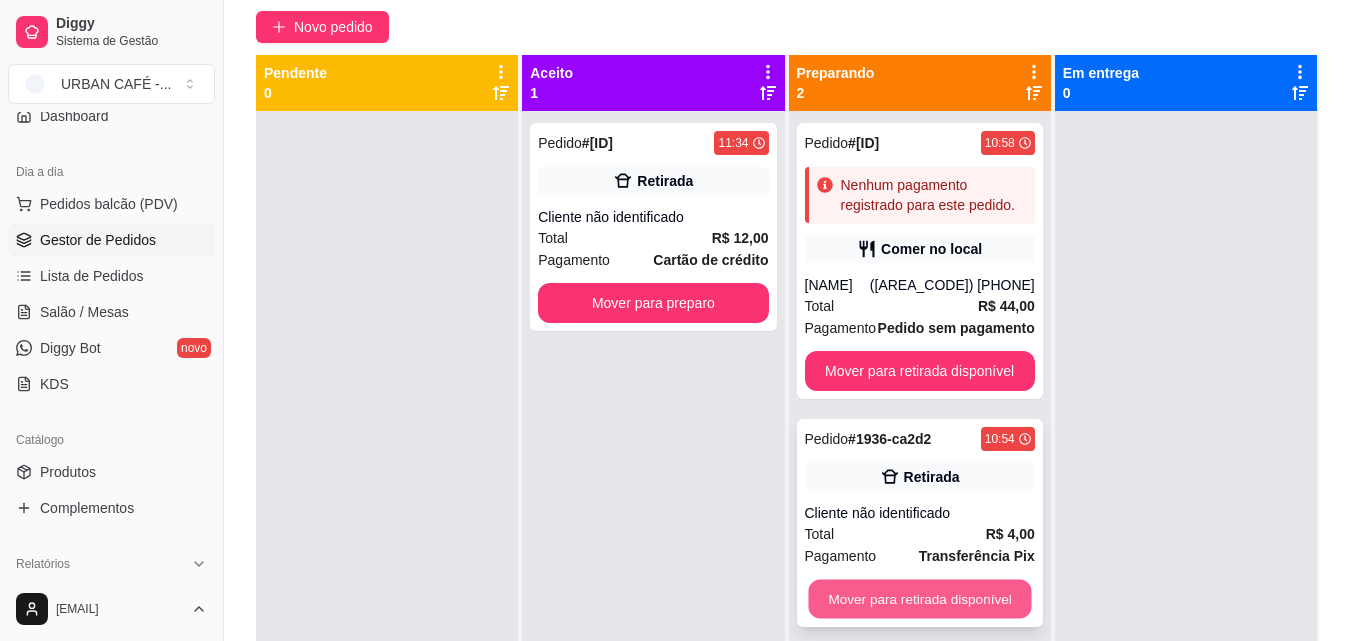 click on "Mover para retirada disponível" at bounding box center (919, 599) 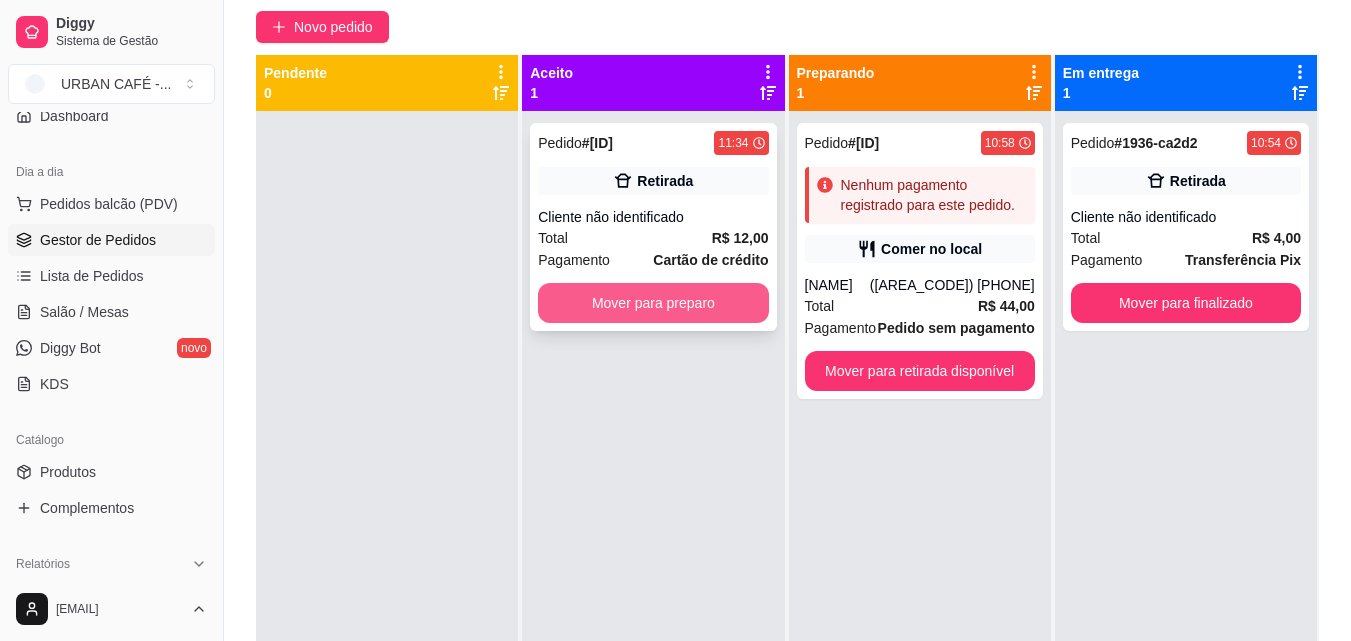 click on "Mover para preparo" at bounding box center [653, 303] 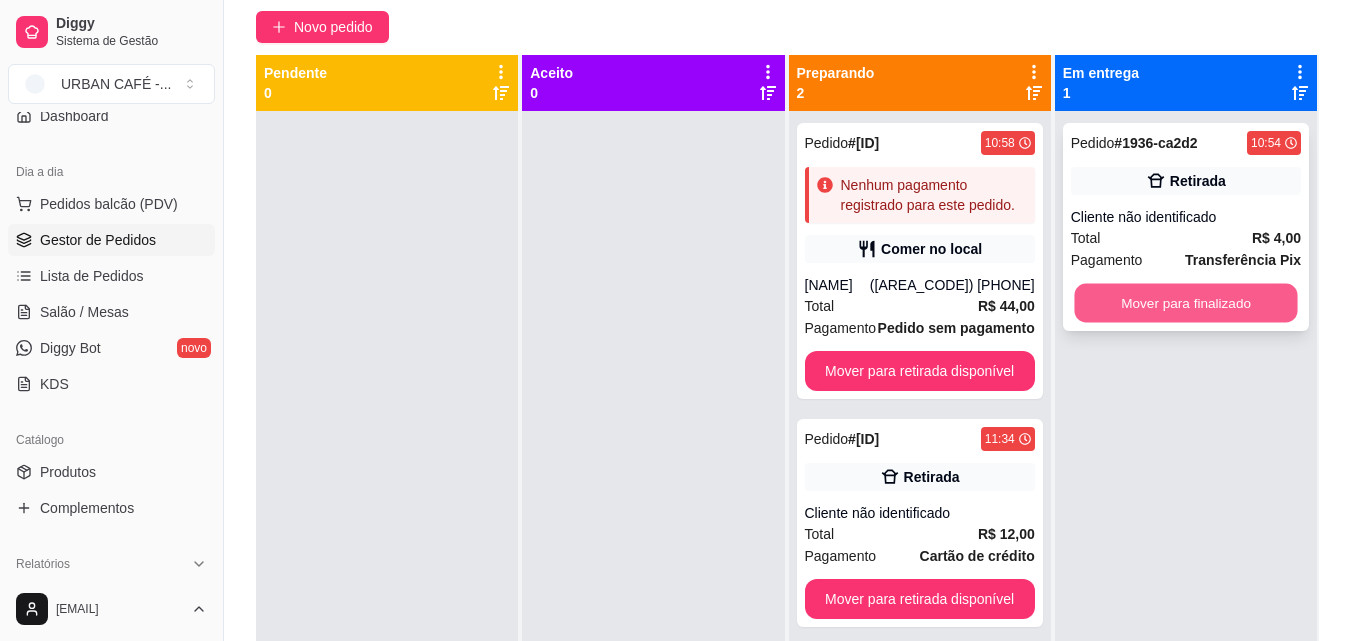 click on "Mover para finalizado" at bounding box center (1185, 303) 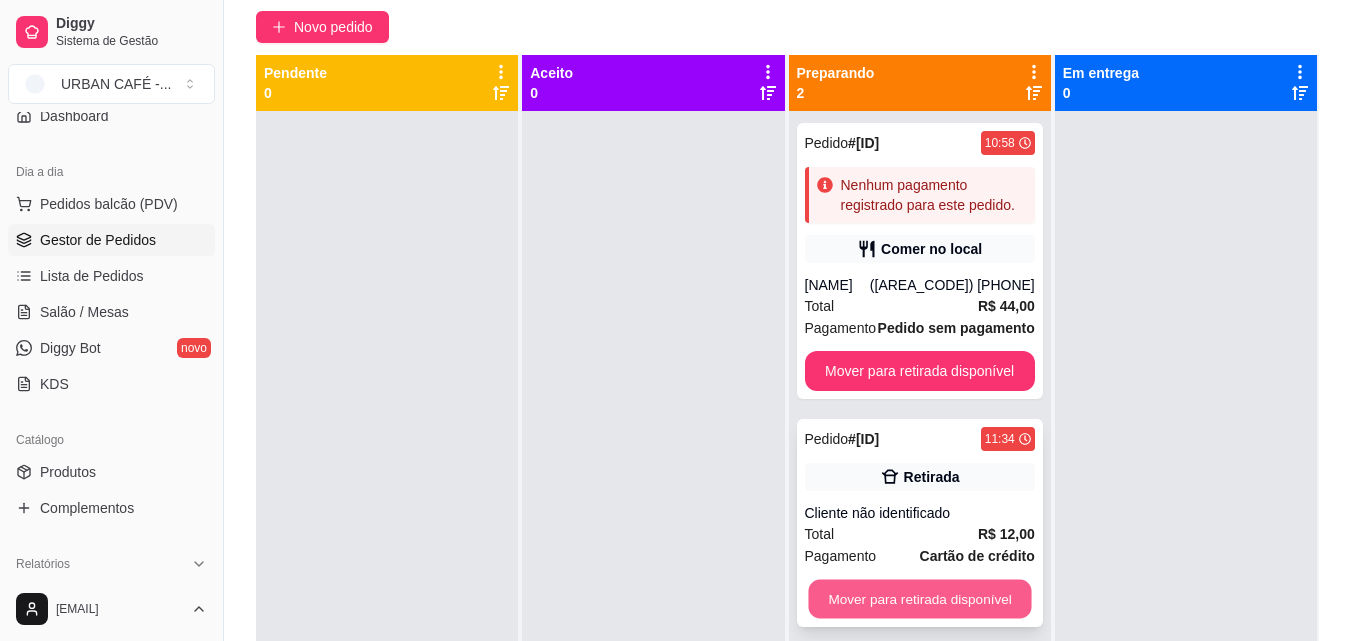 click on "Mover para retirada disponível" at bounding box center (919, 599) 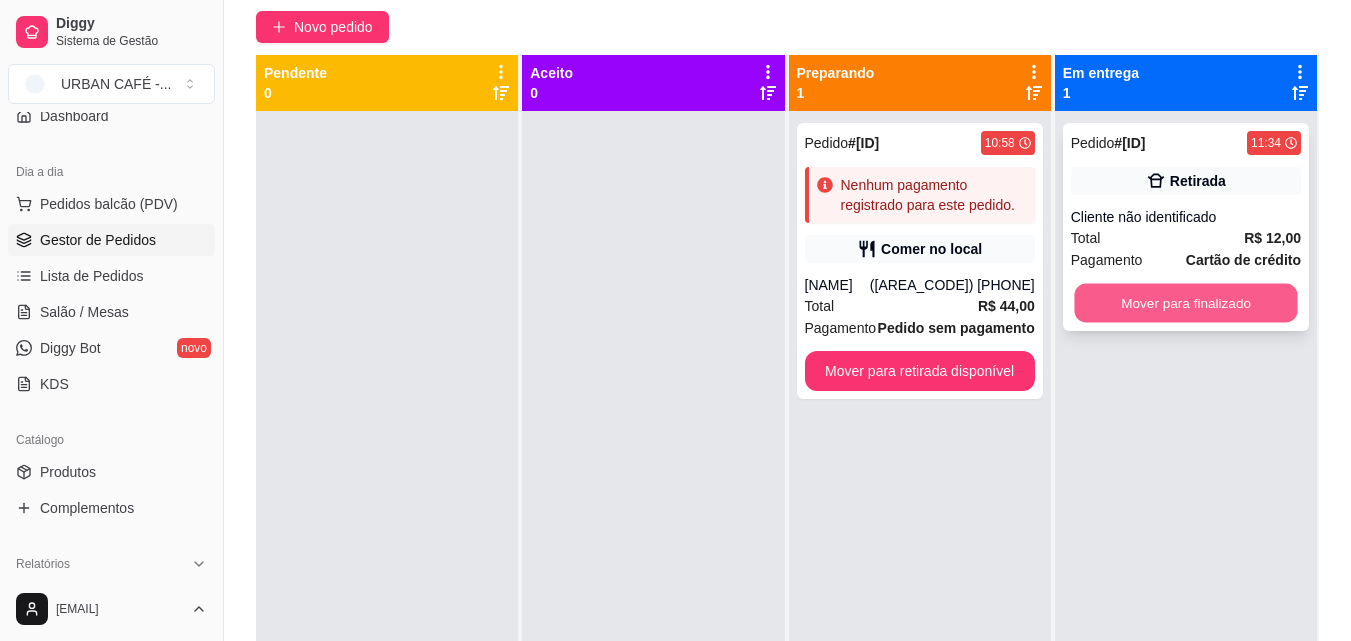 click on "Mover para finalizado" at bounding box center [1185, 303] 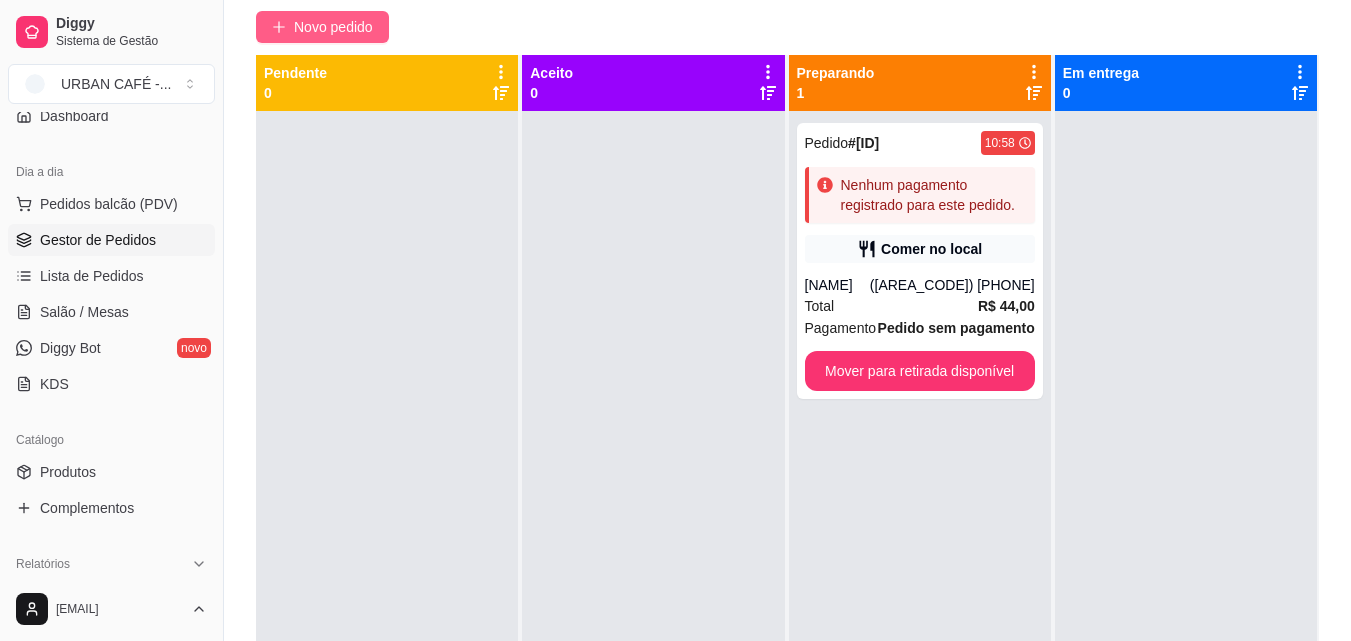 click on "Novo pedido" at bounding box center (333, 27) 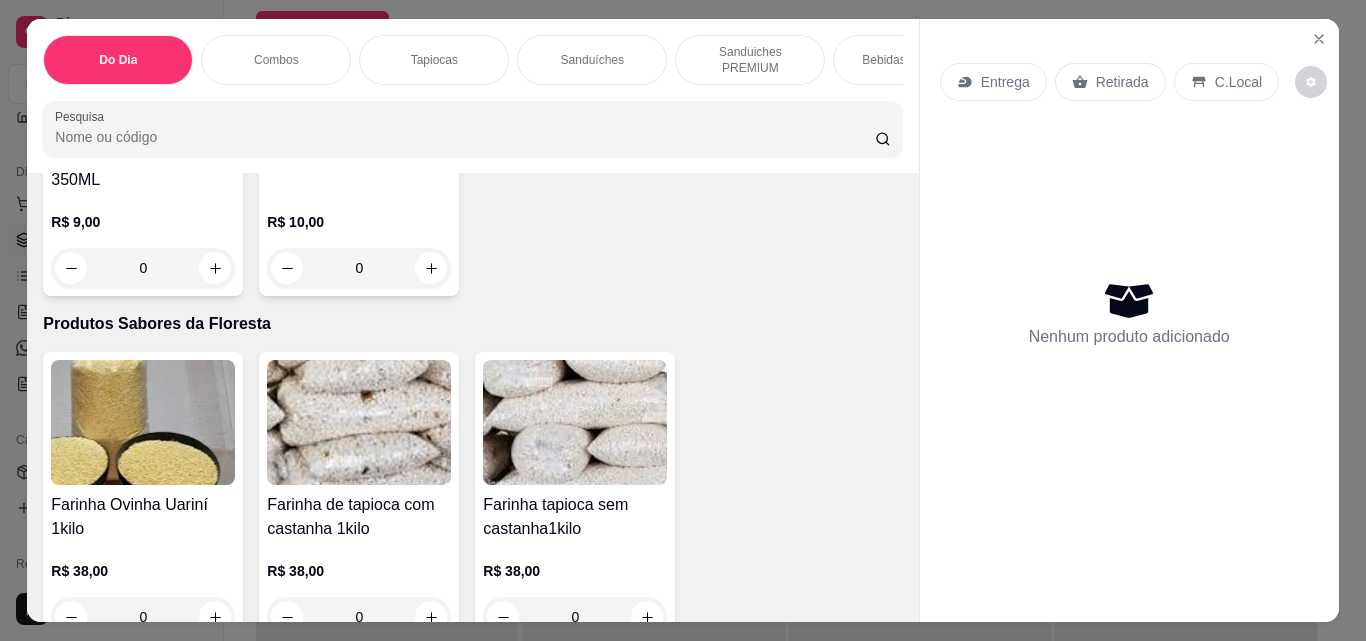 scroll, scrollTop: 4637, scrollLeft: 0, axis: vertical 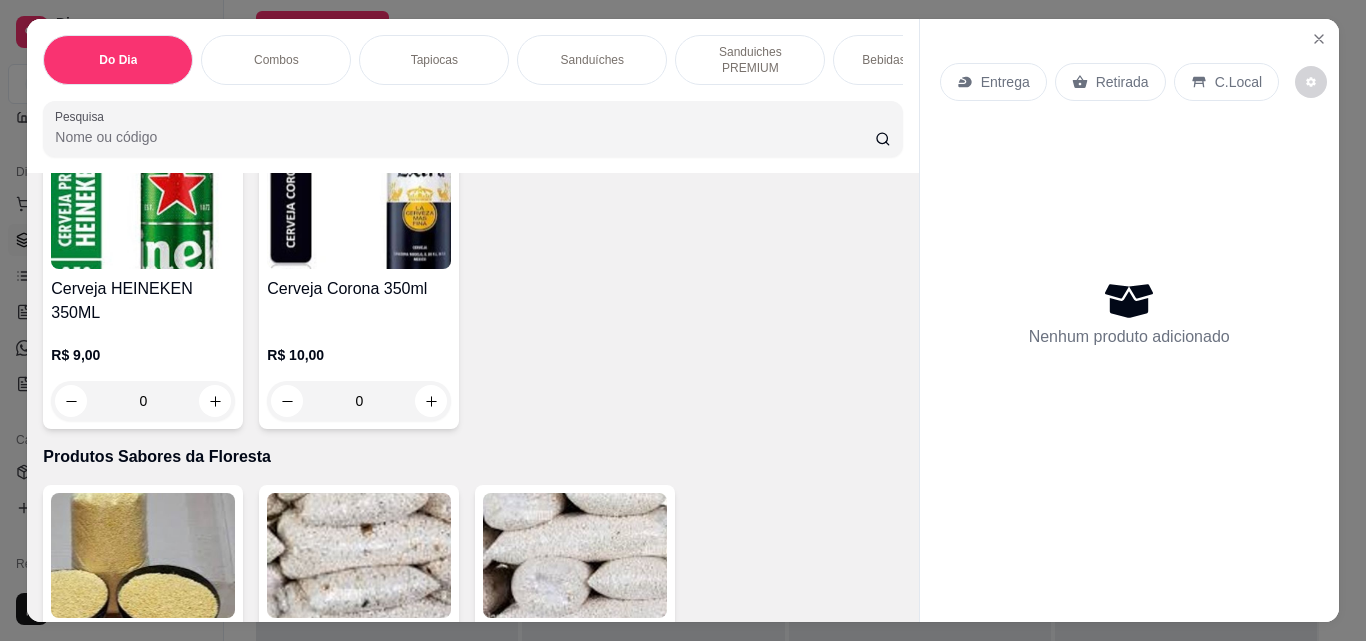 click 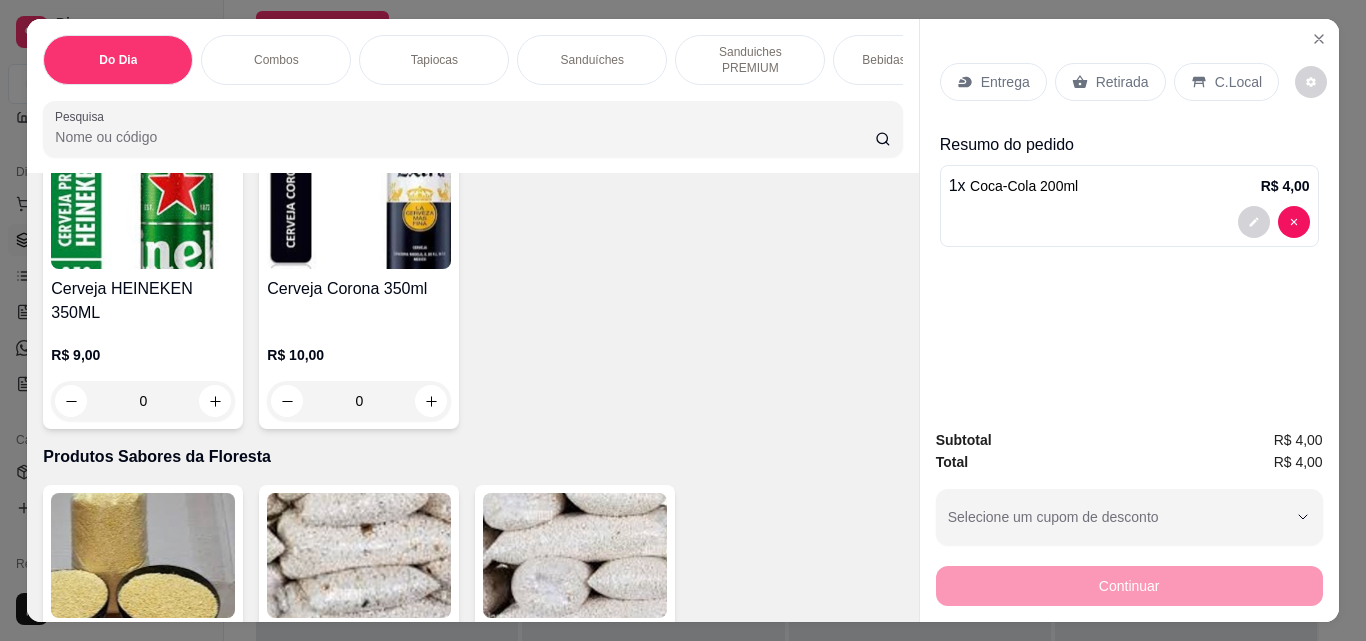 scroll, scrollTop: 4638, scrollLeft: 0, axis: vertical 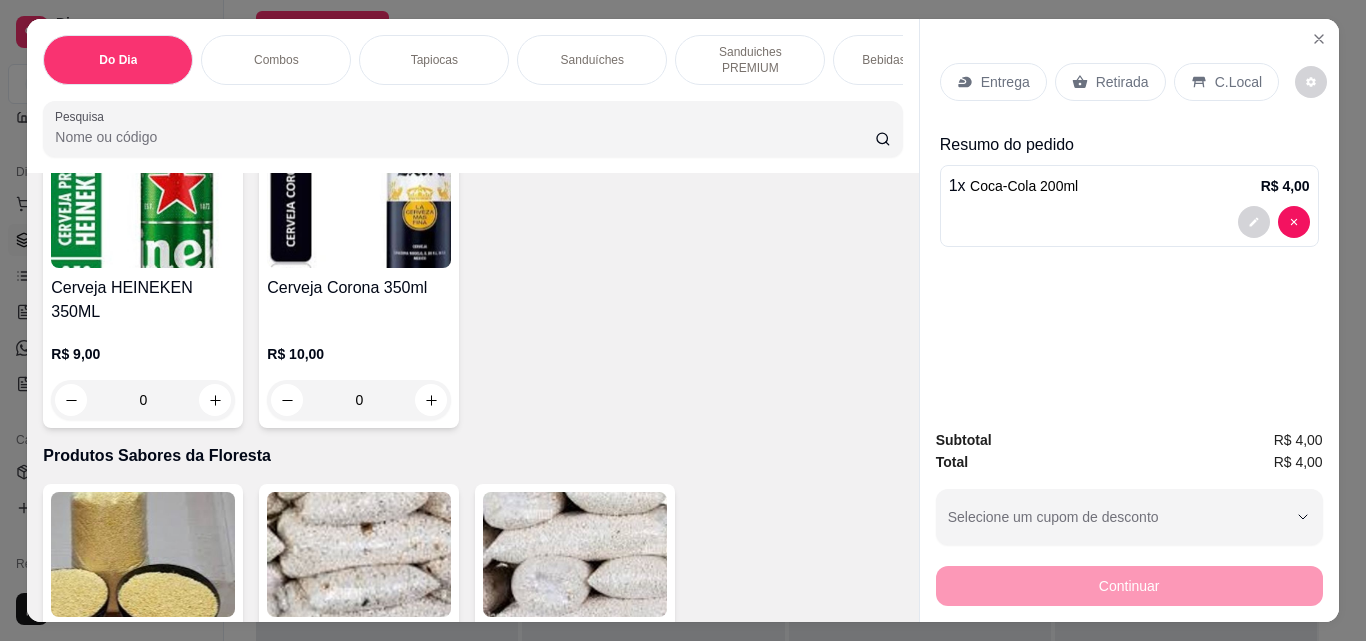 click on "Retirada" at bounding box center (1110, 82) 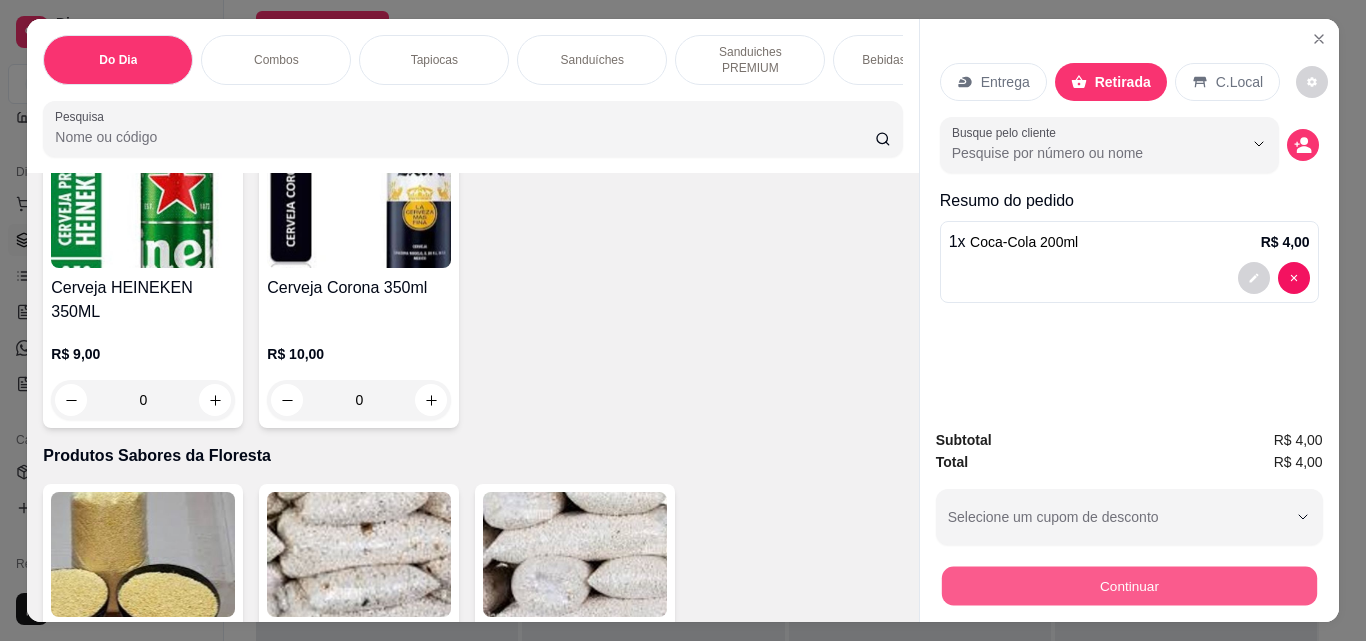 click on "Continuar" at bounding box center [1128, 585] 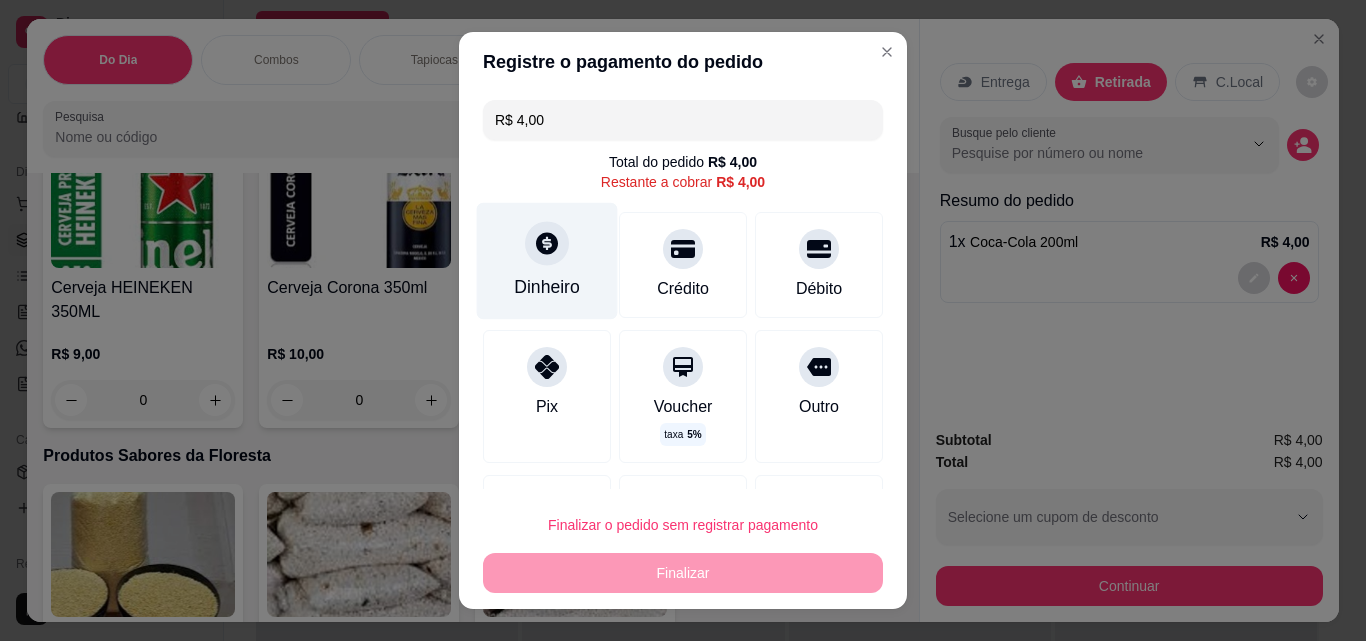 click on "Dinheiro" at bounding box center [547, 261] 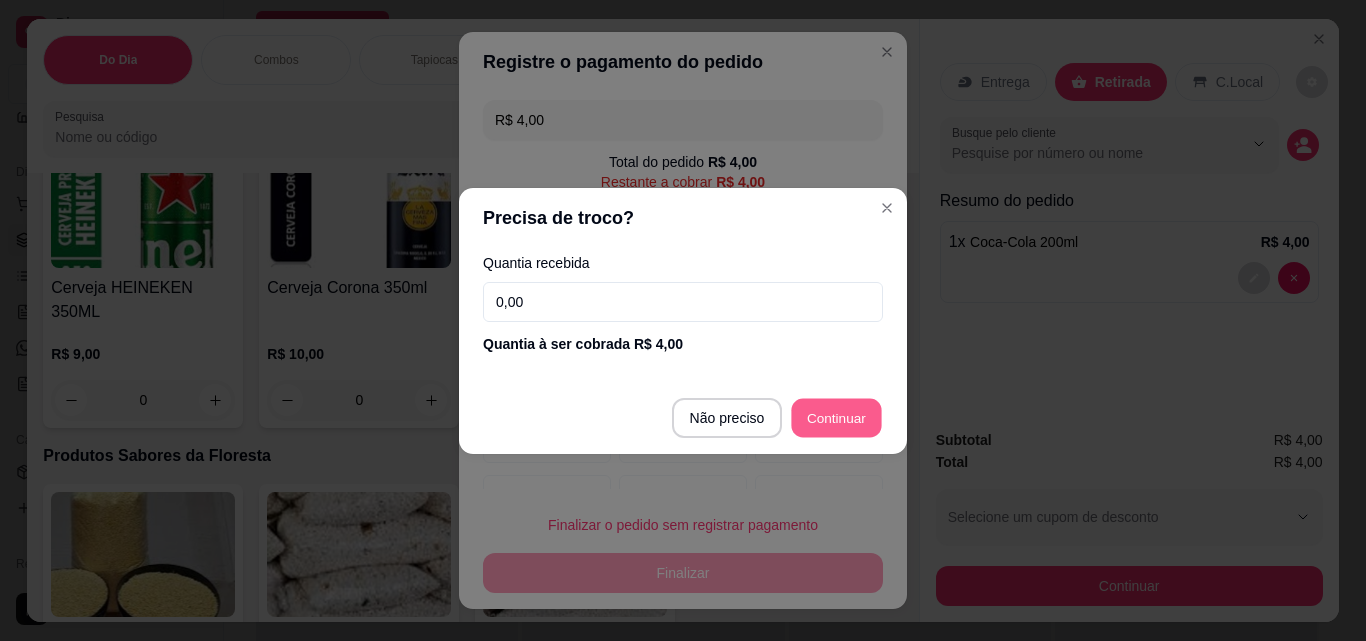type on "R$ 0,00" 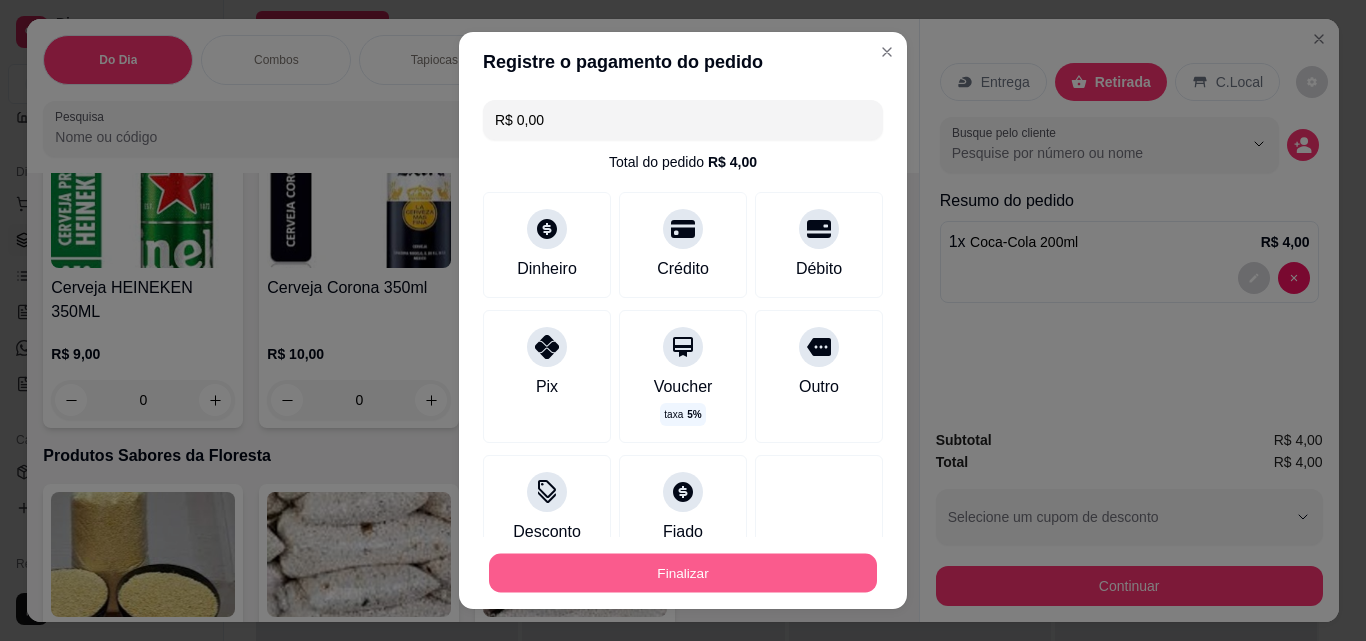 click on "Finalizar" at bounding box center [683, 573] 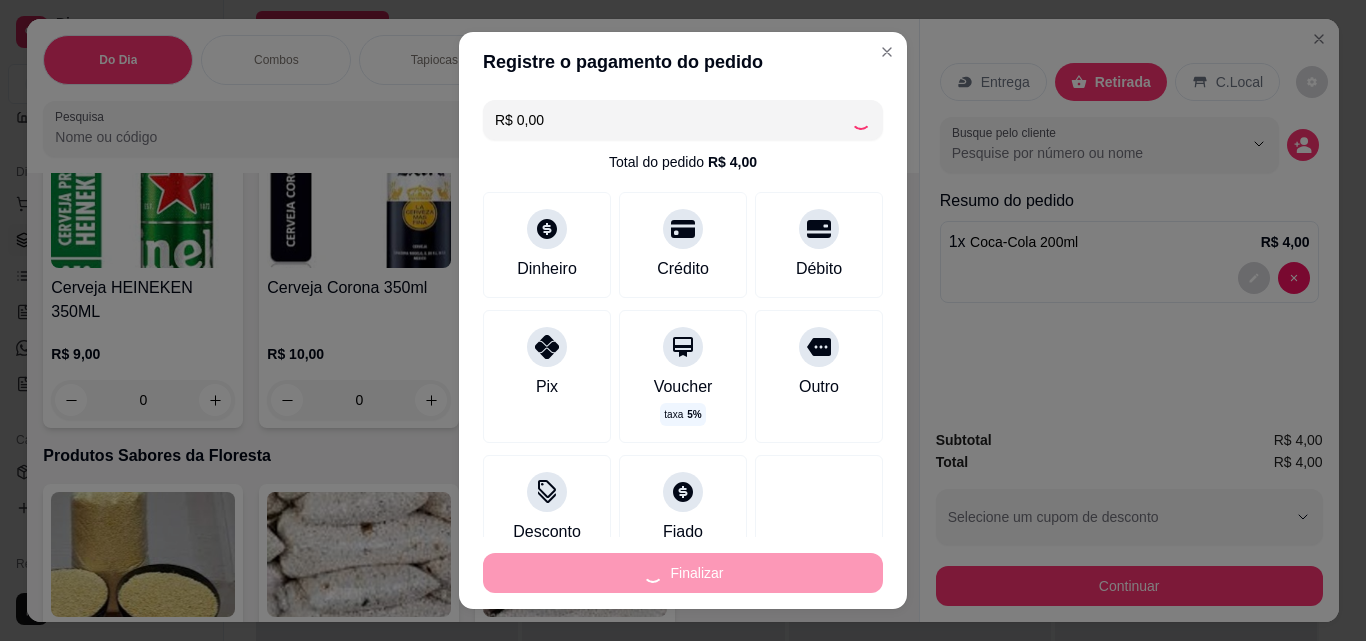 type on "0" 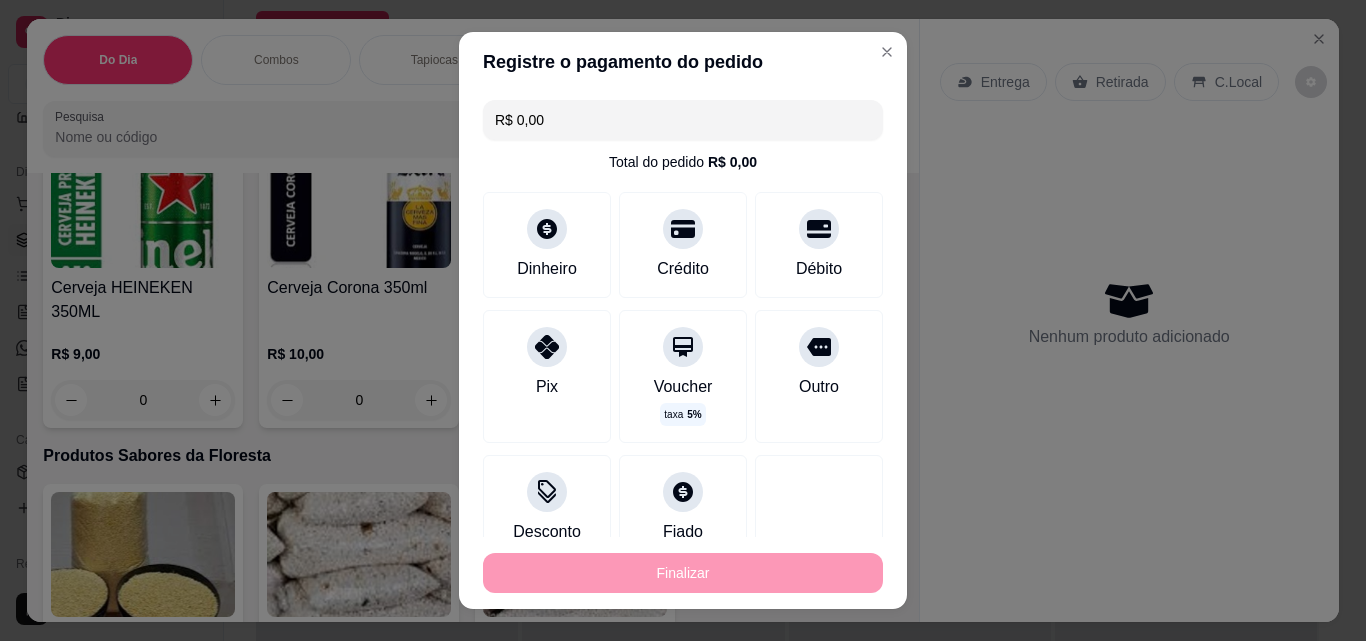 type on "-R$ 4,00" 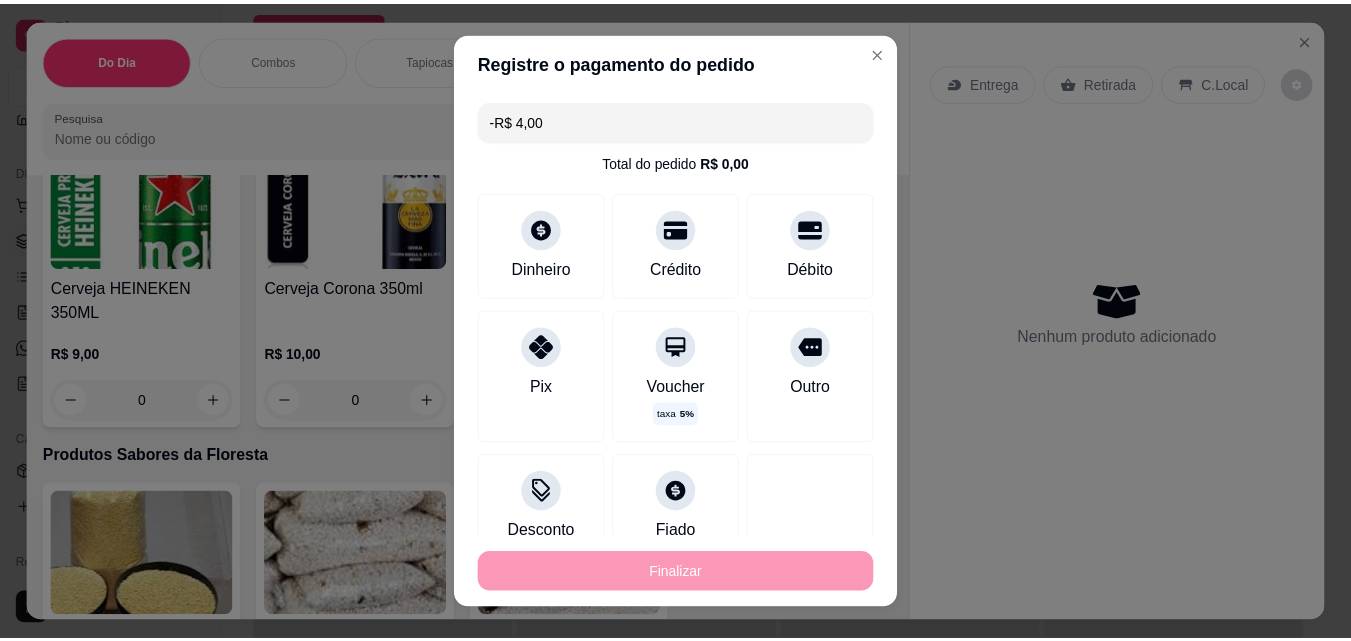 scroll, scrollTop: 4637, scrollLeft: 0, axis: vertical 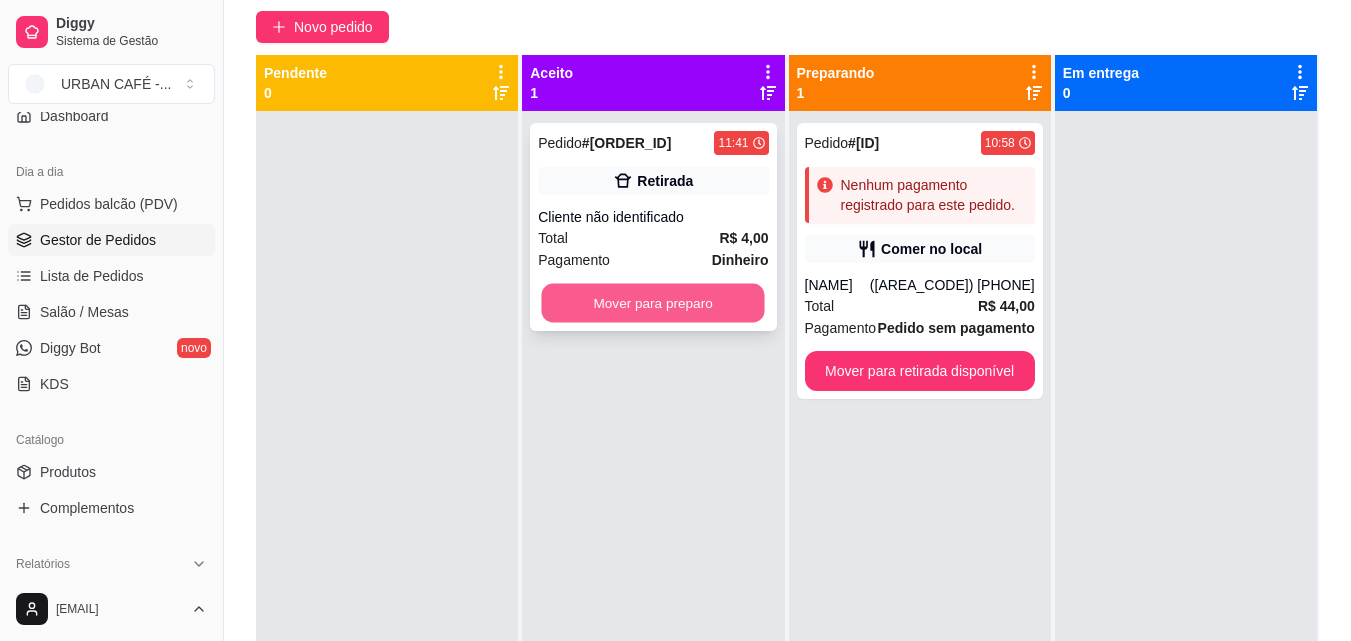 click on "Mover para preparo" at bounding box center (653, 303) 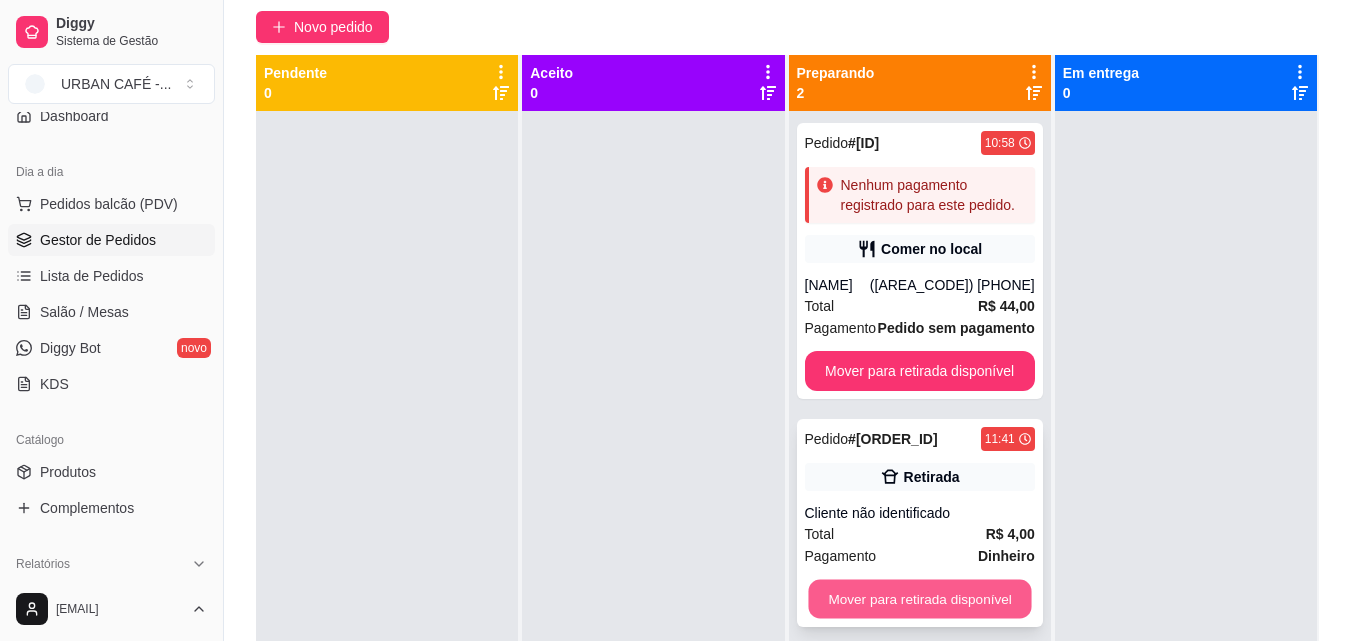 click on "Mover para retirada disponível" at bounding box center [919, 599] 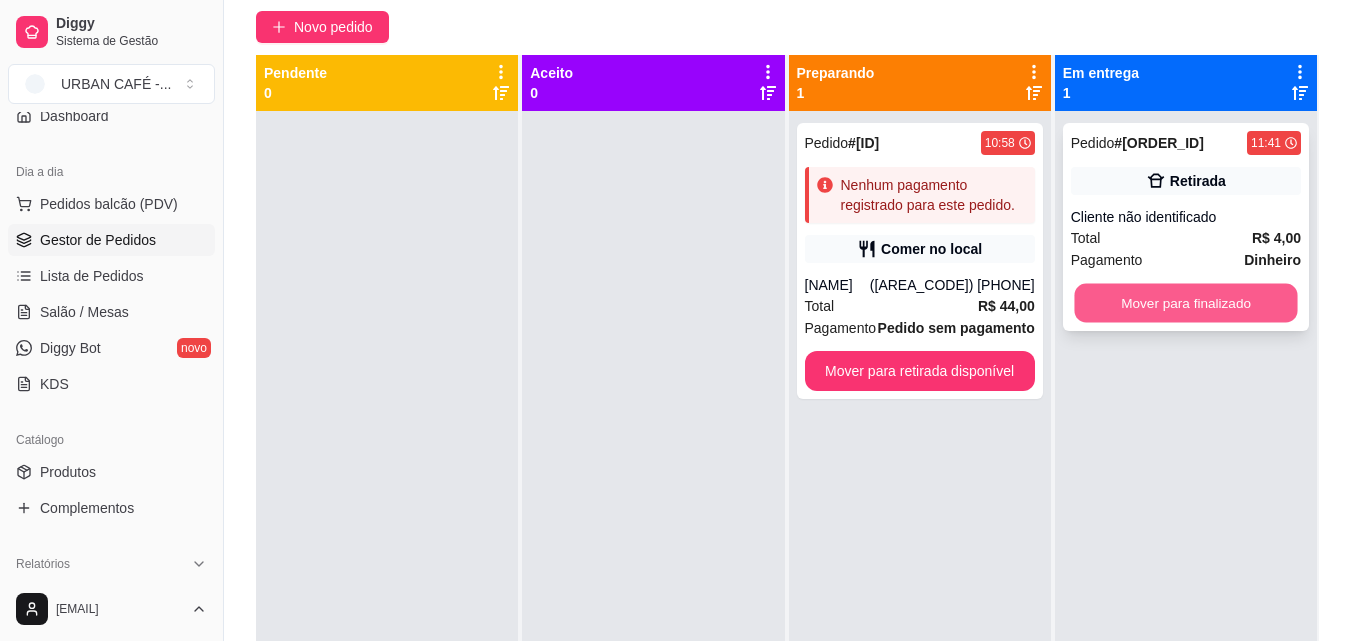 click on "Mover para finalizado" at bounding box center (1185, 303) 